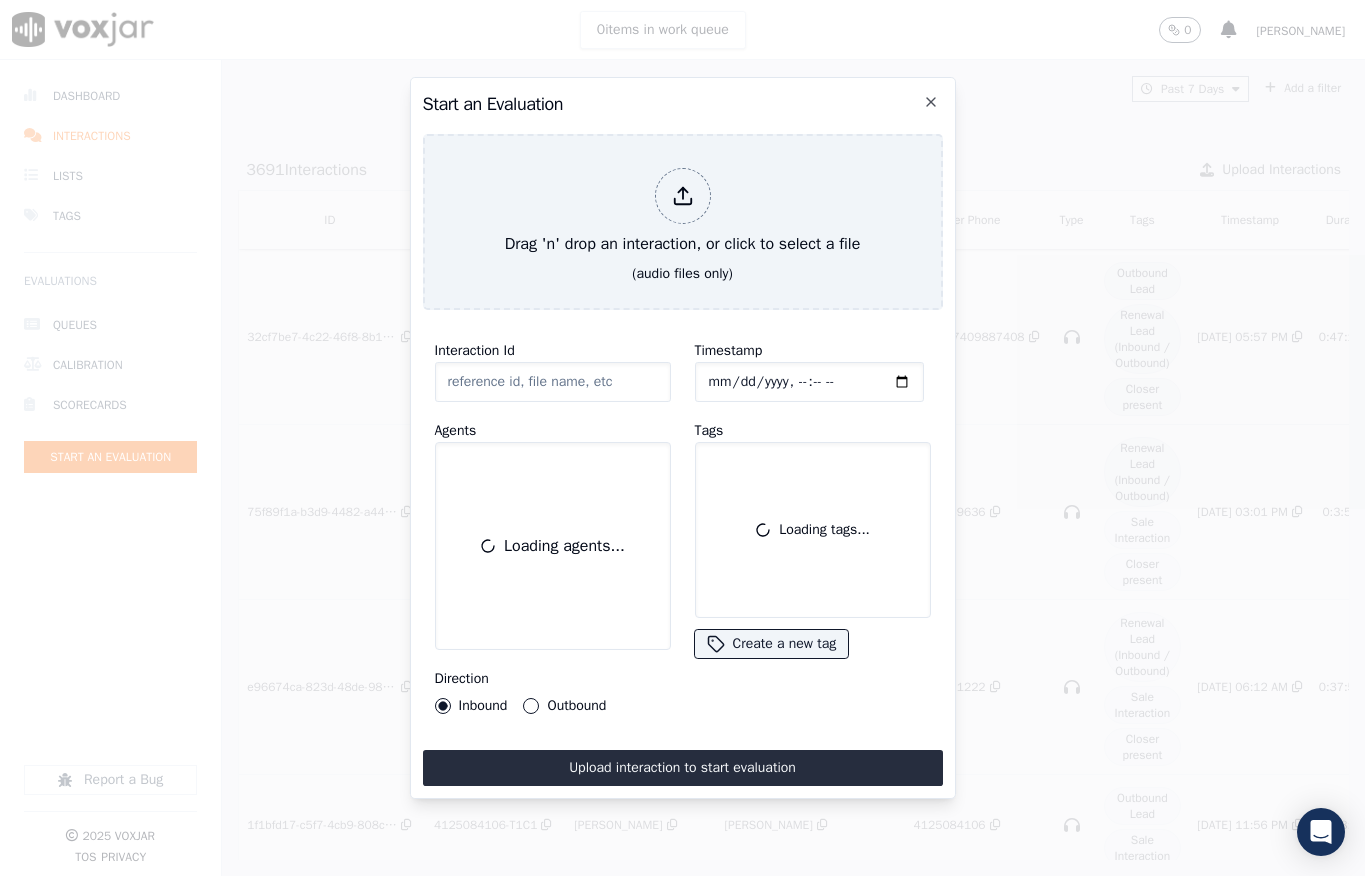 scroll, scrollTop: 0, scrollLeft: 0, axis: both 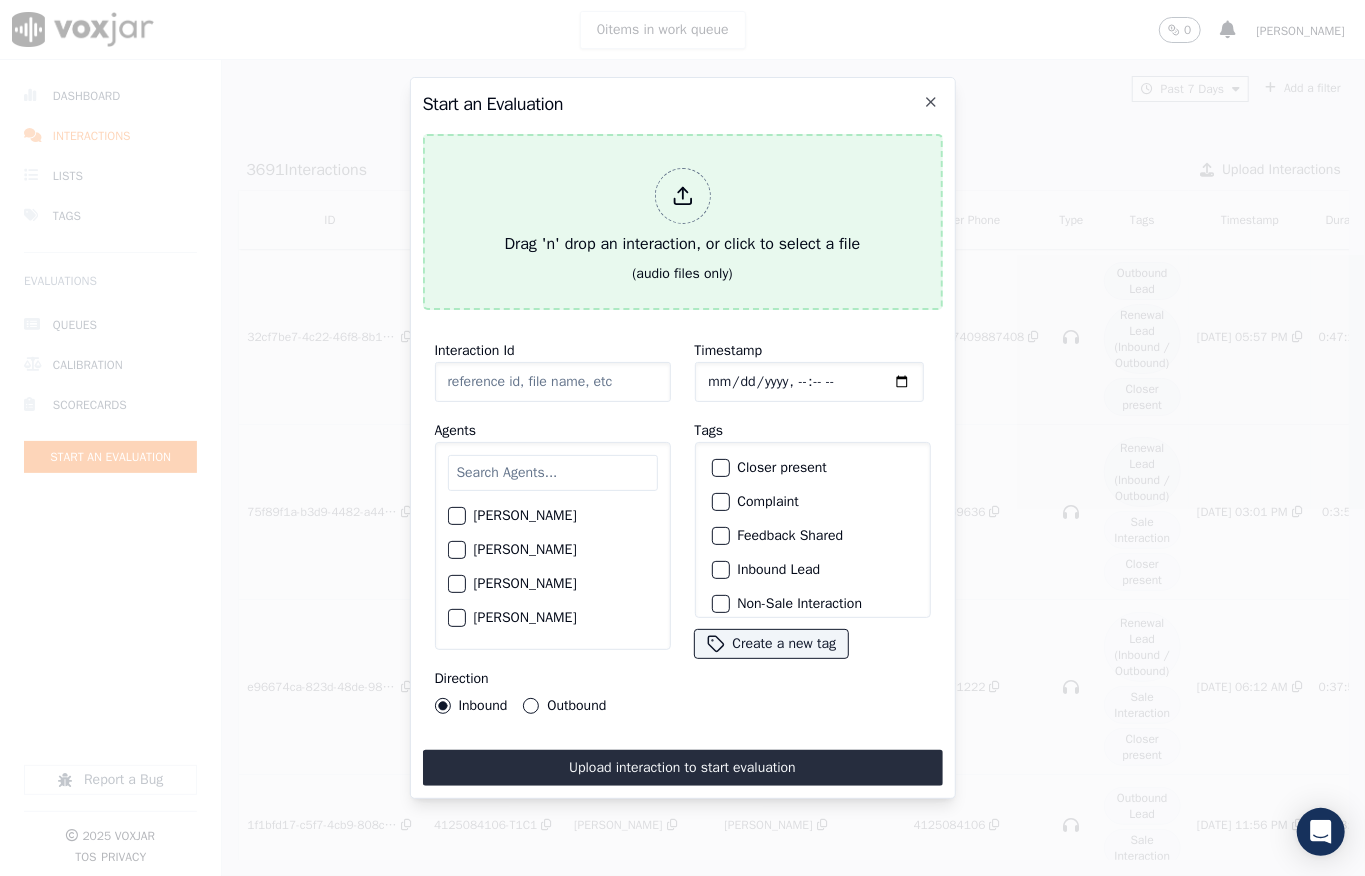 click at bounding box center (683, 196) 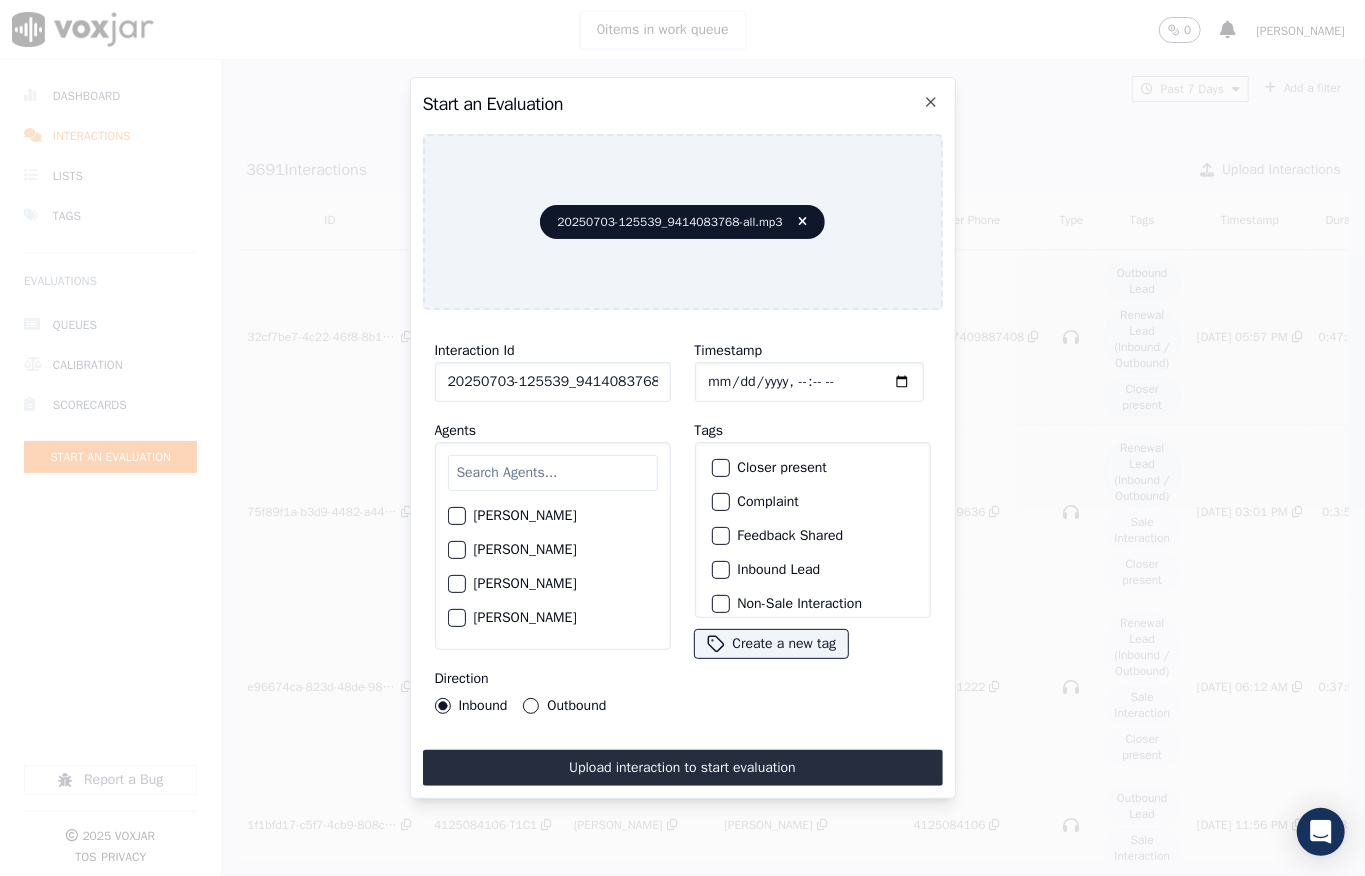 scroll, scrollTop: 72, scrollLeft: 0, axis: vertical 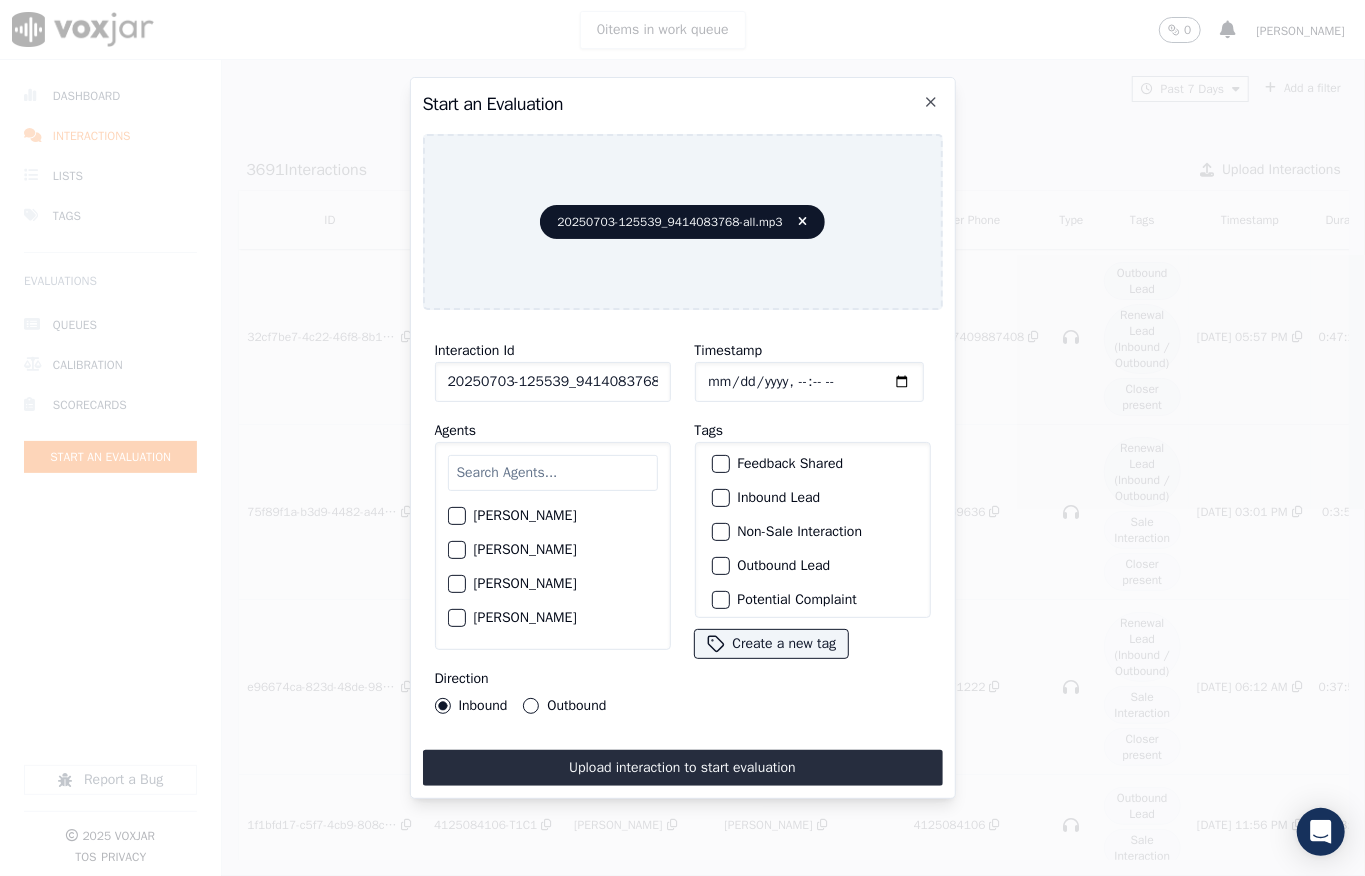 drag, startPoint x: 713, startPoint y: 556, endPoint x: 797, endPoint y: 545, distance: 84.71718 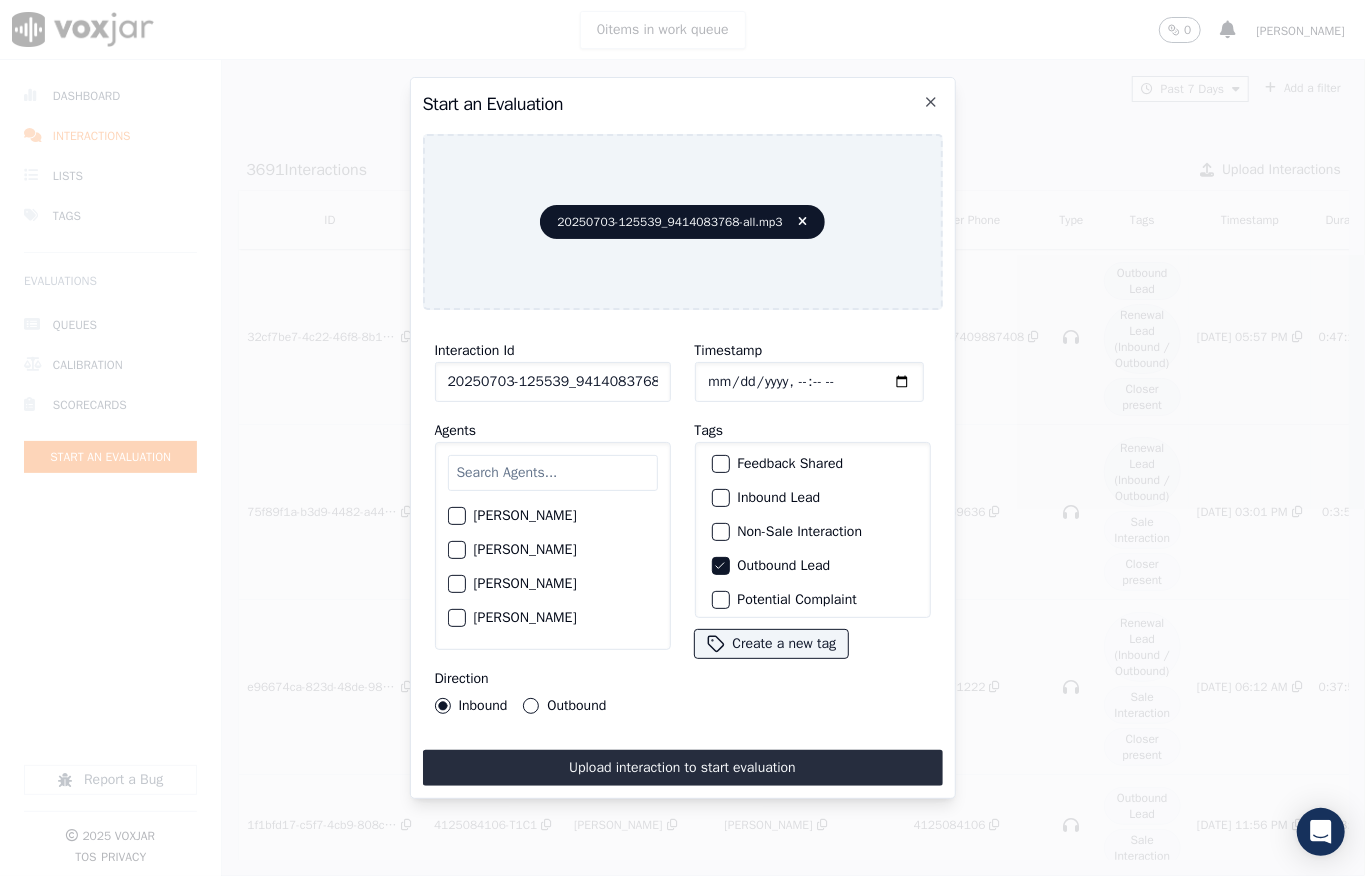 scroll, scrollTop: 200, scrollLeft: 0, axis: vertical 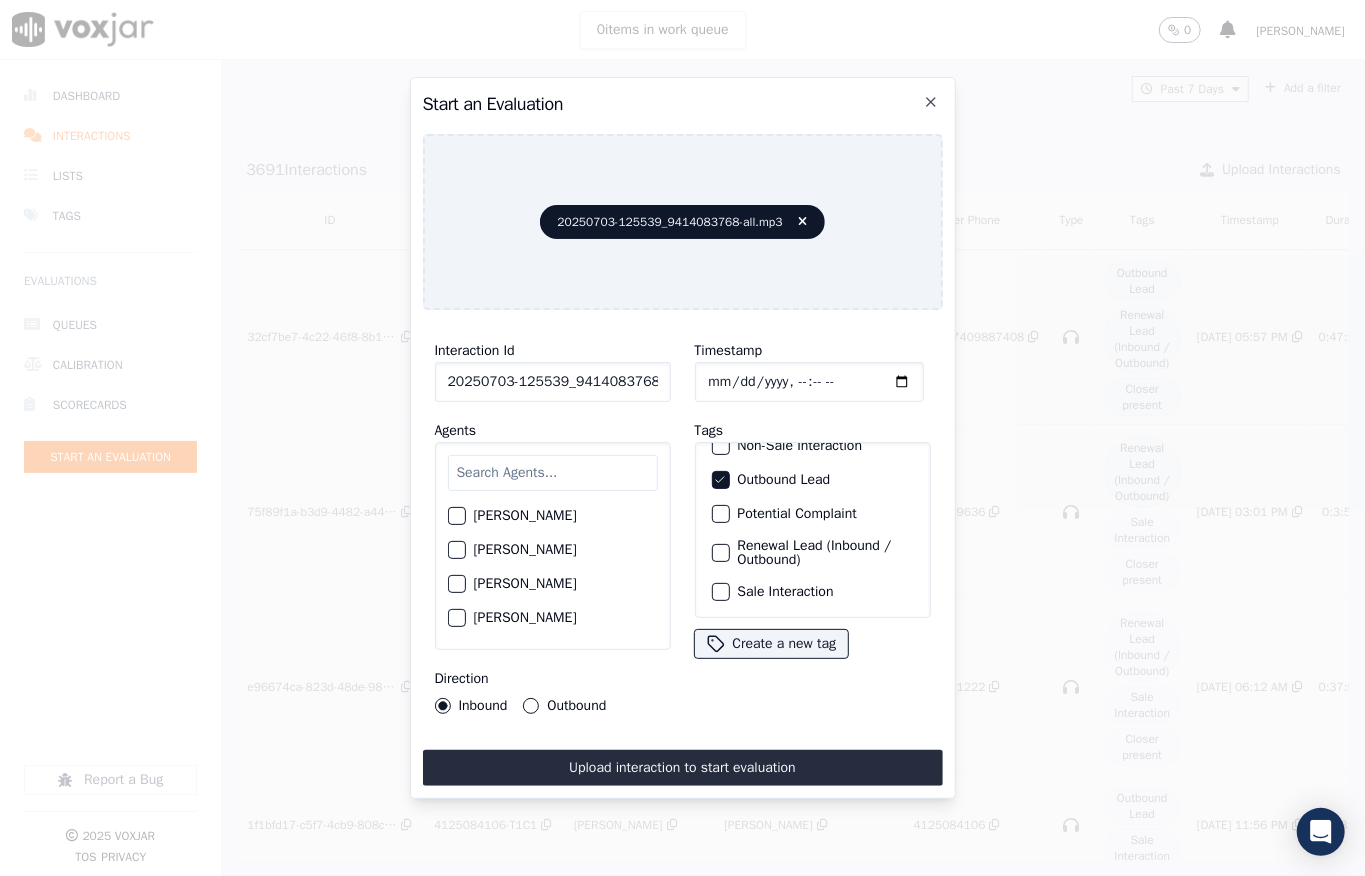 click at bounding box center (720, 592) 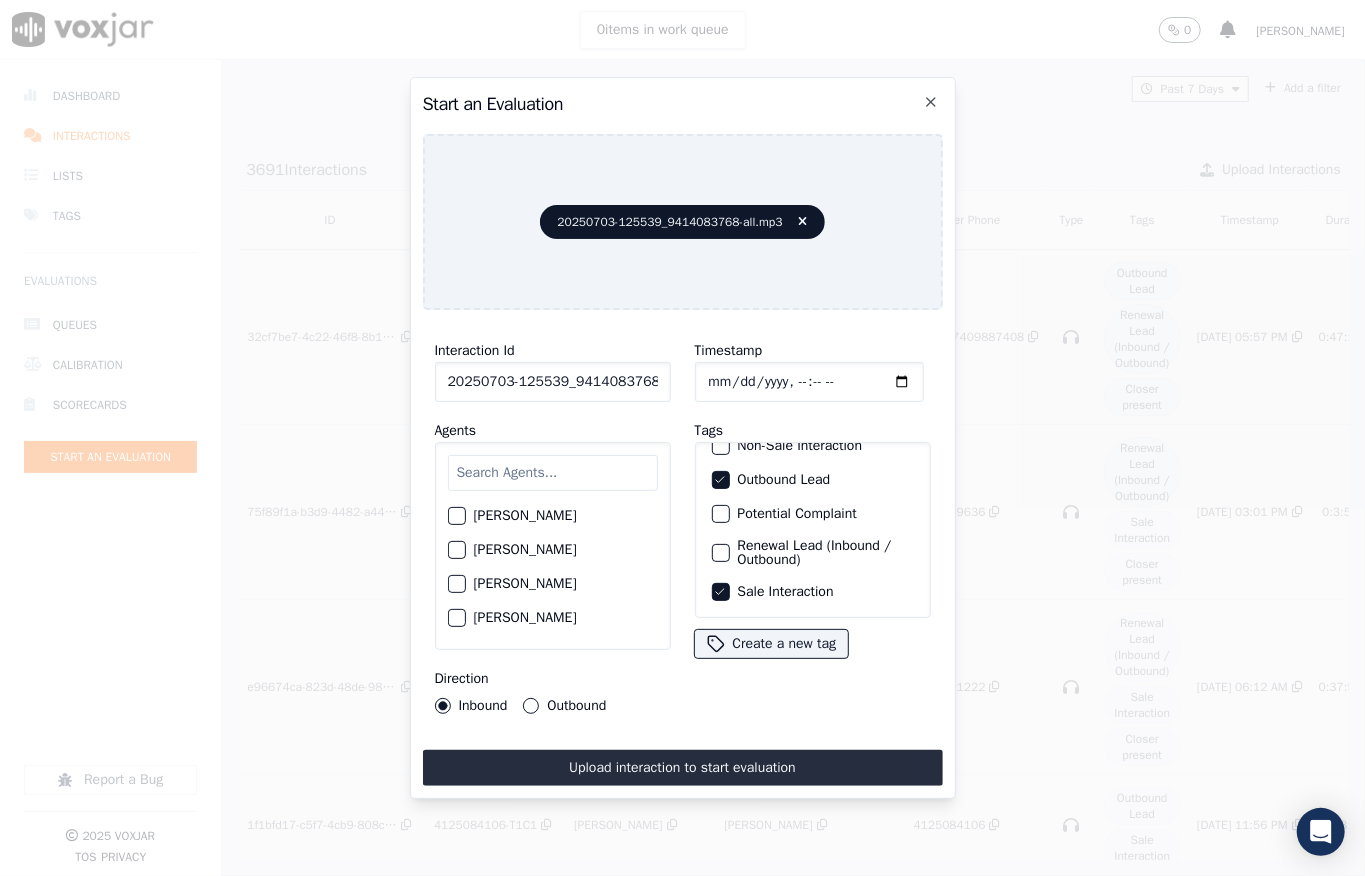 click at bounding box center [553, 473] 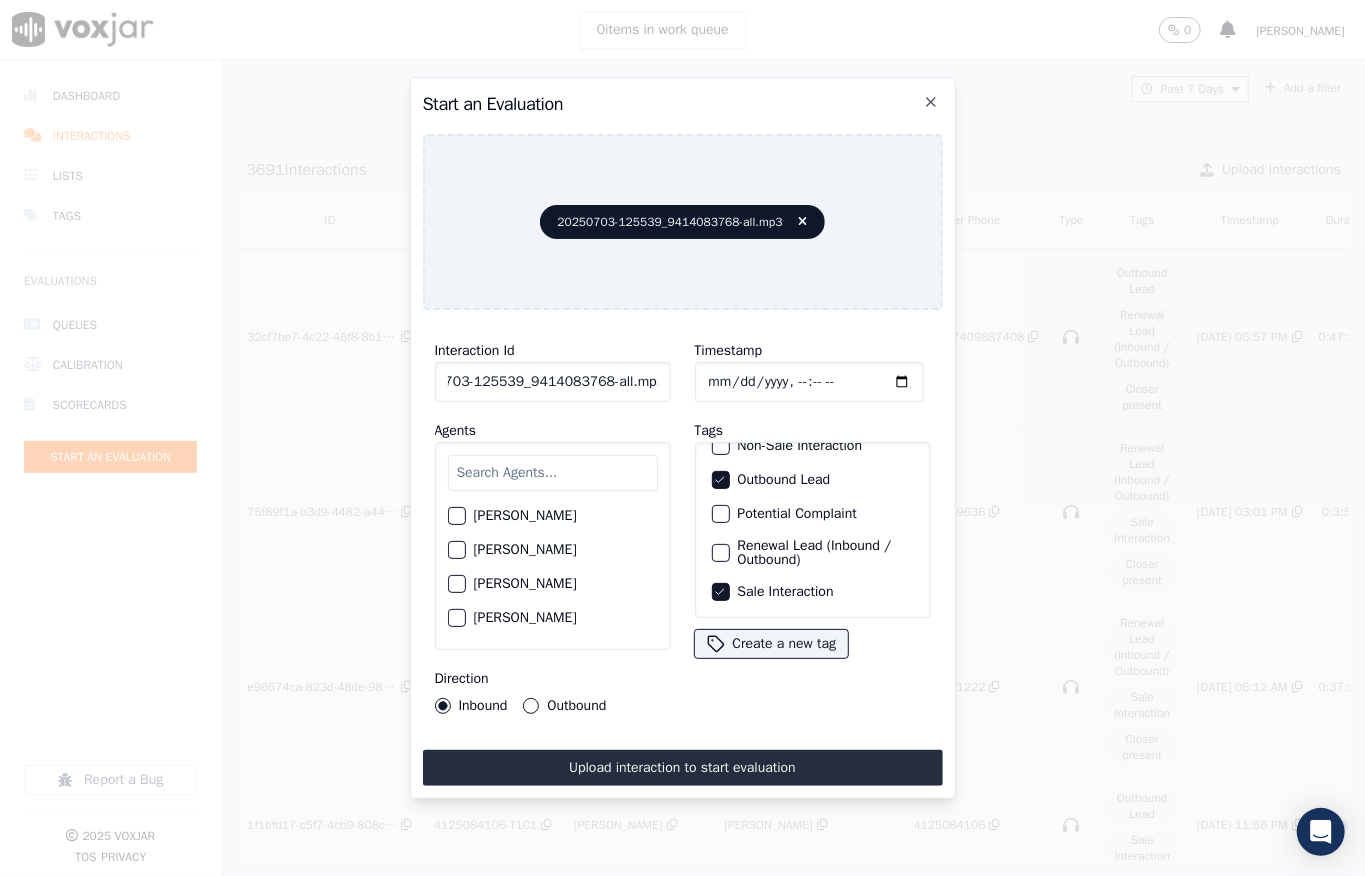 drag, startPoint x: 637, startPoint y: 376, endPoint x: 706, endPoint y: 376, distance: 69 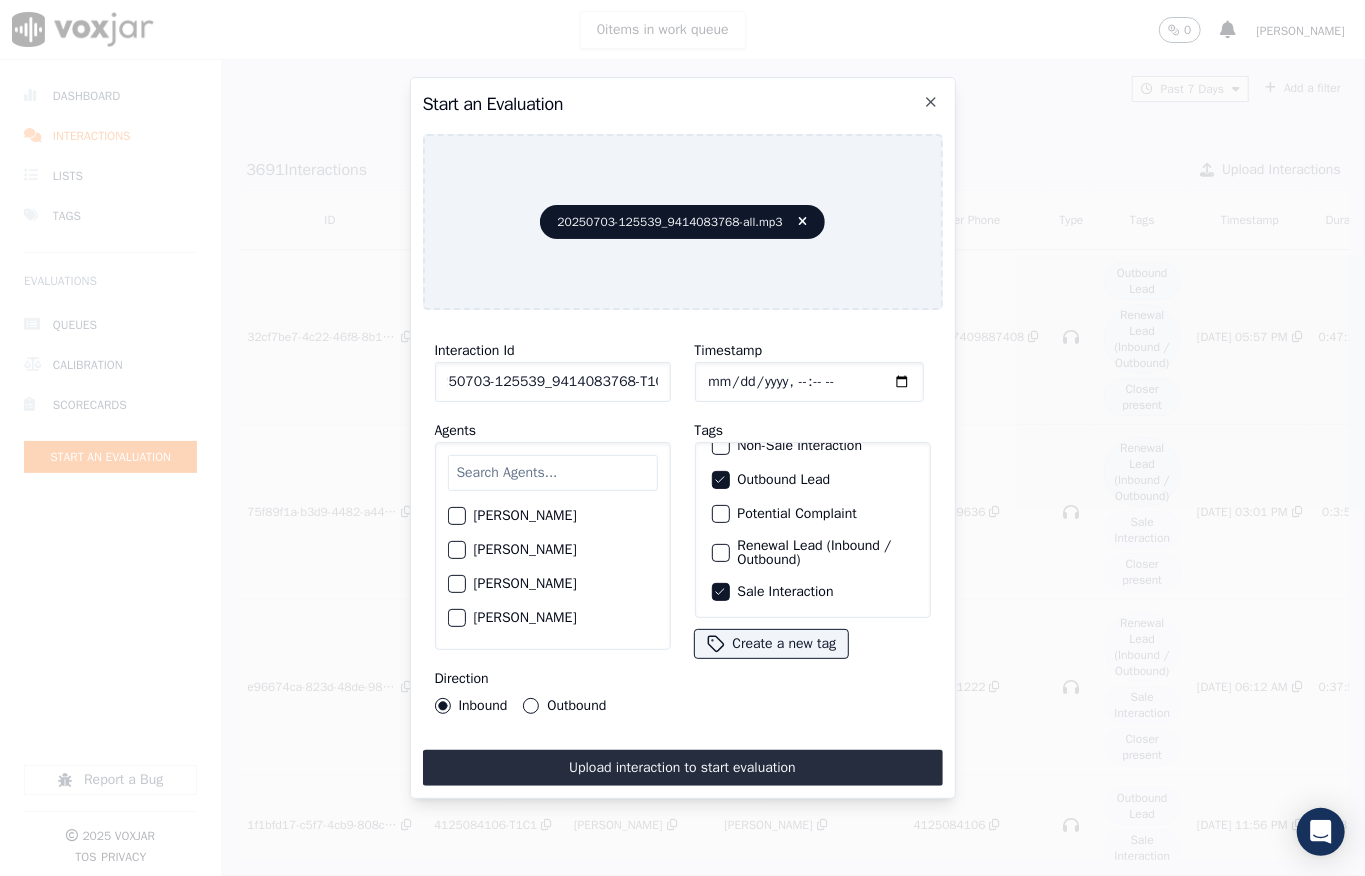 scroll, scrollTop: 0, scrollLeft: 32, axis: horizontal 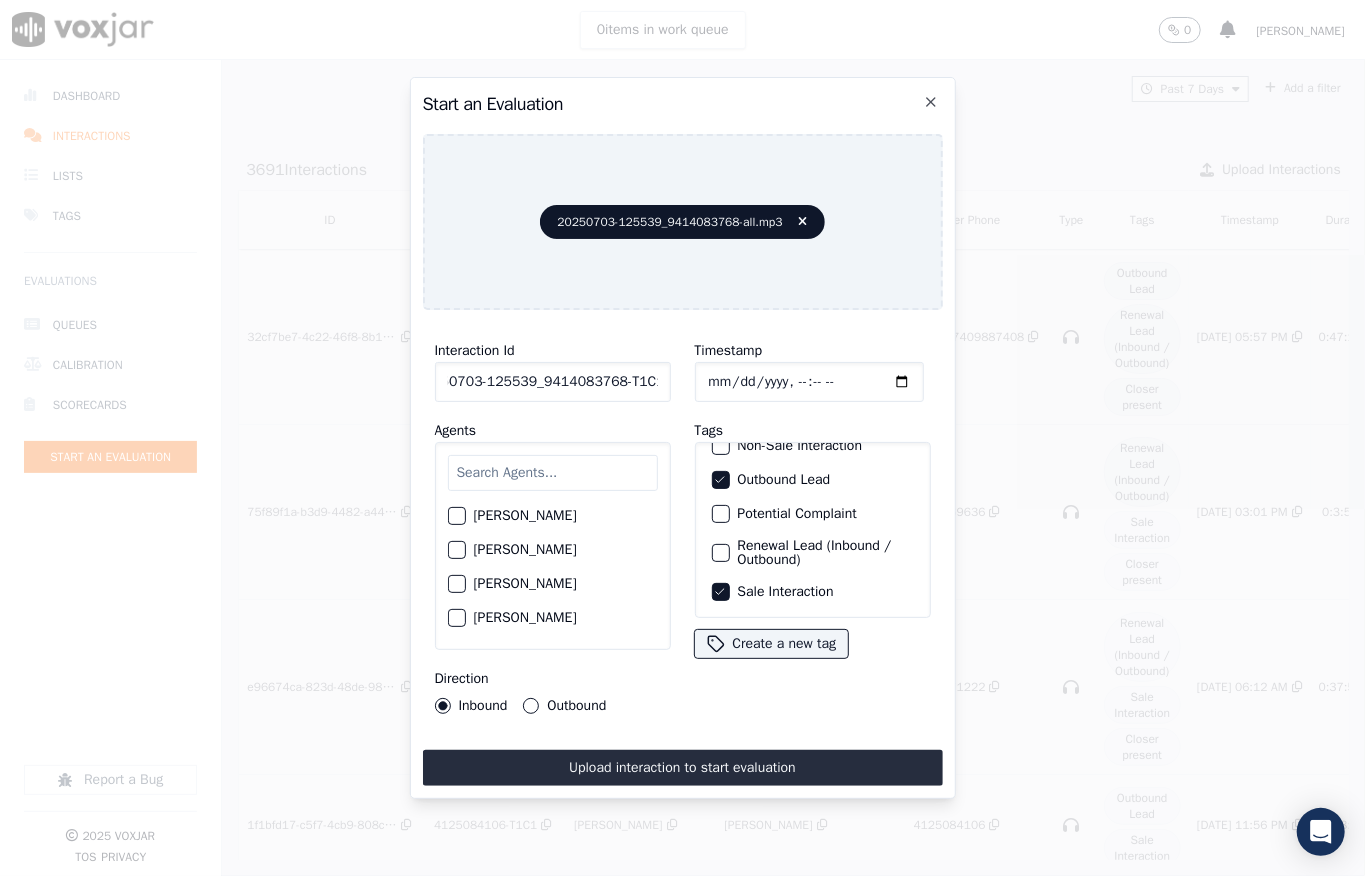 type on "20250703-125539_9414083768-T1C1" 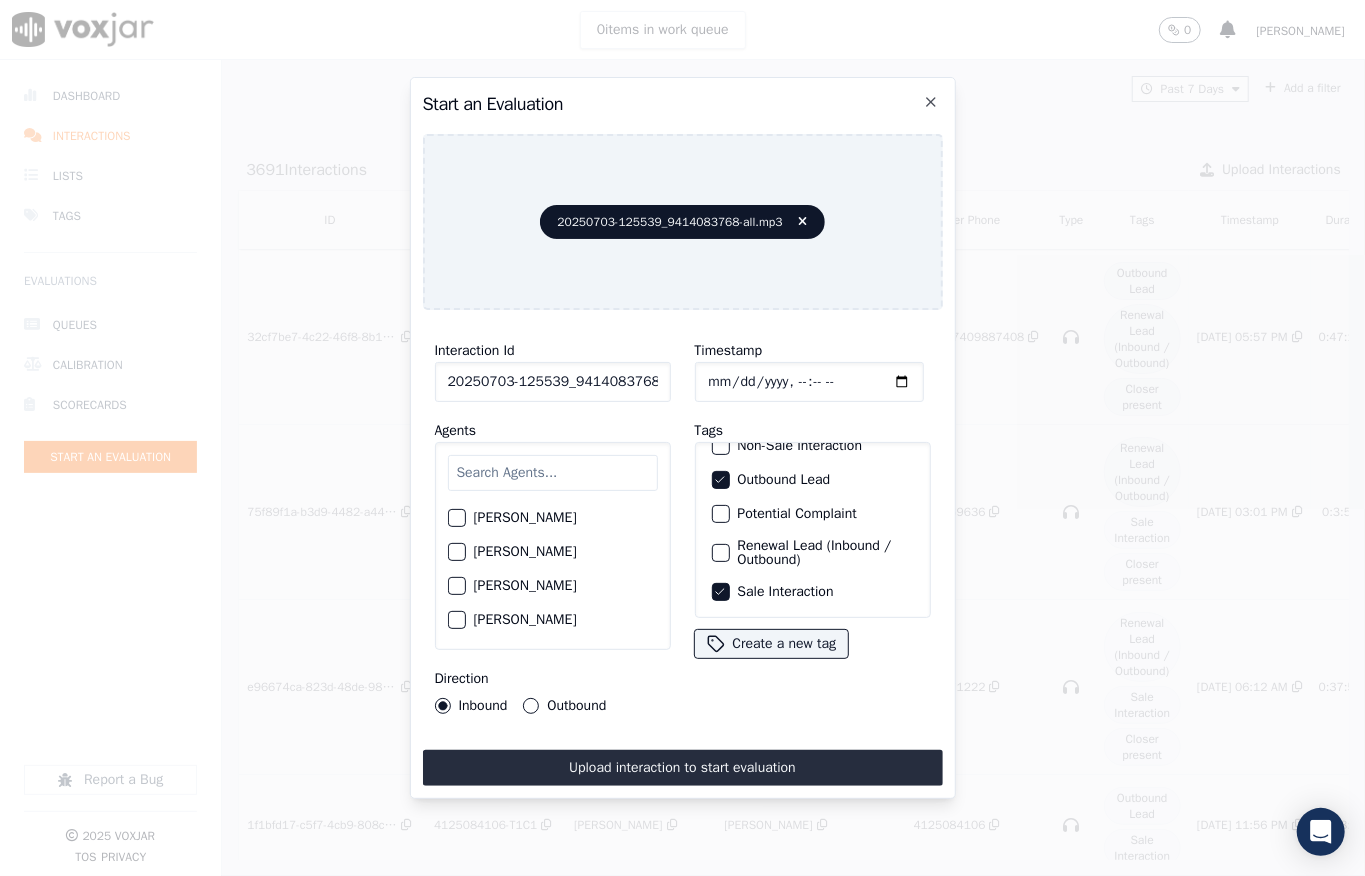 scroll, scrollTop: 1066, scrollLeft: 0, axis: vertical 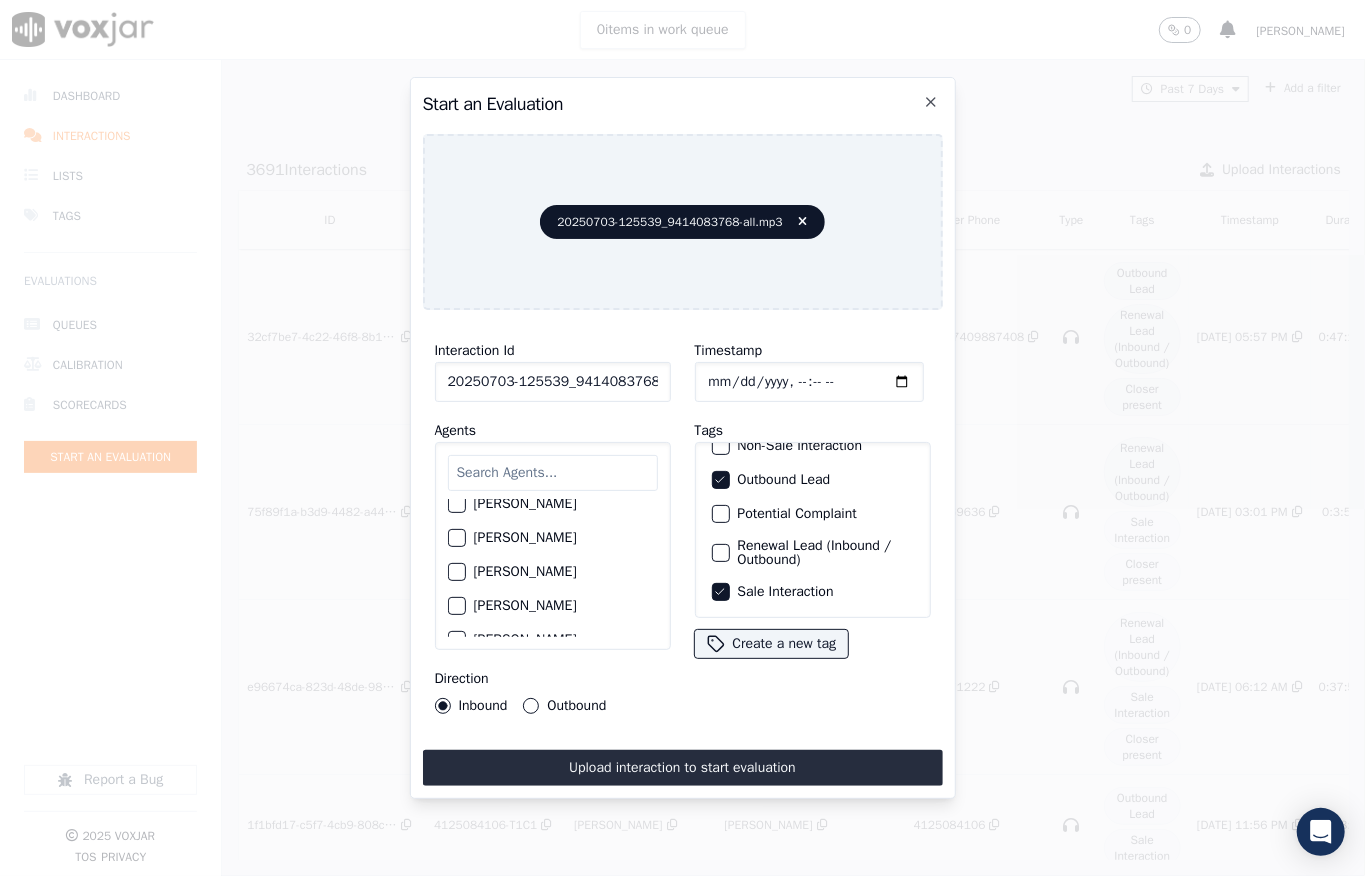 click at bounding box center [553, 473] 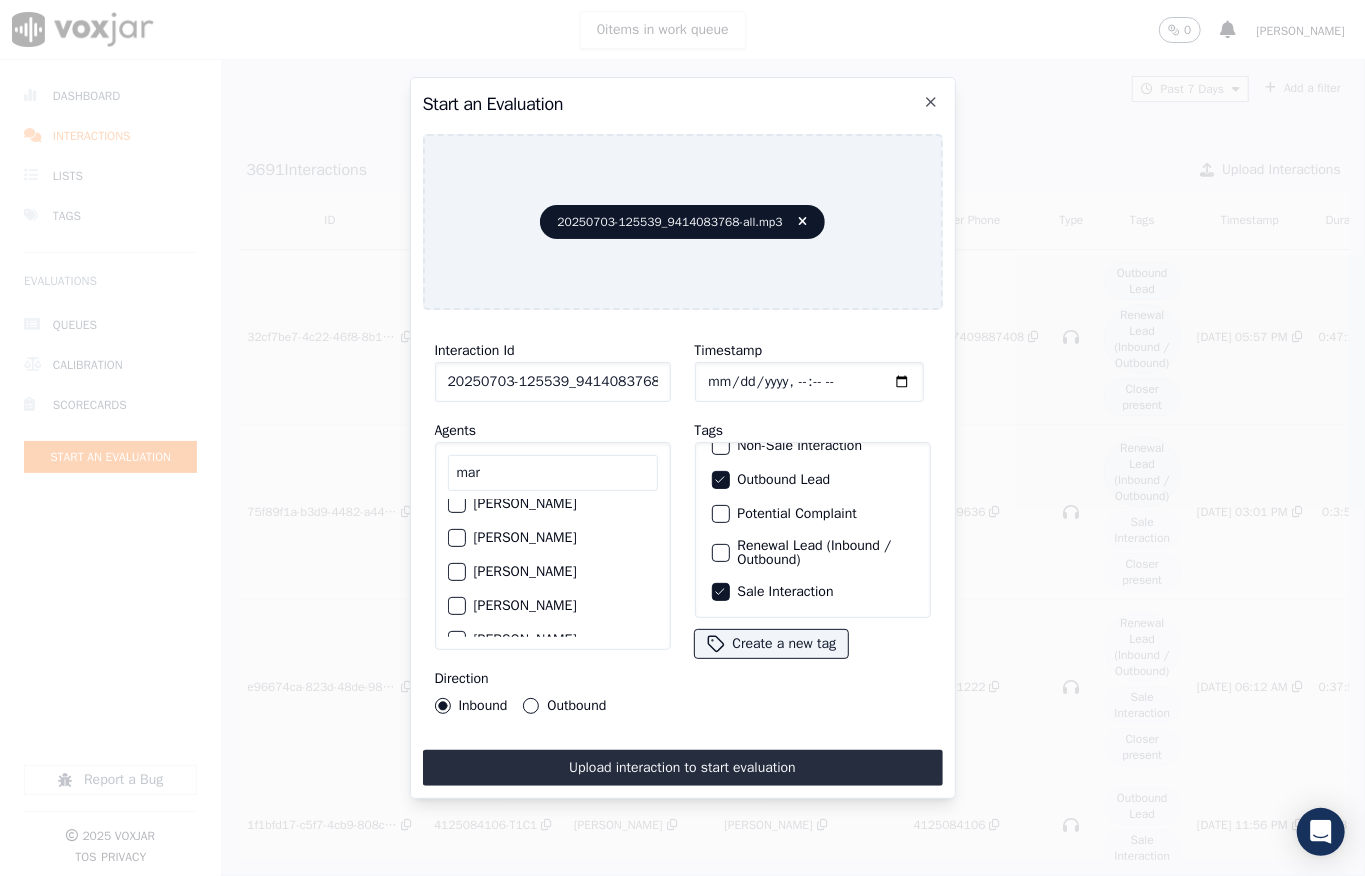 scroll, scrollTop: 141, scrollLeft: 0, axis: vertical 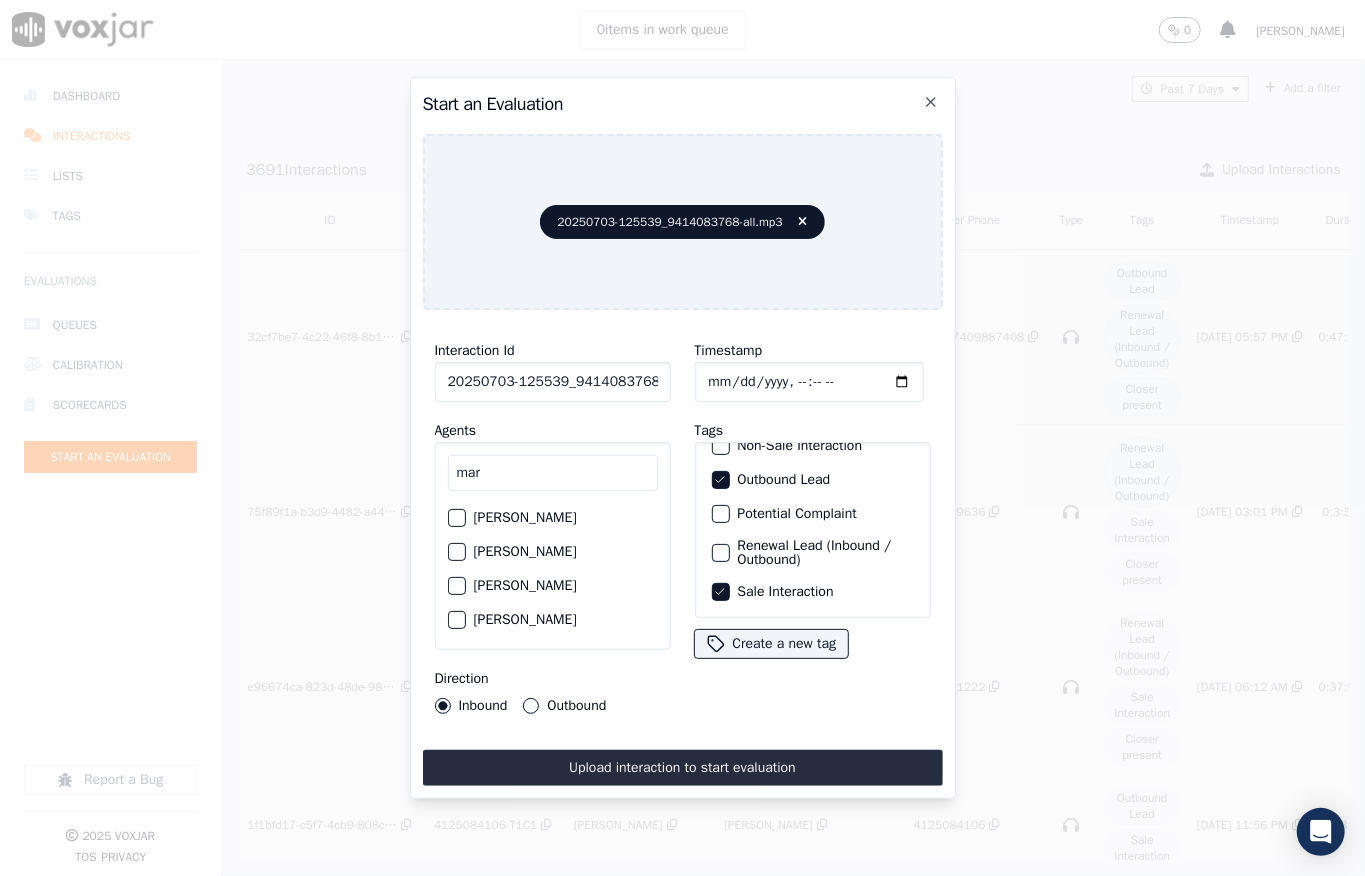type on "mar" 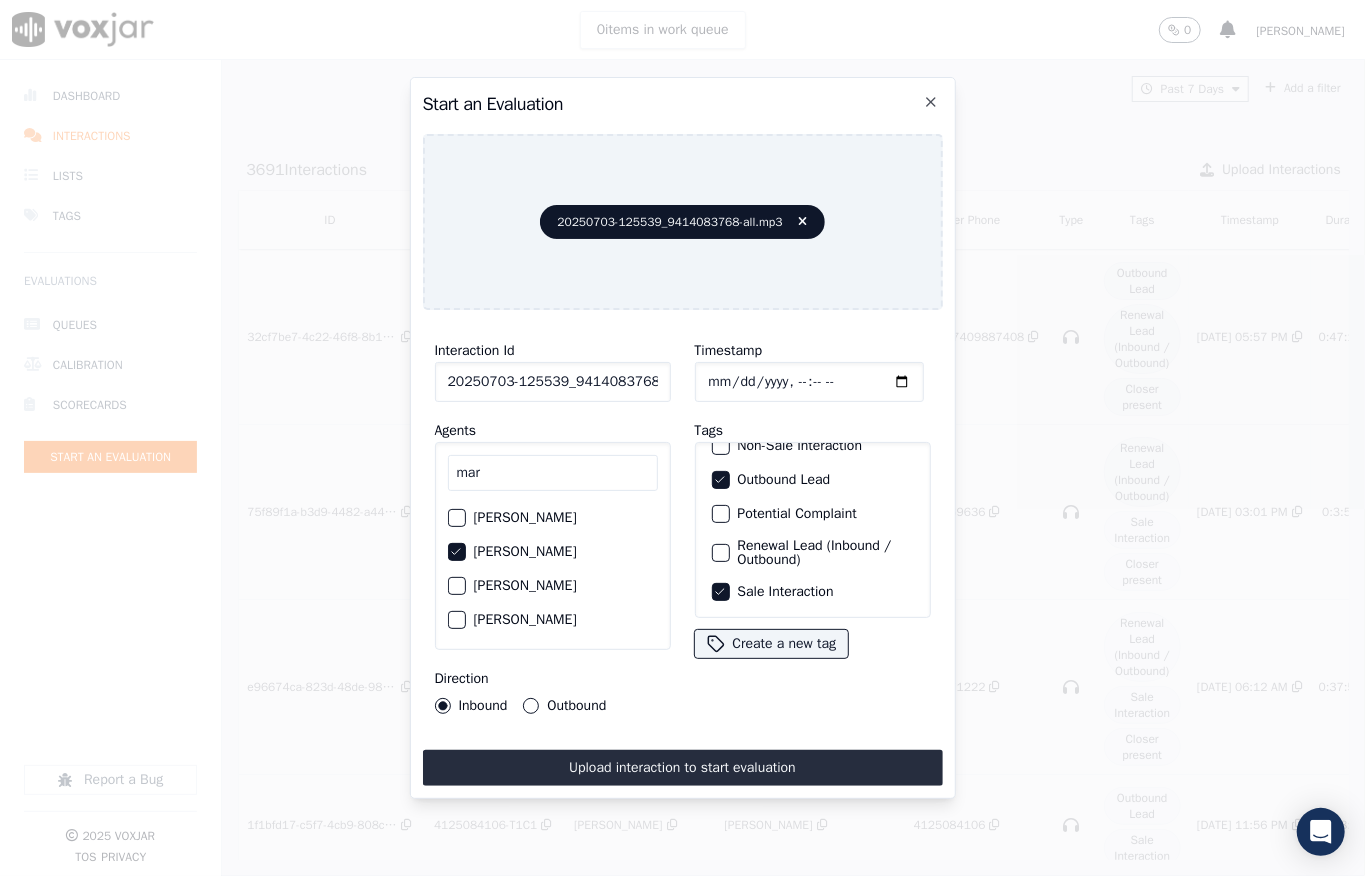 click on "Timestamp" 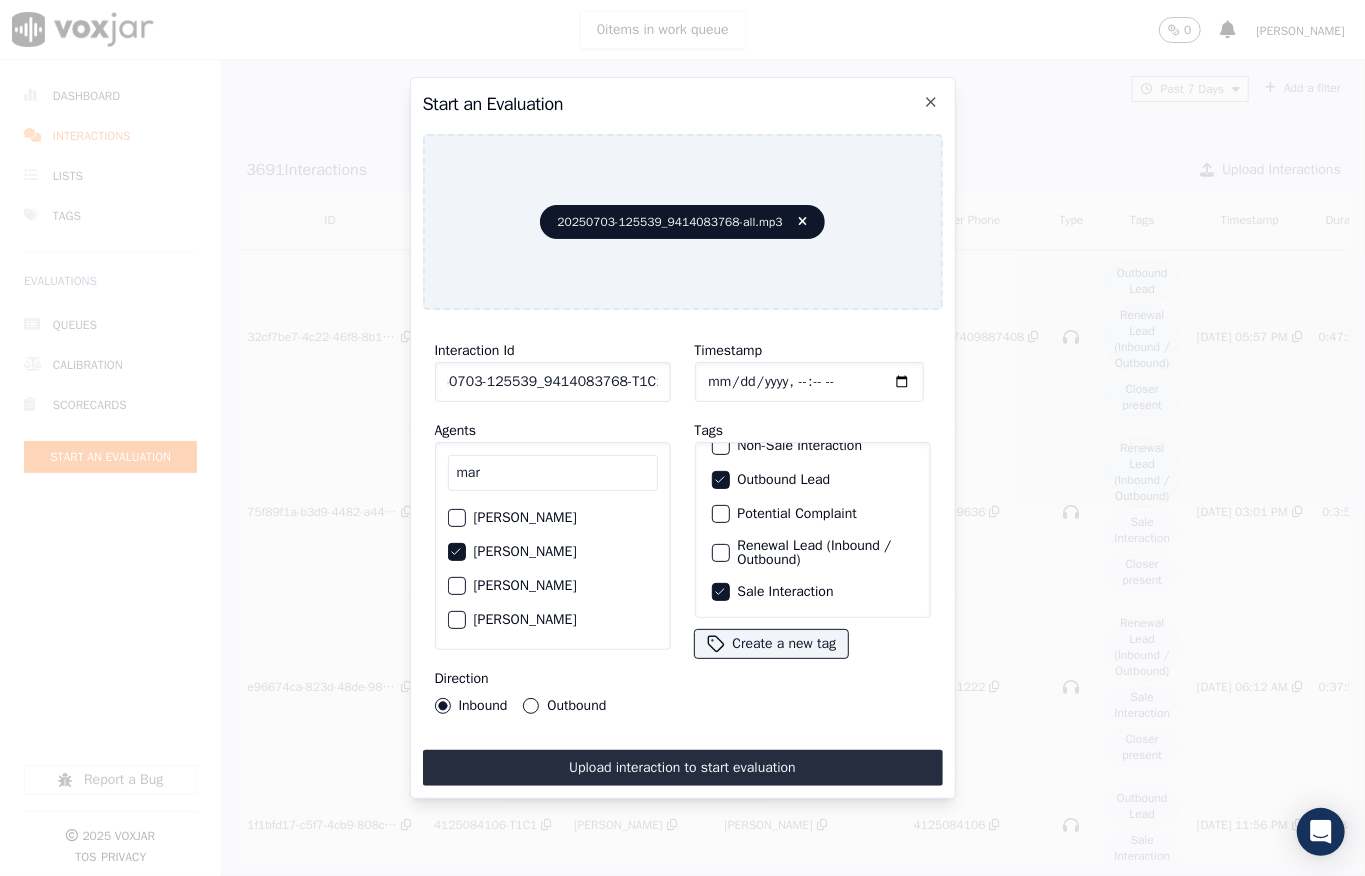 click on "Interaction Id   20250703-125539_9414083768-T1C1     Agents   mar     John Das     MARY OLIER         MICHELLE MARRERO     Marcus Kunwar     Mark Sharma     Martin Das     Richard Kumar     Stuart Shaw     Direction     Inbound     Outbound   Timestamp       Tags     Closer present     Complaint     Feedback Shared     Inbound Lead     Non-Sale Interaction     Outbound Lead     Potential Complaint     Renewal Lead (Inbound / Outbound)     Sale Interaction
Create a new tag" at bounding box center (683, 526) 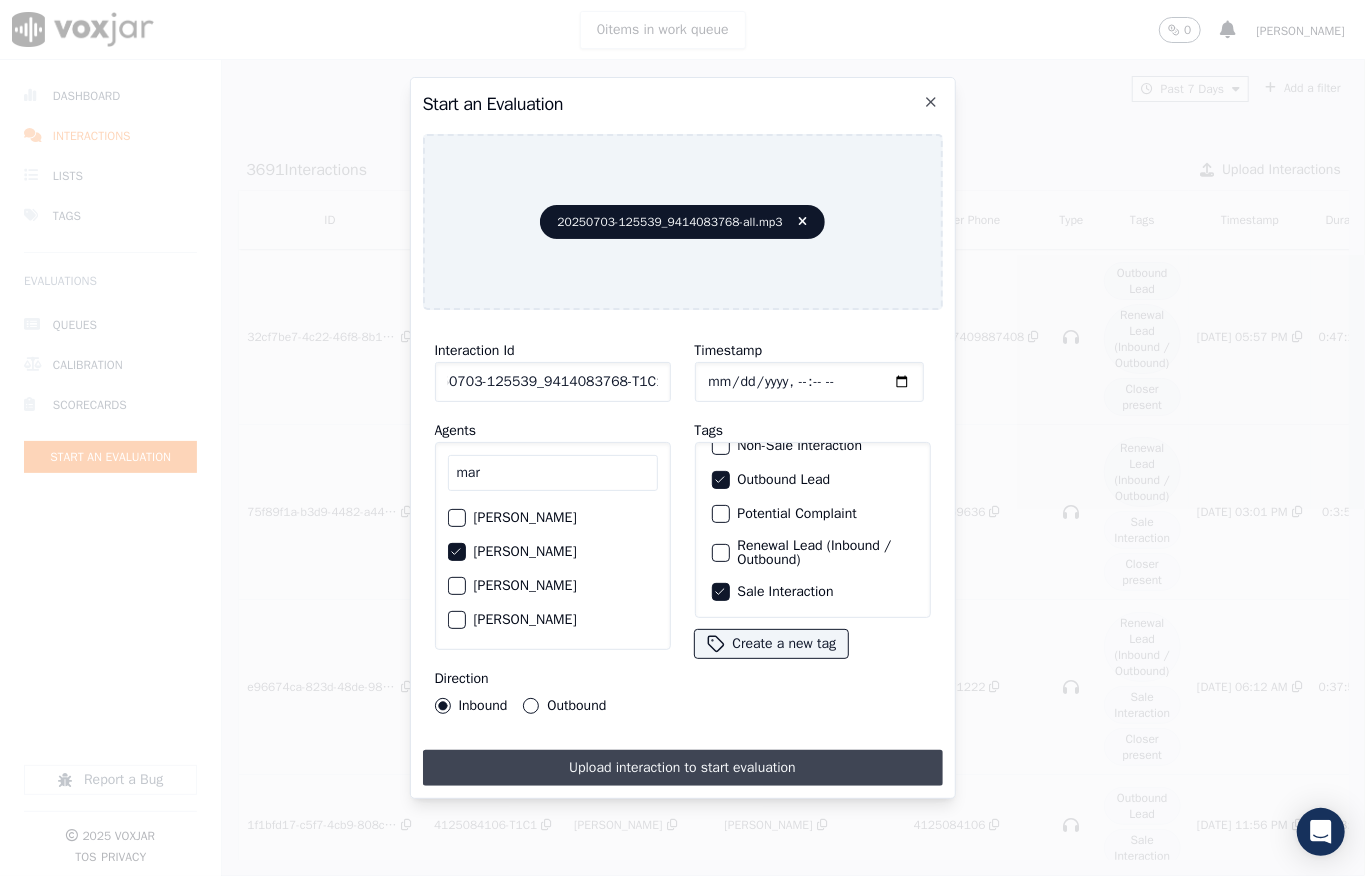 scroll, scrollTop: 0, scrollLeft: 0, axis: both 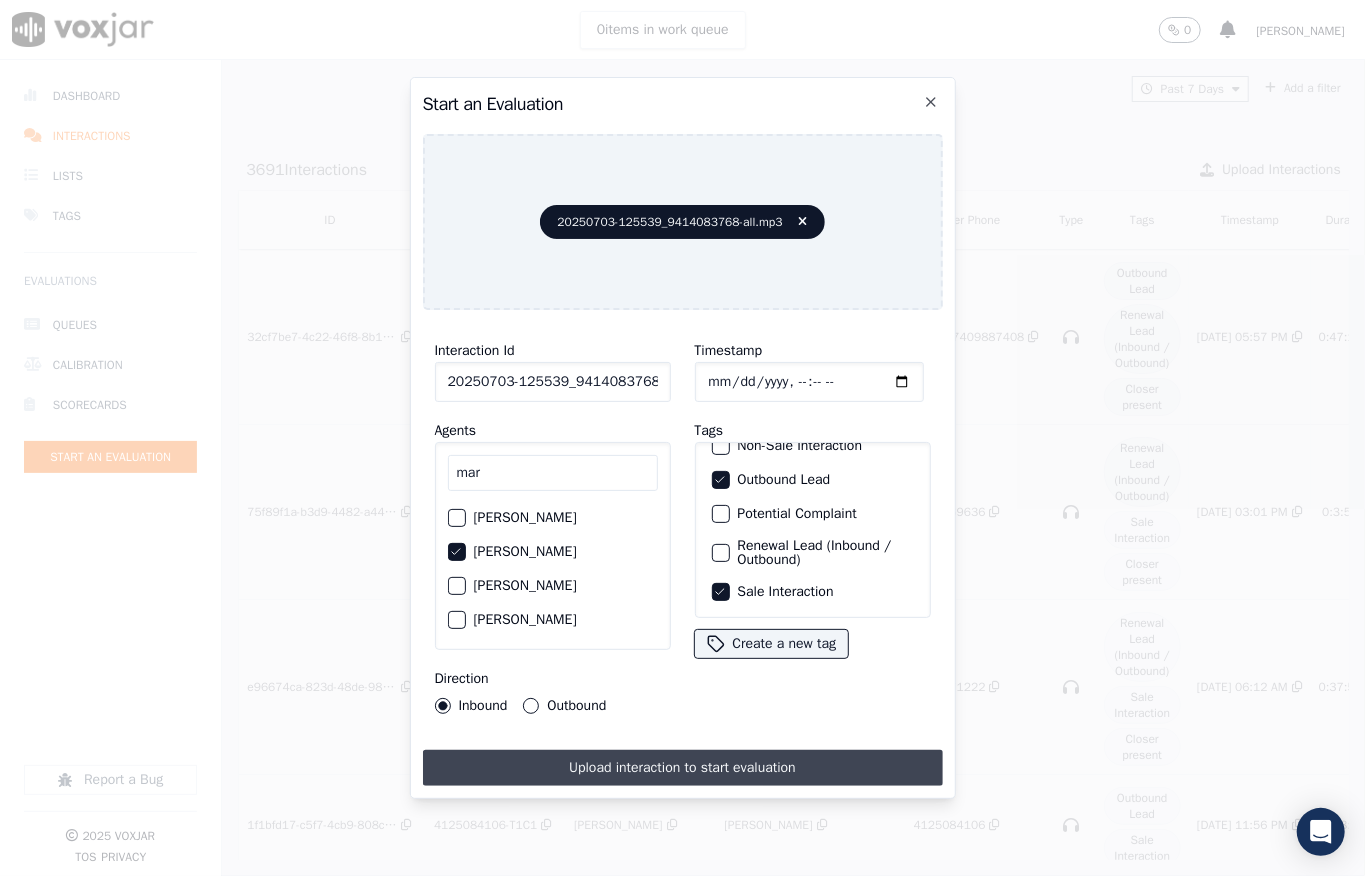 click on "Upload interaction to start evaluation" at bounding box center [683, 768] 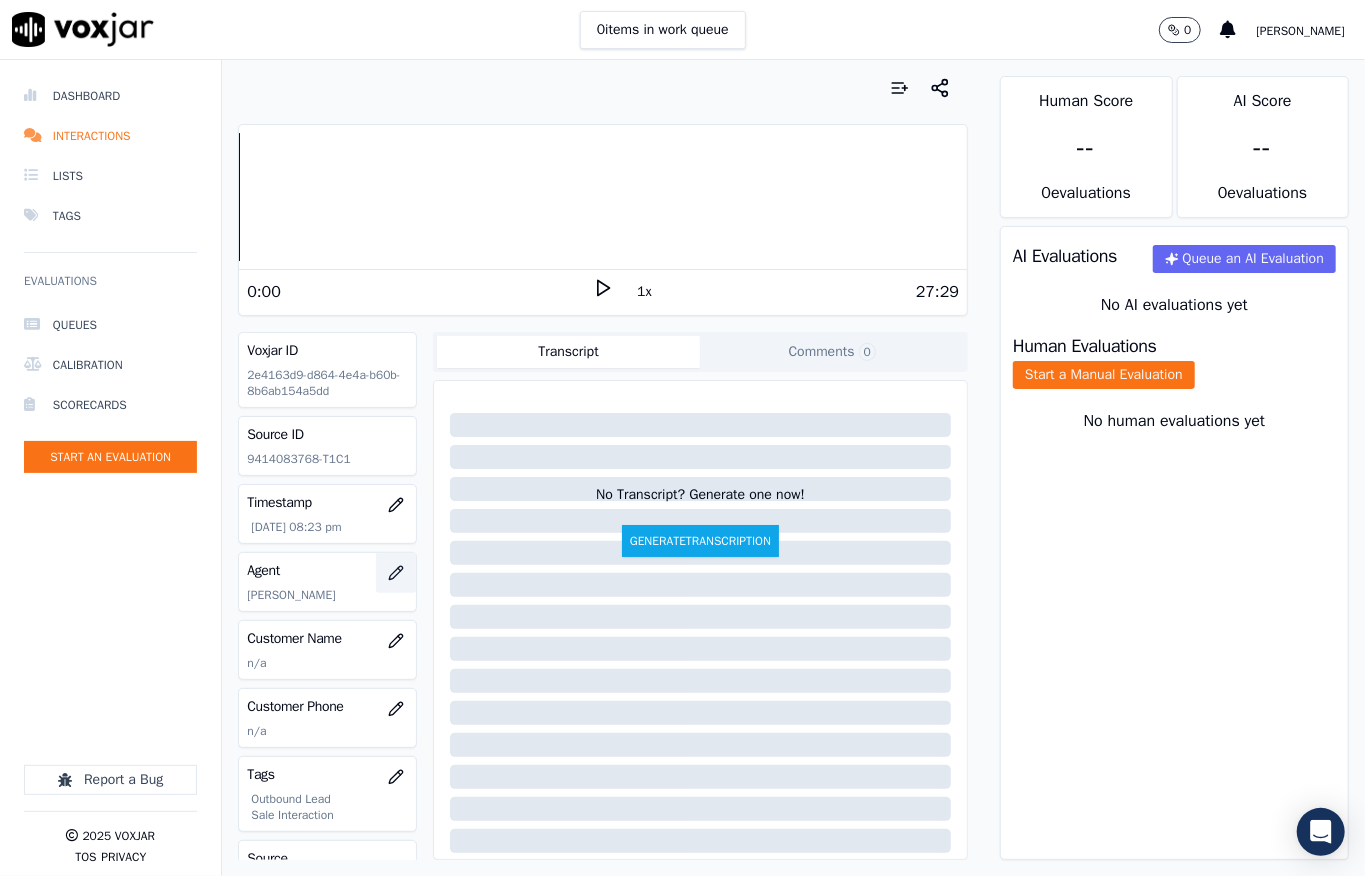 click at bounding box center (396, 573) 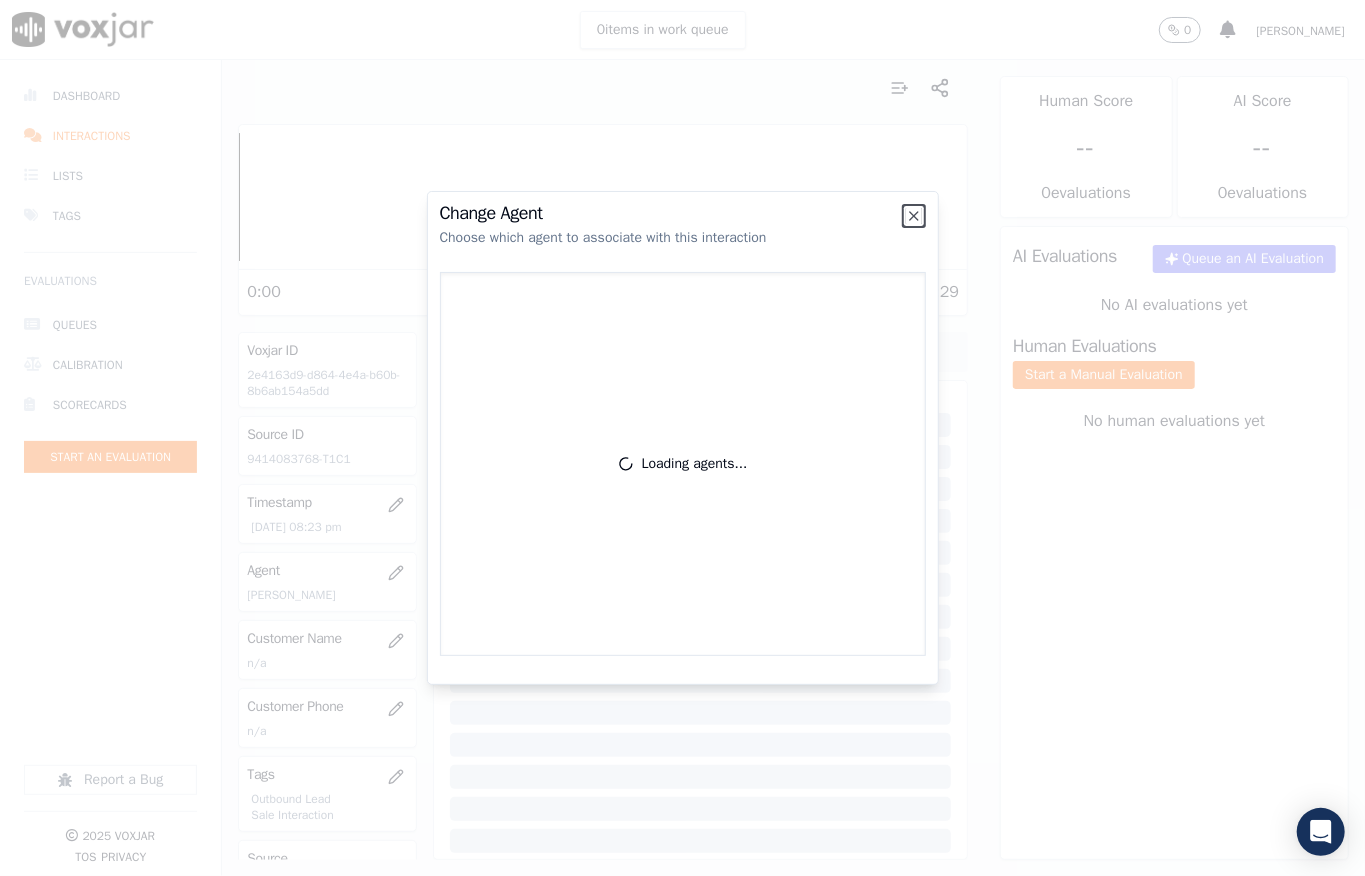 type 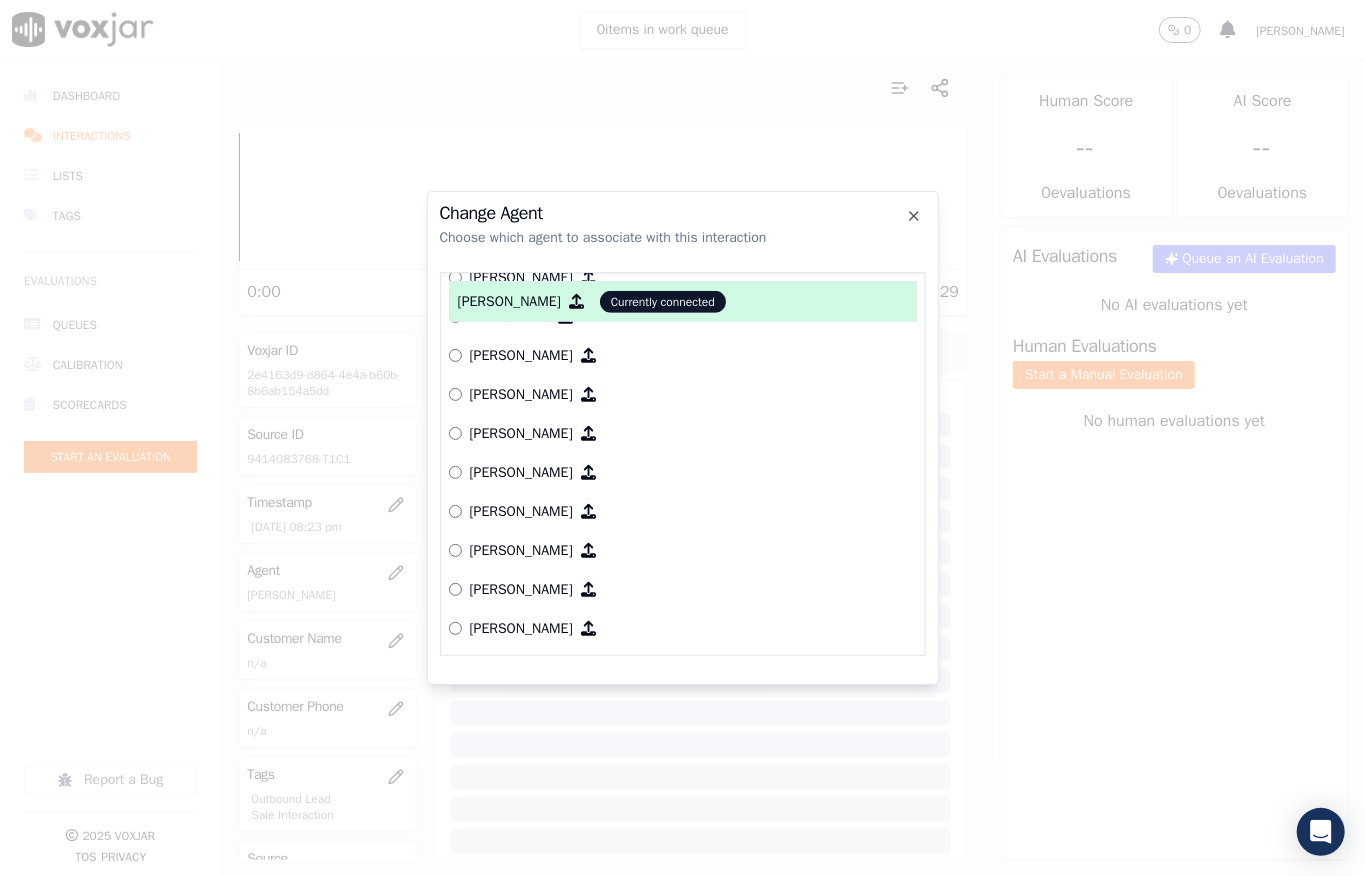 scroll, scrollTop: 673, scrollLeft: 0, axis: vertical 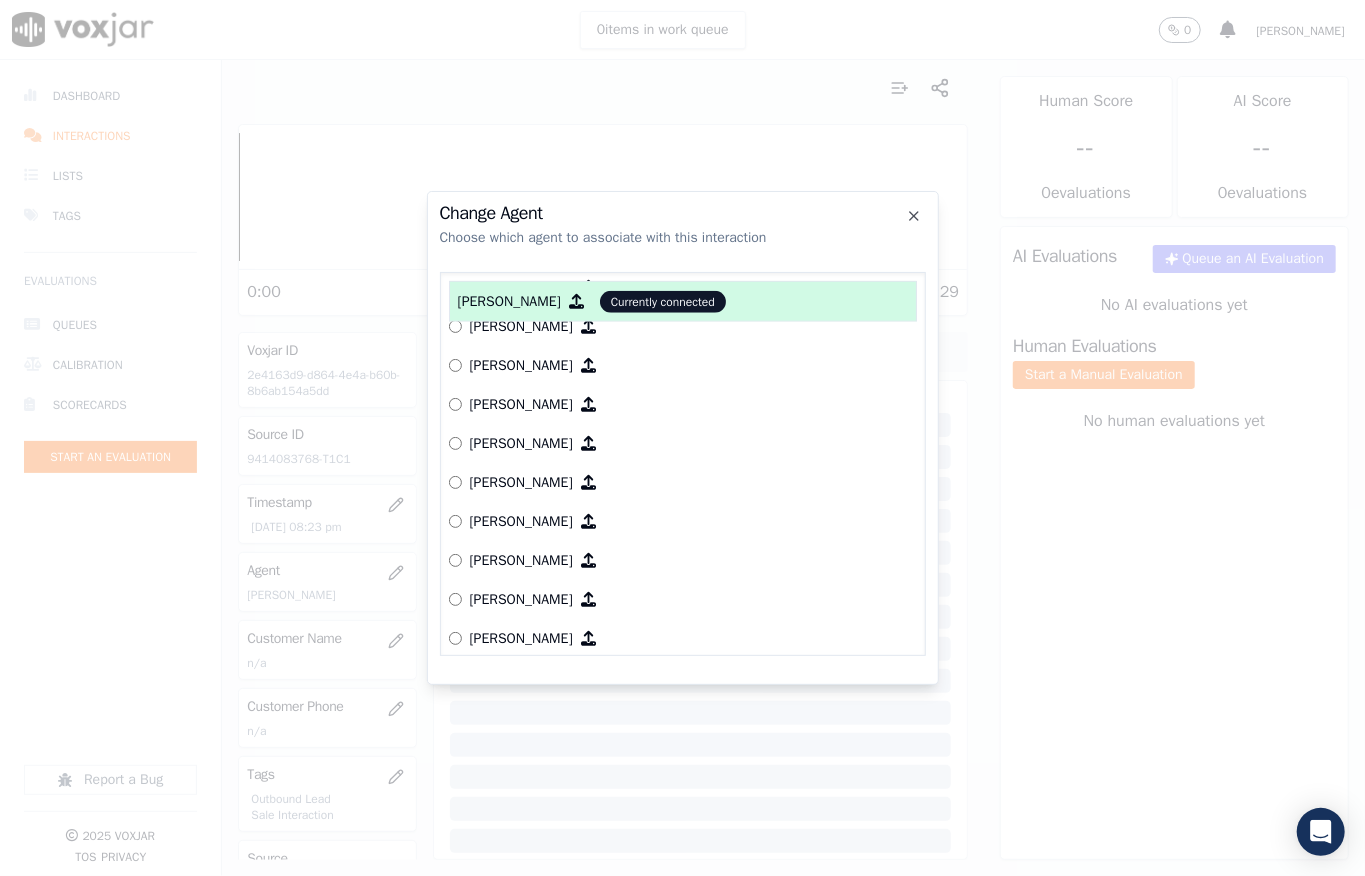 click at bounding box center (682, 438) 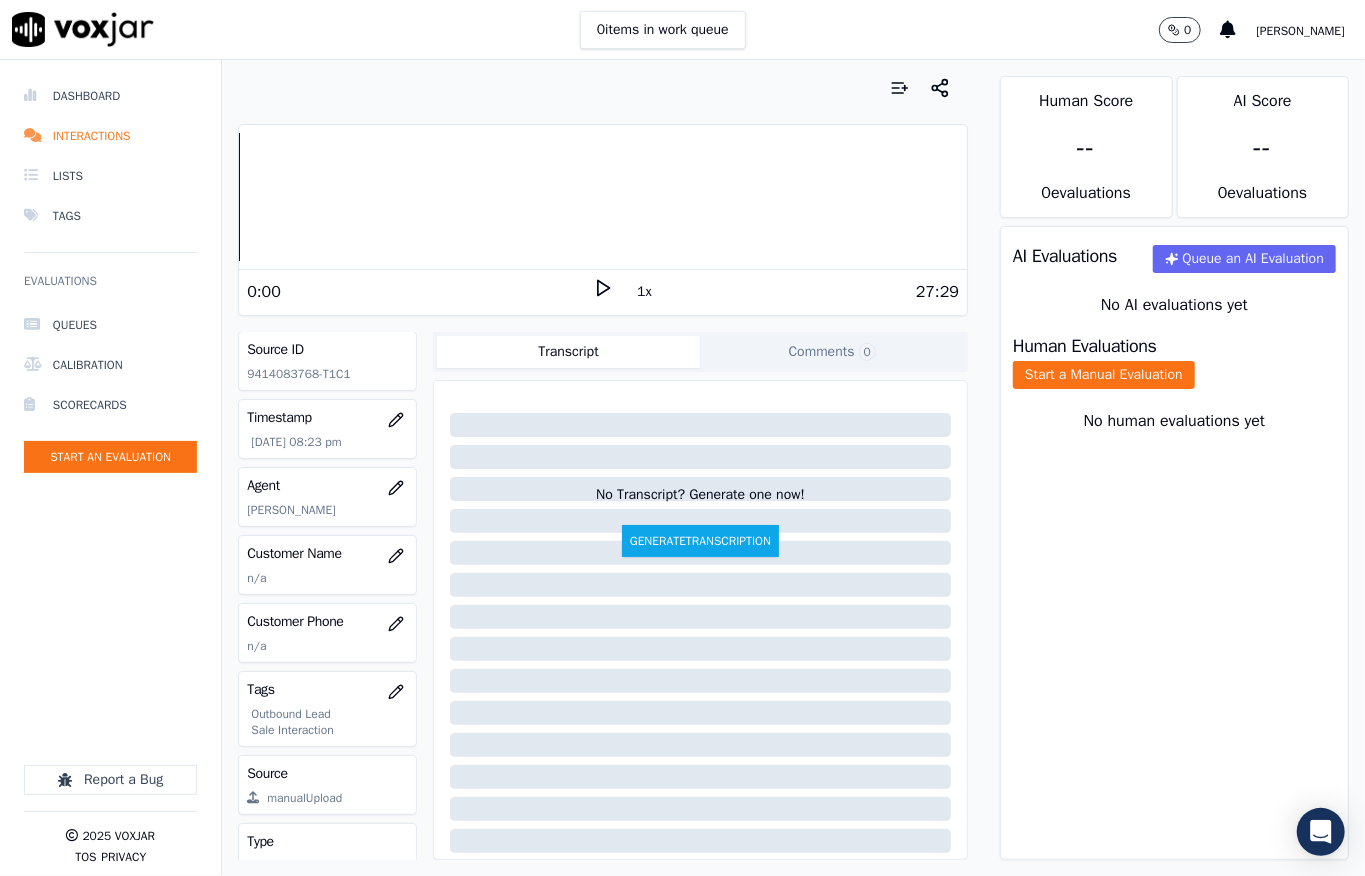 scroll, scrollTop: 133, scrollLeft: 0, axis: vertical 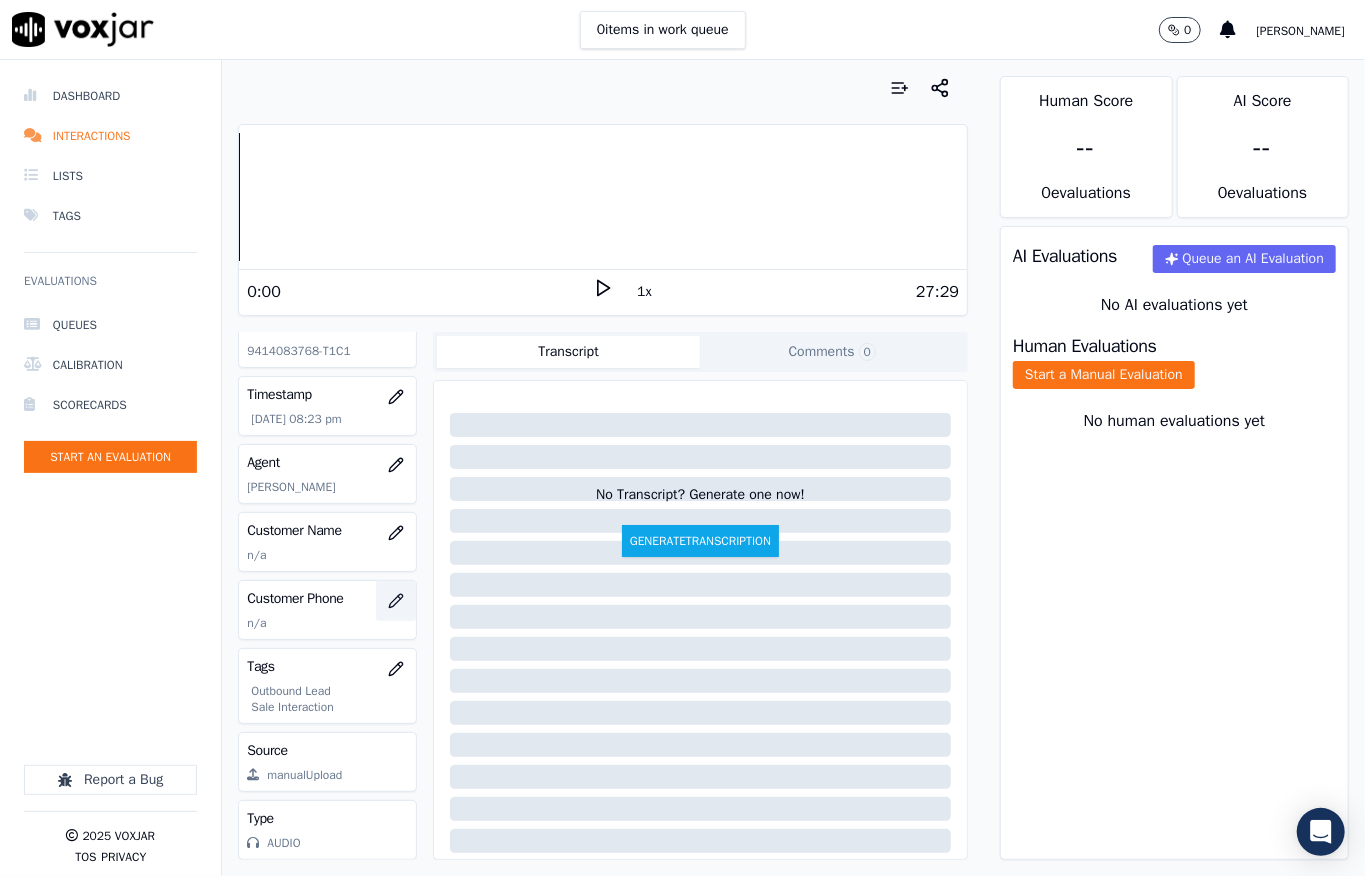 click 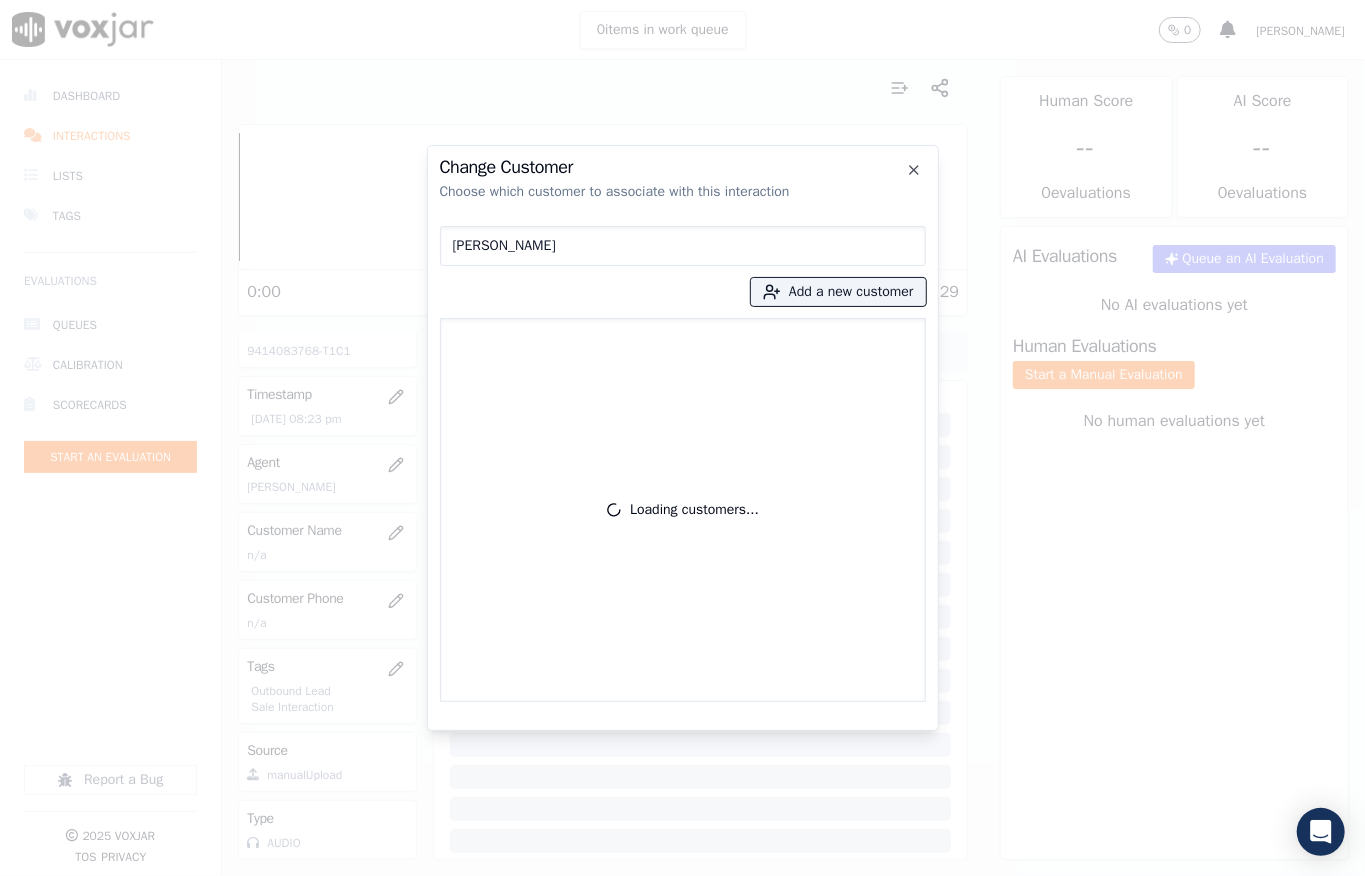 type on "Carol Hanson" 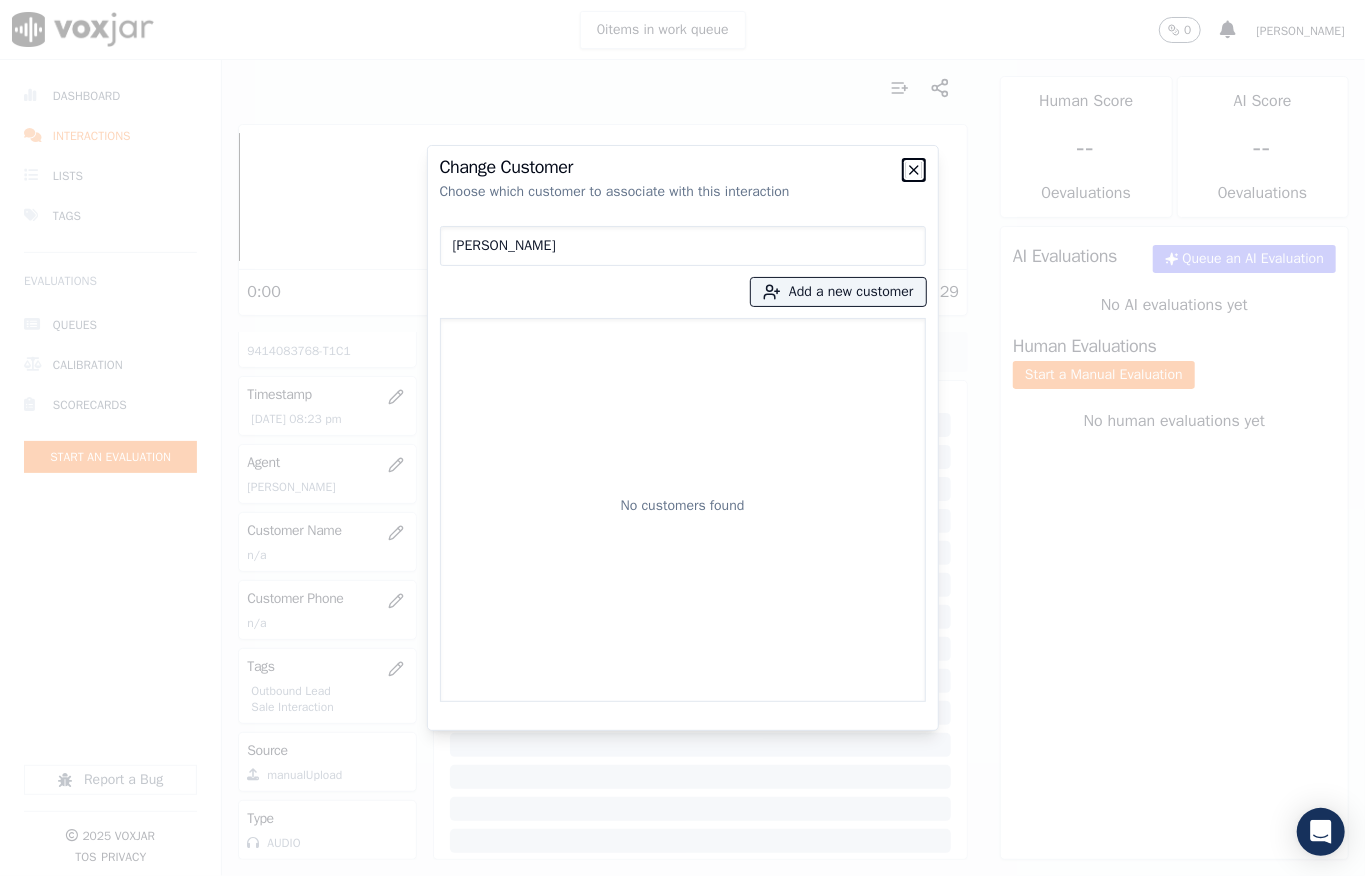 click 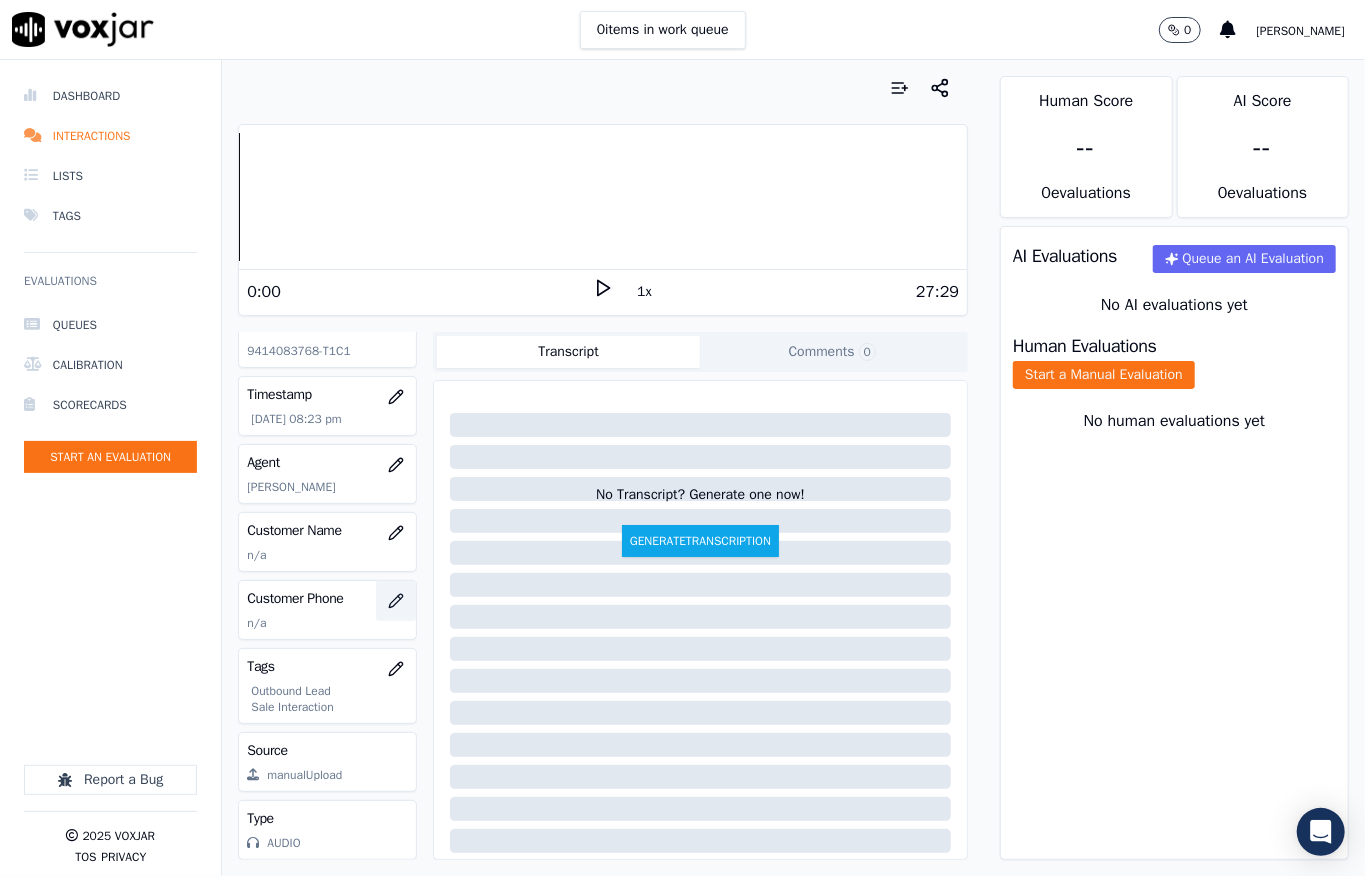 click at bounding box center (396, 601) 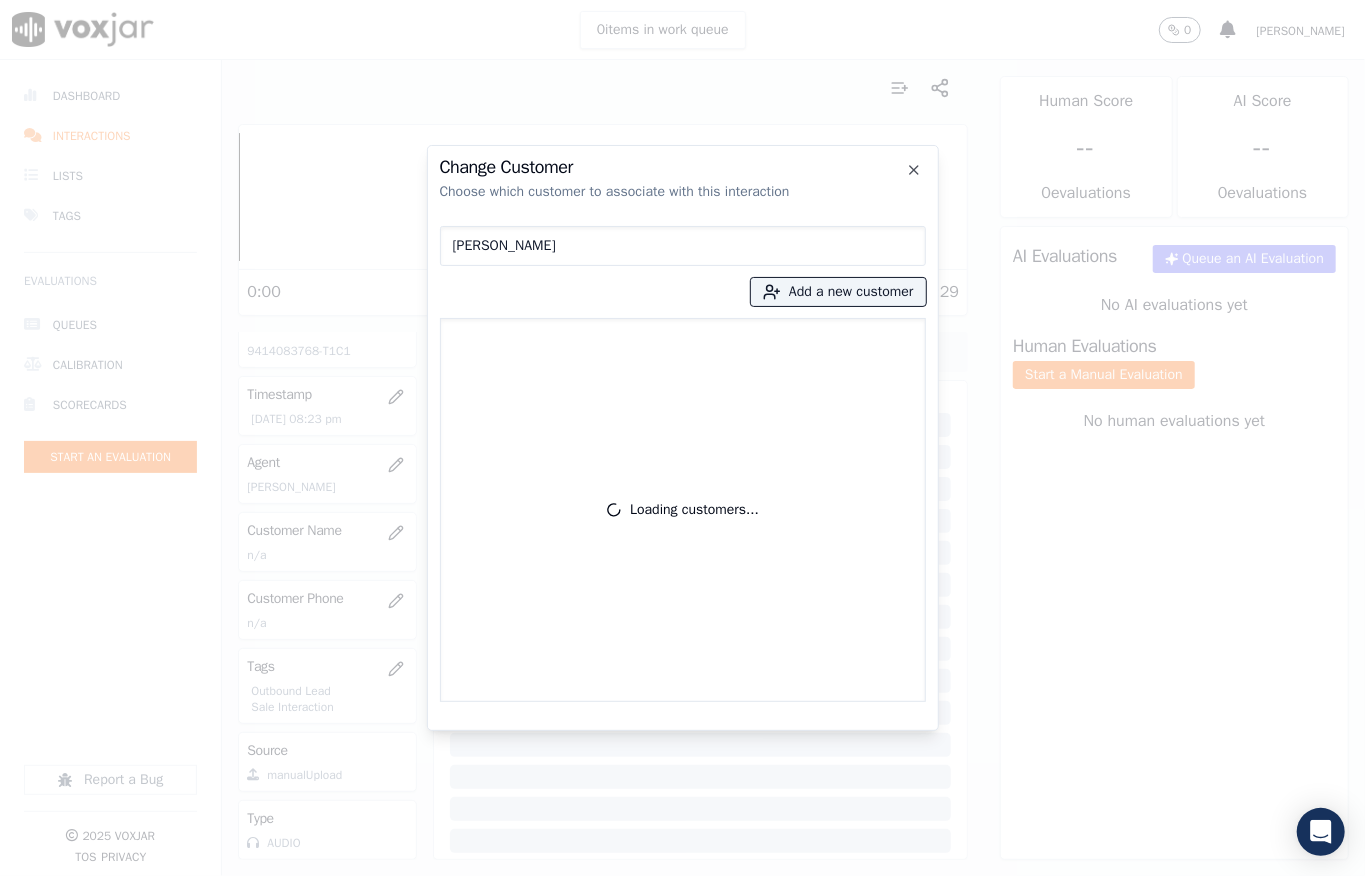 type on "Mobile Number: +19414083768" 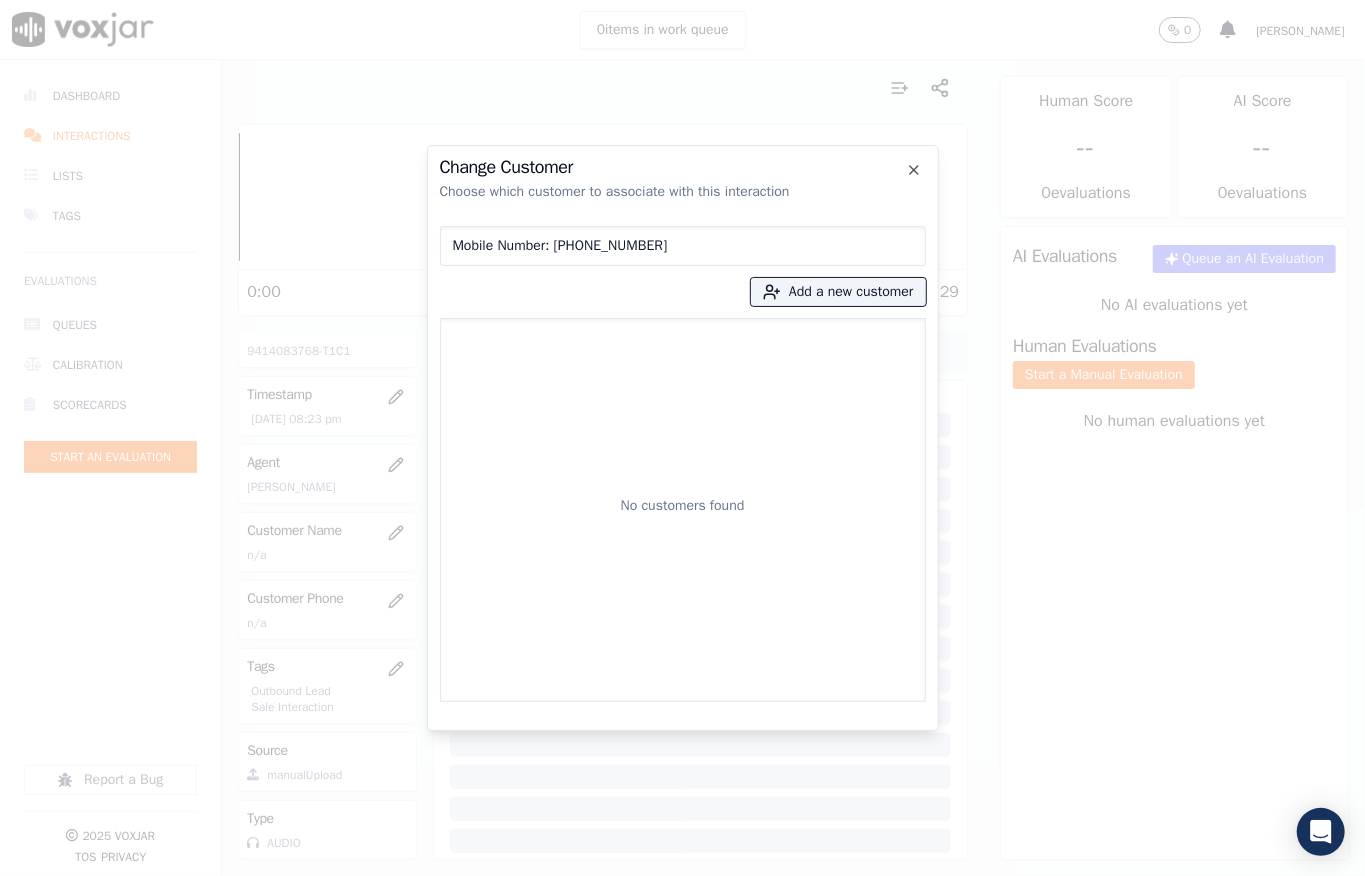drag, startPoint x: 672, startPoint y: 244, endPoint x: 321, endPoint y: 240, distance: 351.0228 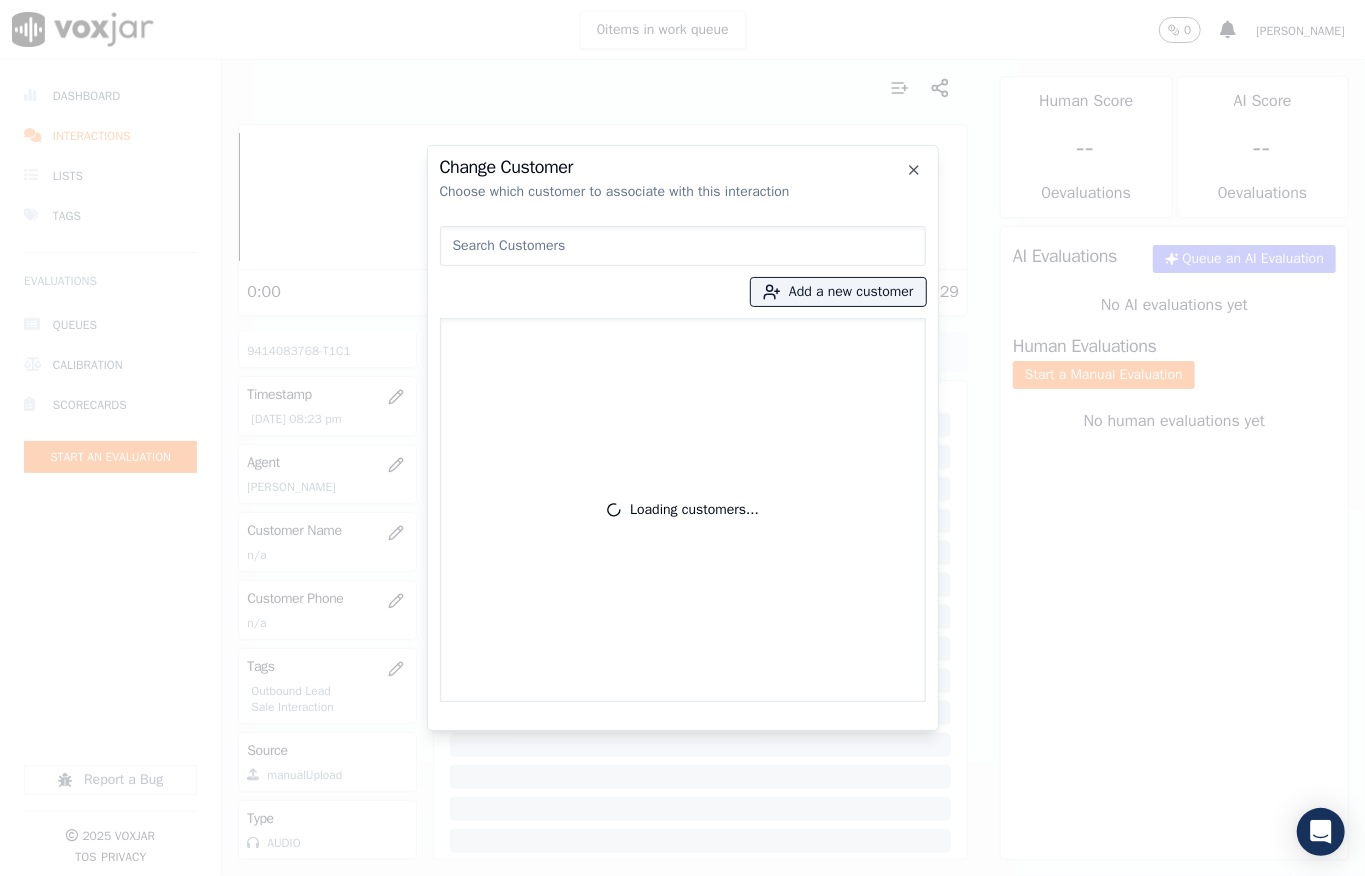 type 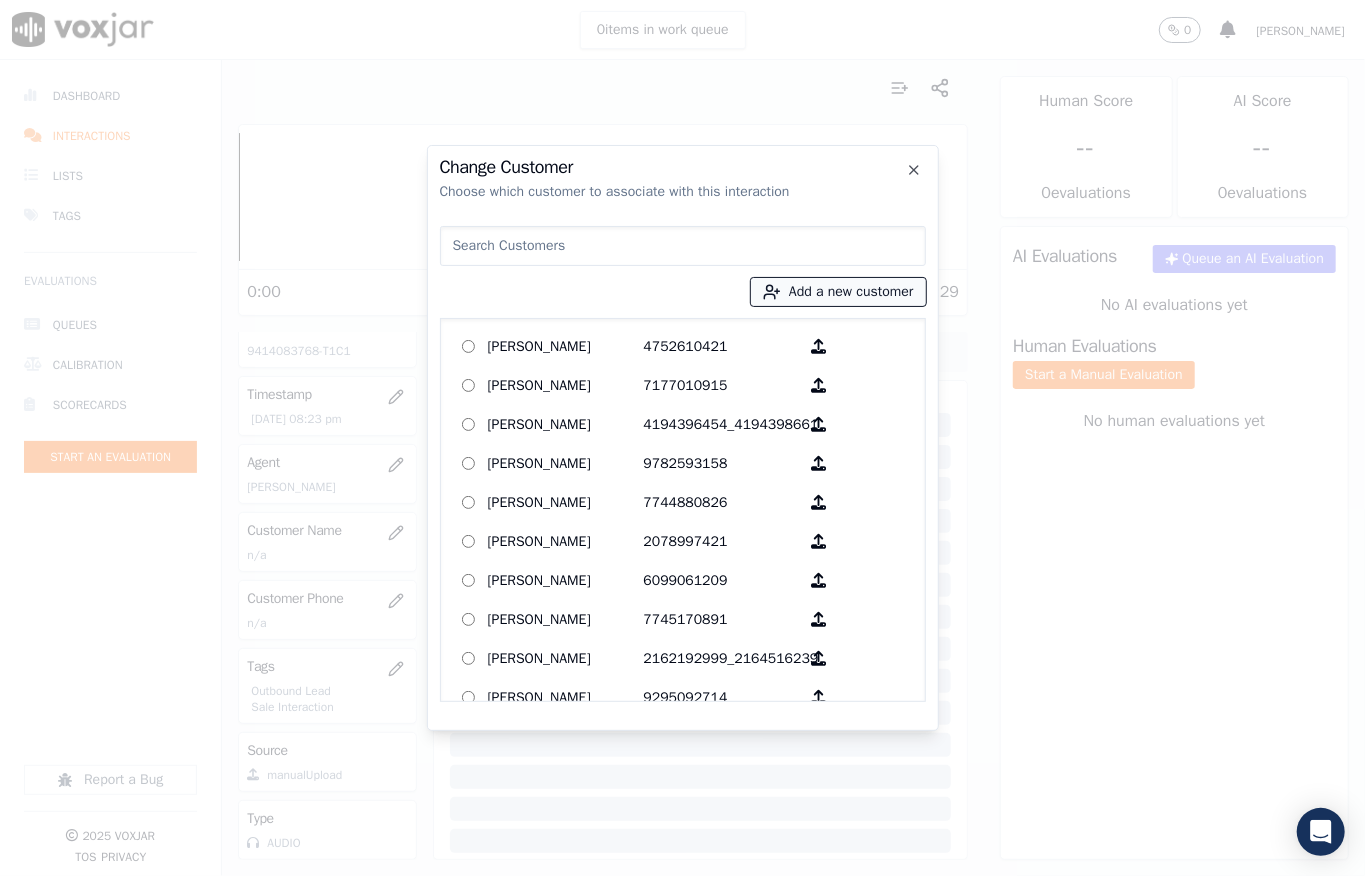 click on "Add a new customer" at bounding box center (838, 292) 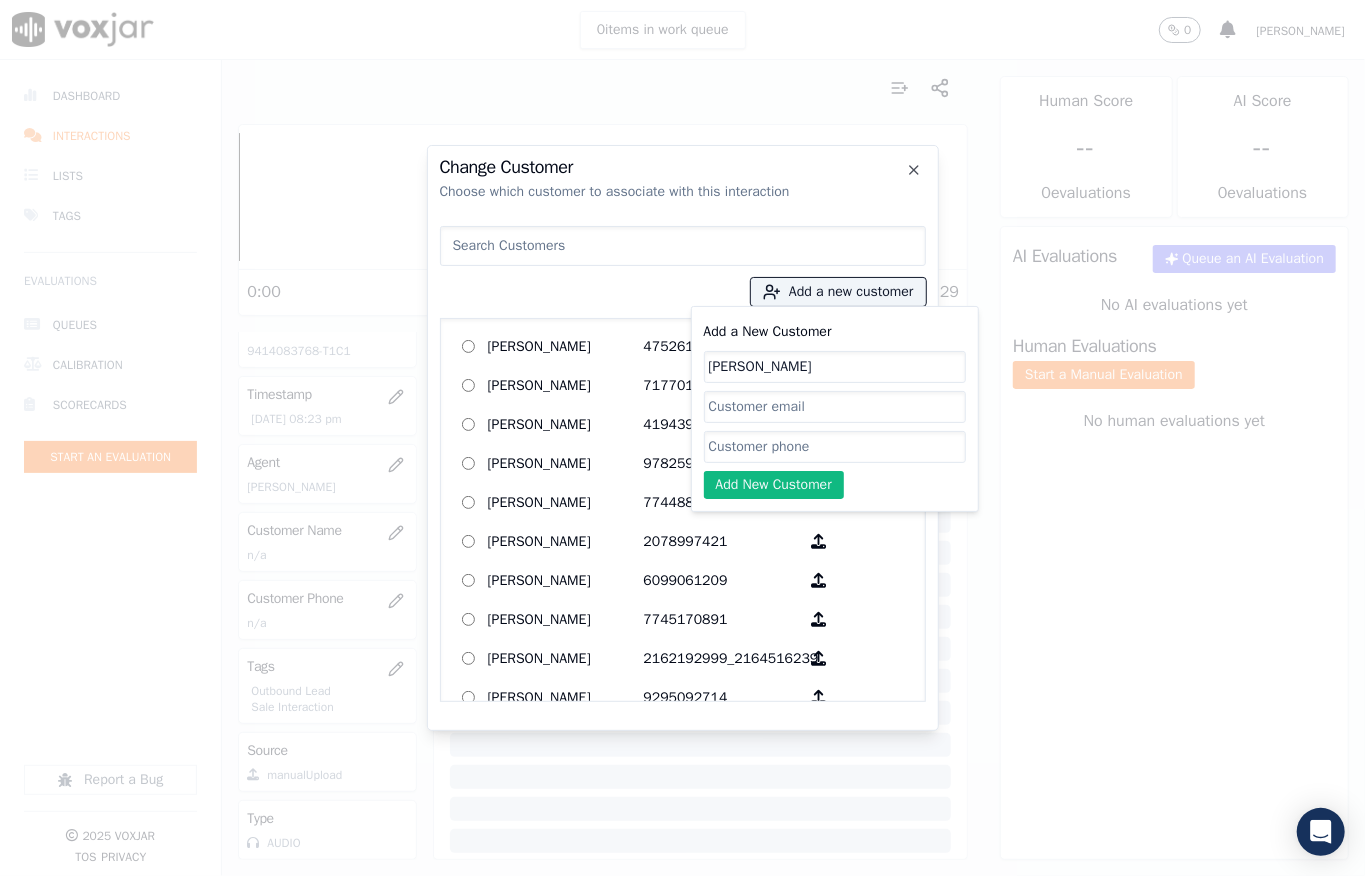 type on "Carol Hanson" 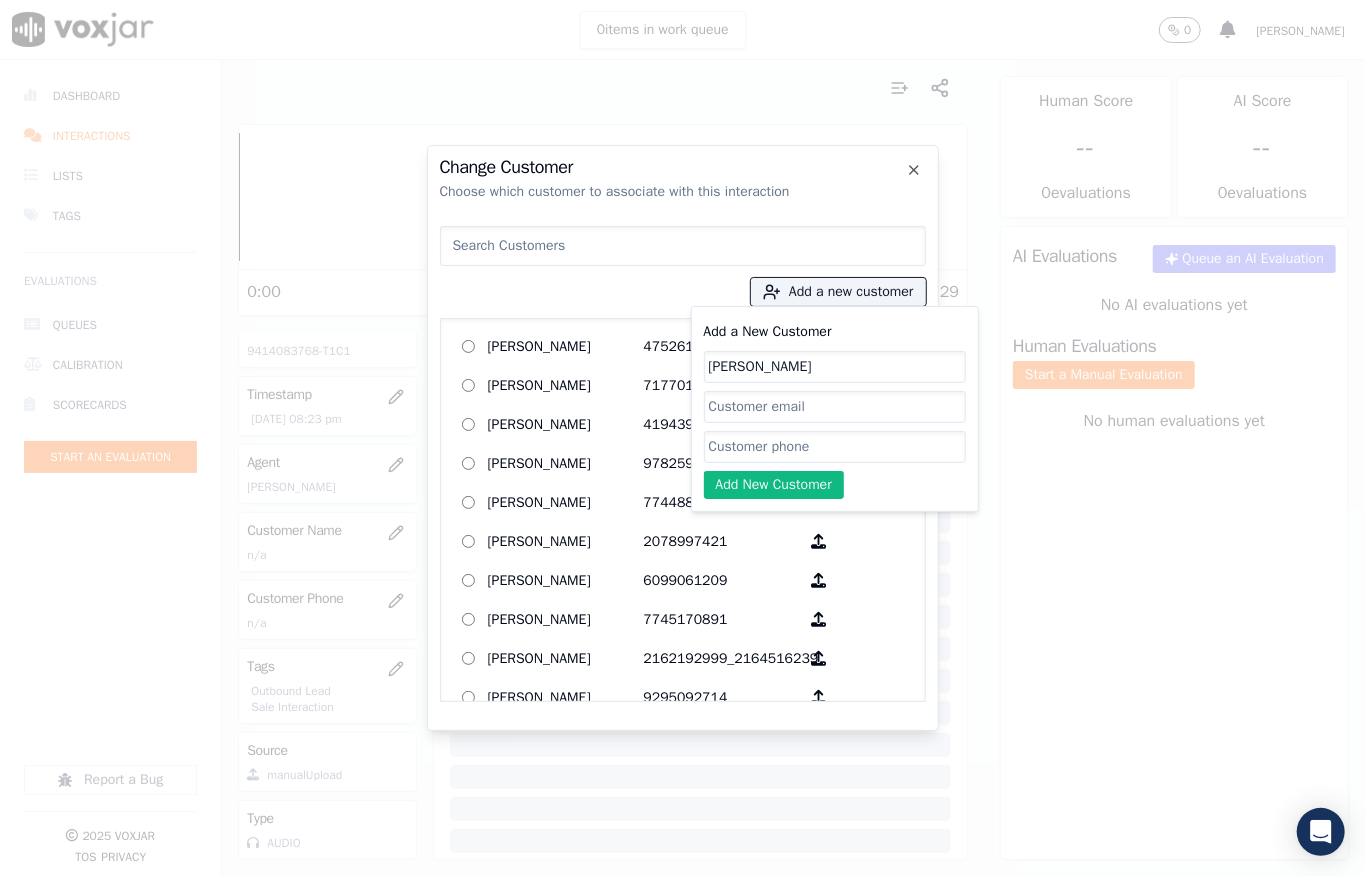 drag, startPoint x: 733, startPoint y: 442, endPoint x: 740, endPoint y: 460, distance: 19.313208 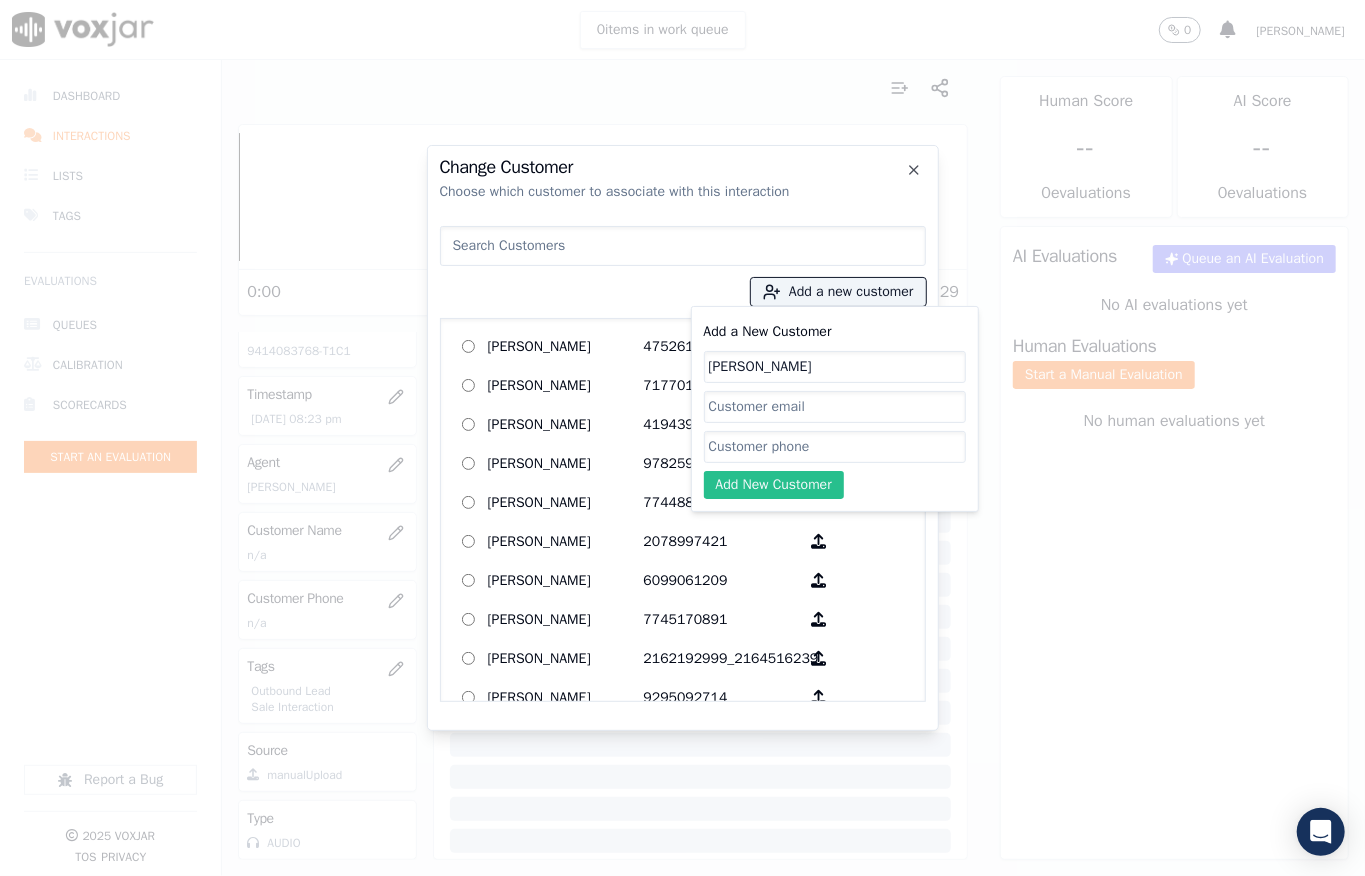 paste on "9414083768" 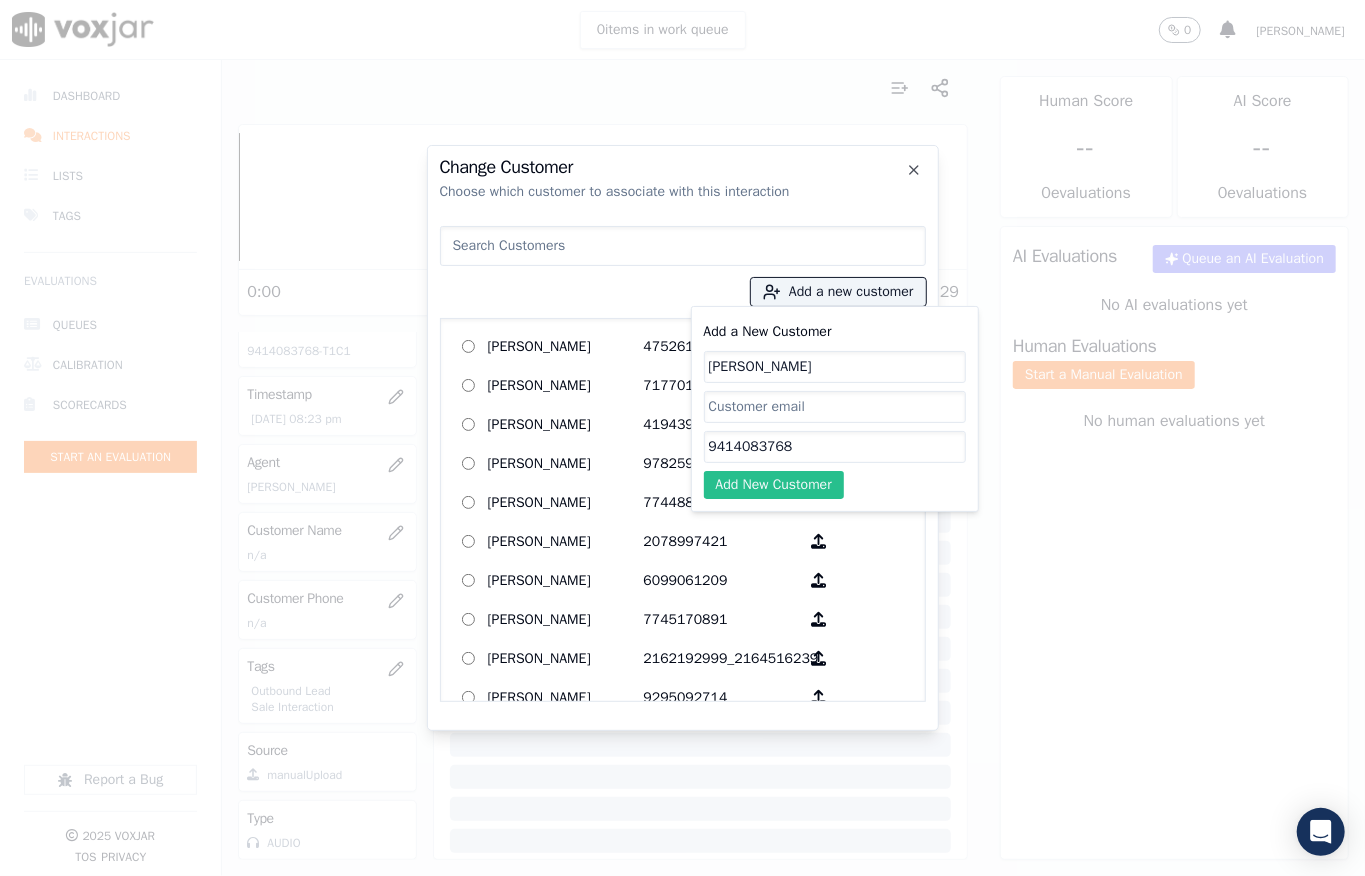type on "9414083768" 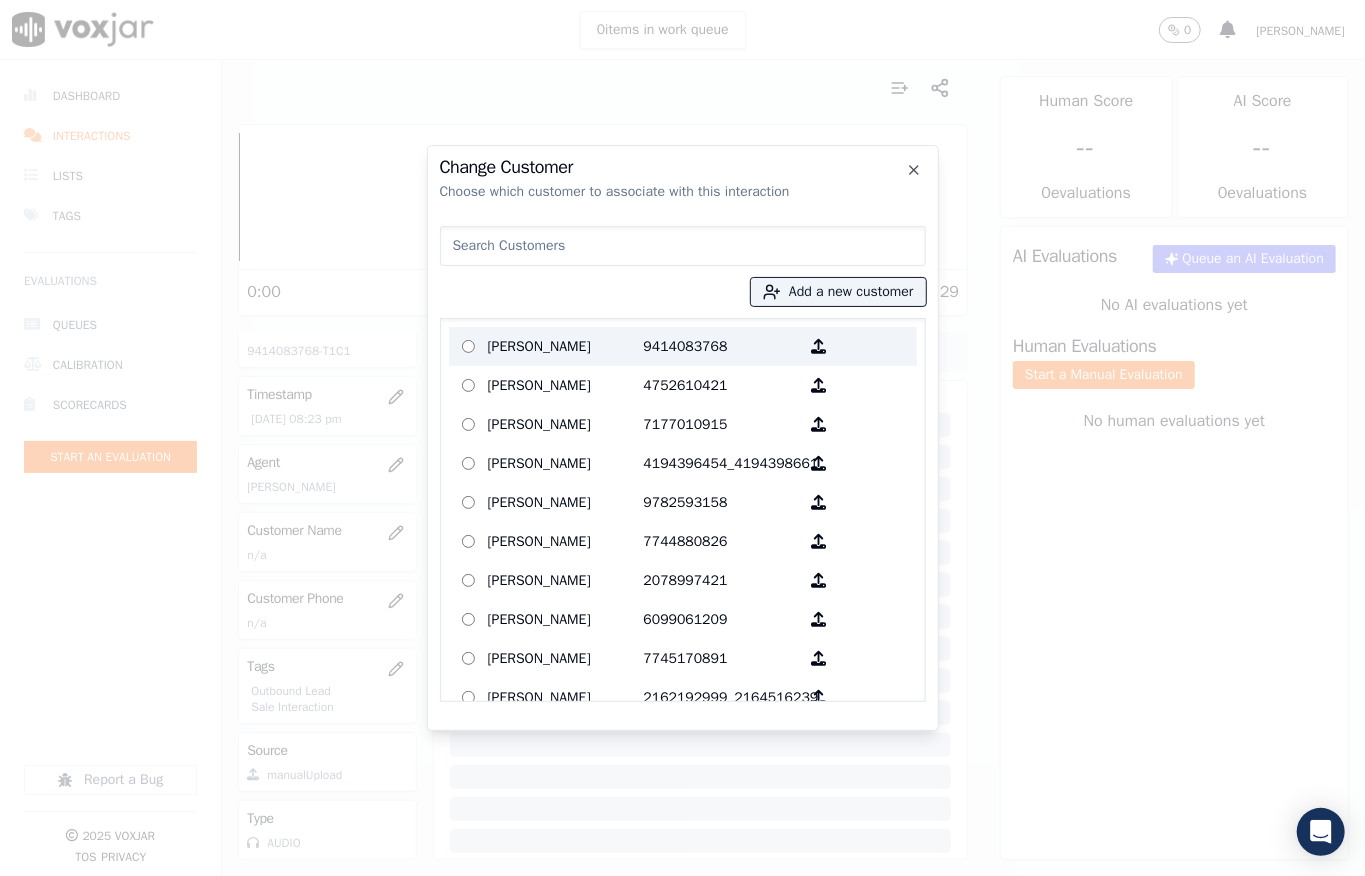 click on "Carol Hanson" at bounding box center (566, 346) 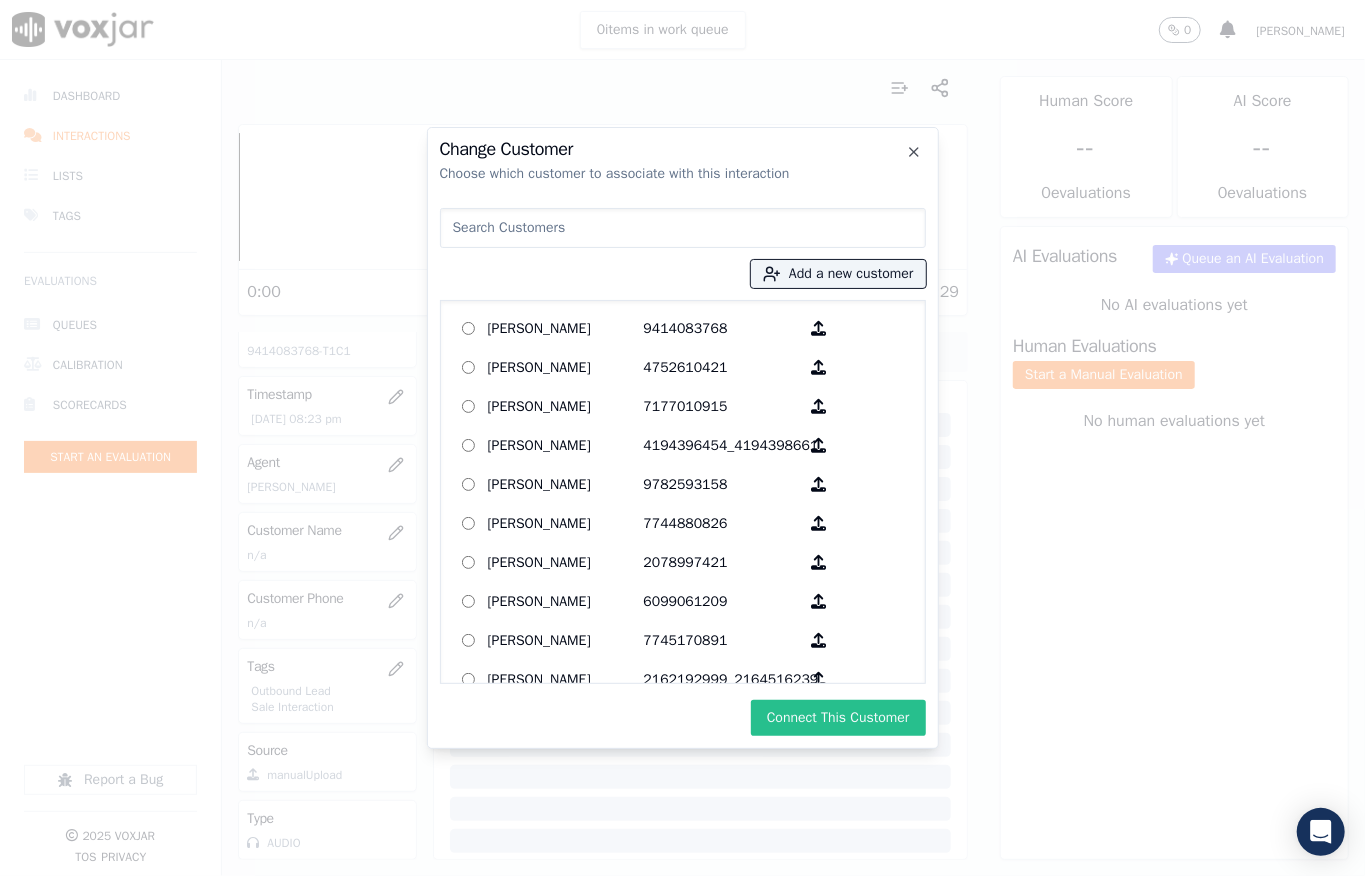 click on "Connect This Customer" at bounding box center [838, 718] 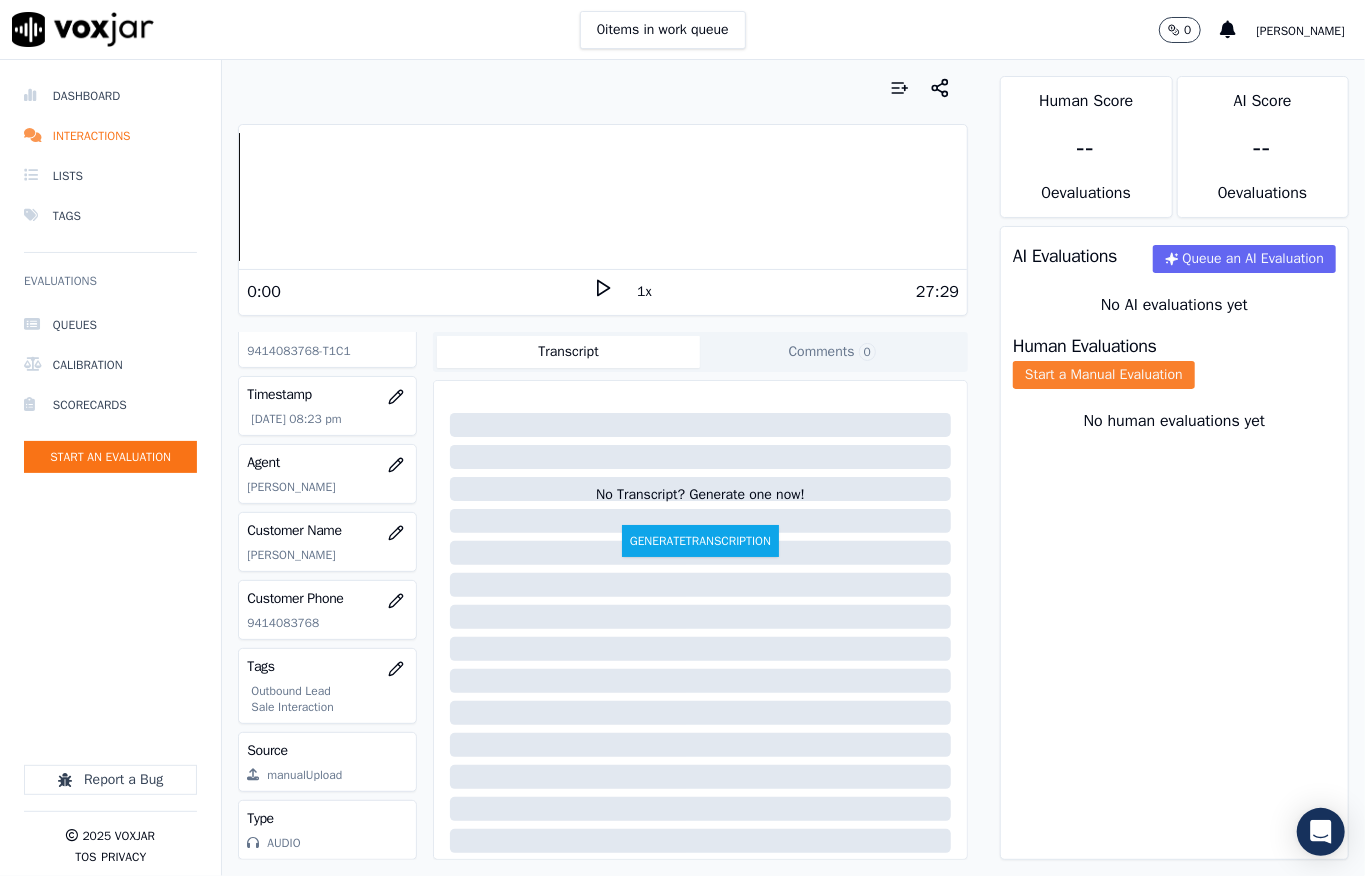 click on "Start a Manual Evaluation" 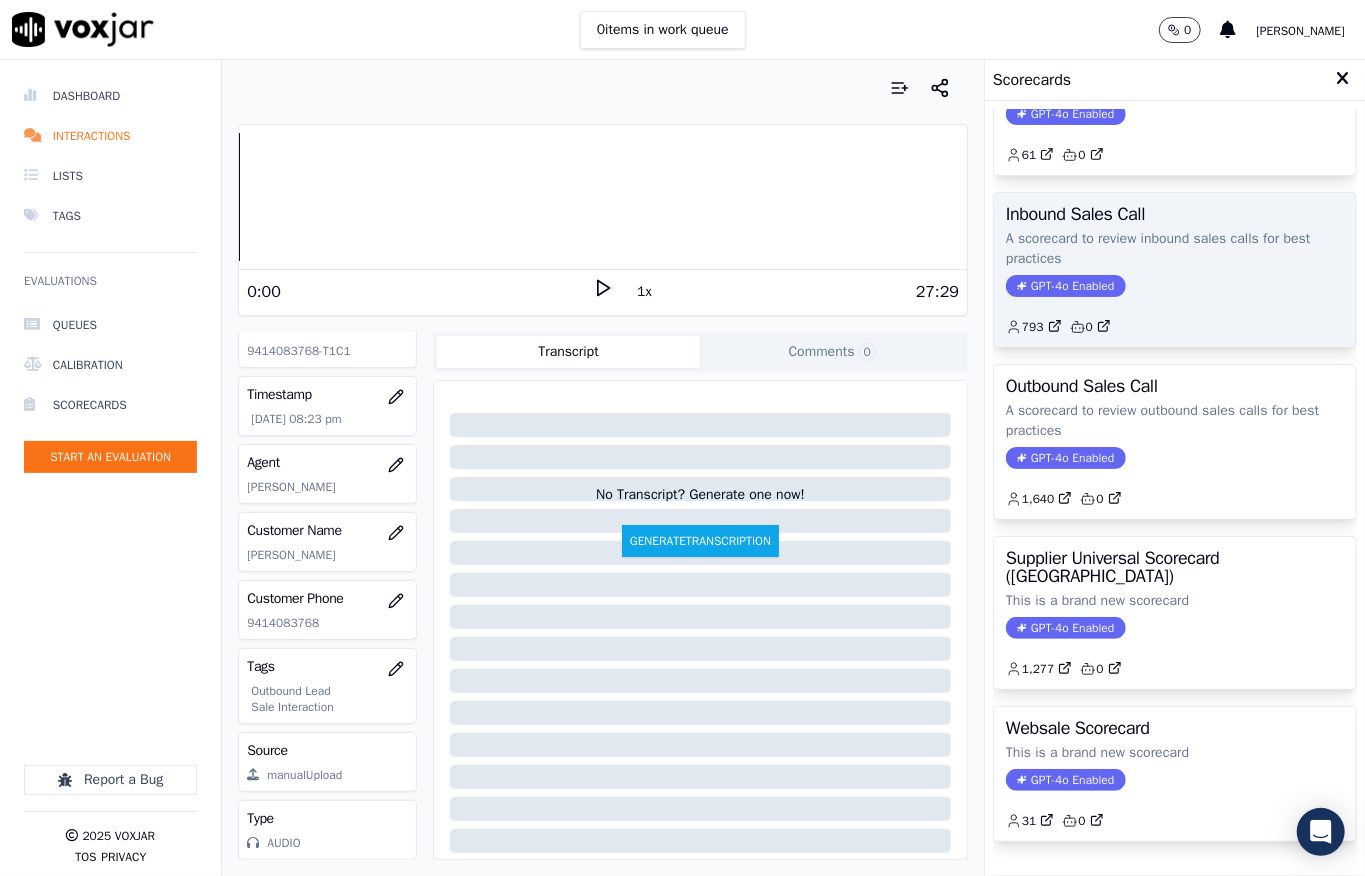scroll, scrollTop: 133, scrollLeft: 0, axis: vertical 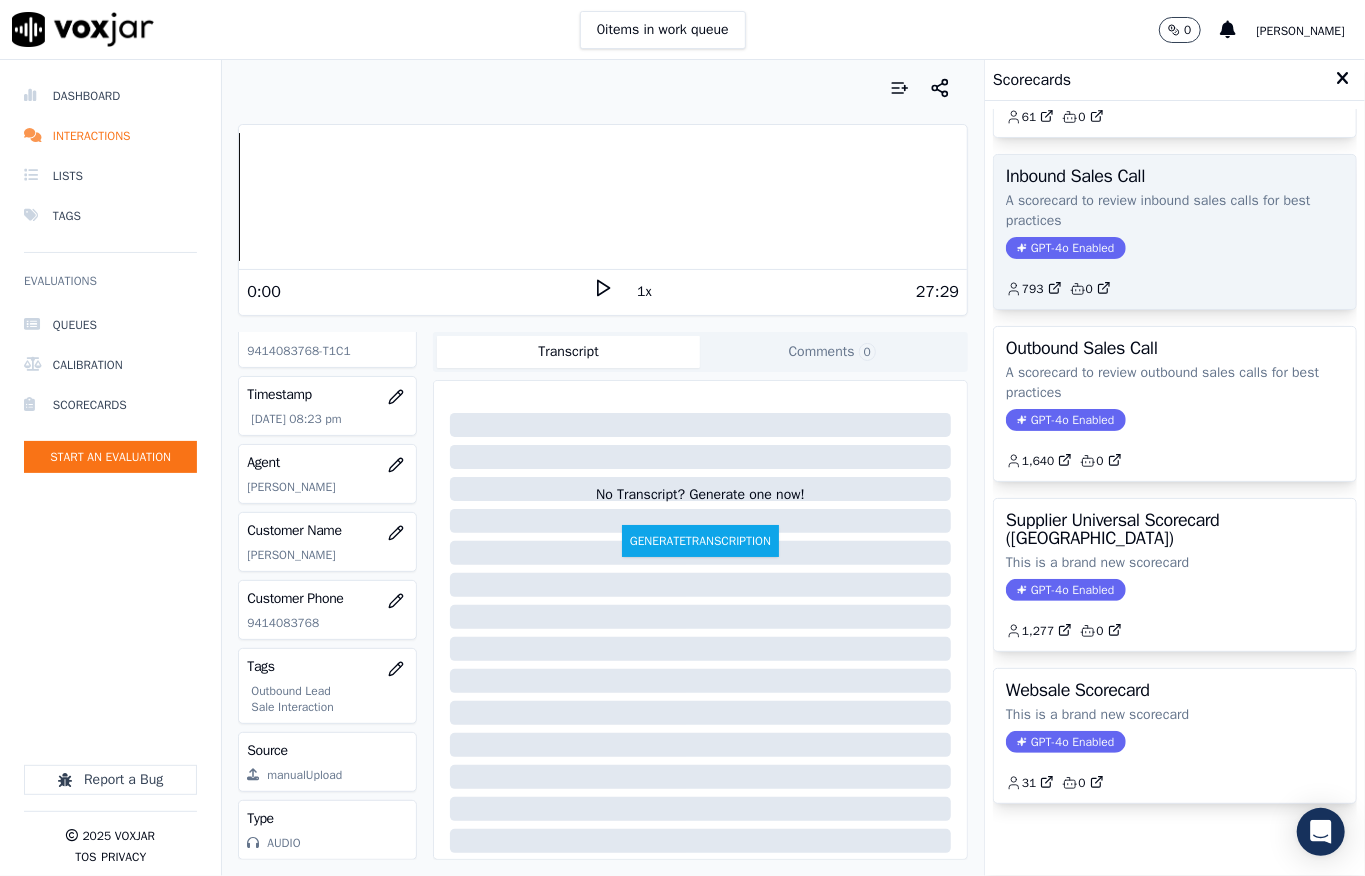 click on "GPT-4o Enabled" at bounding box center (1065, 248) 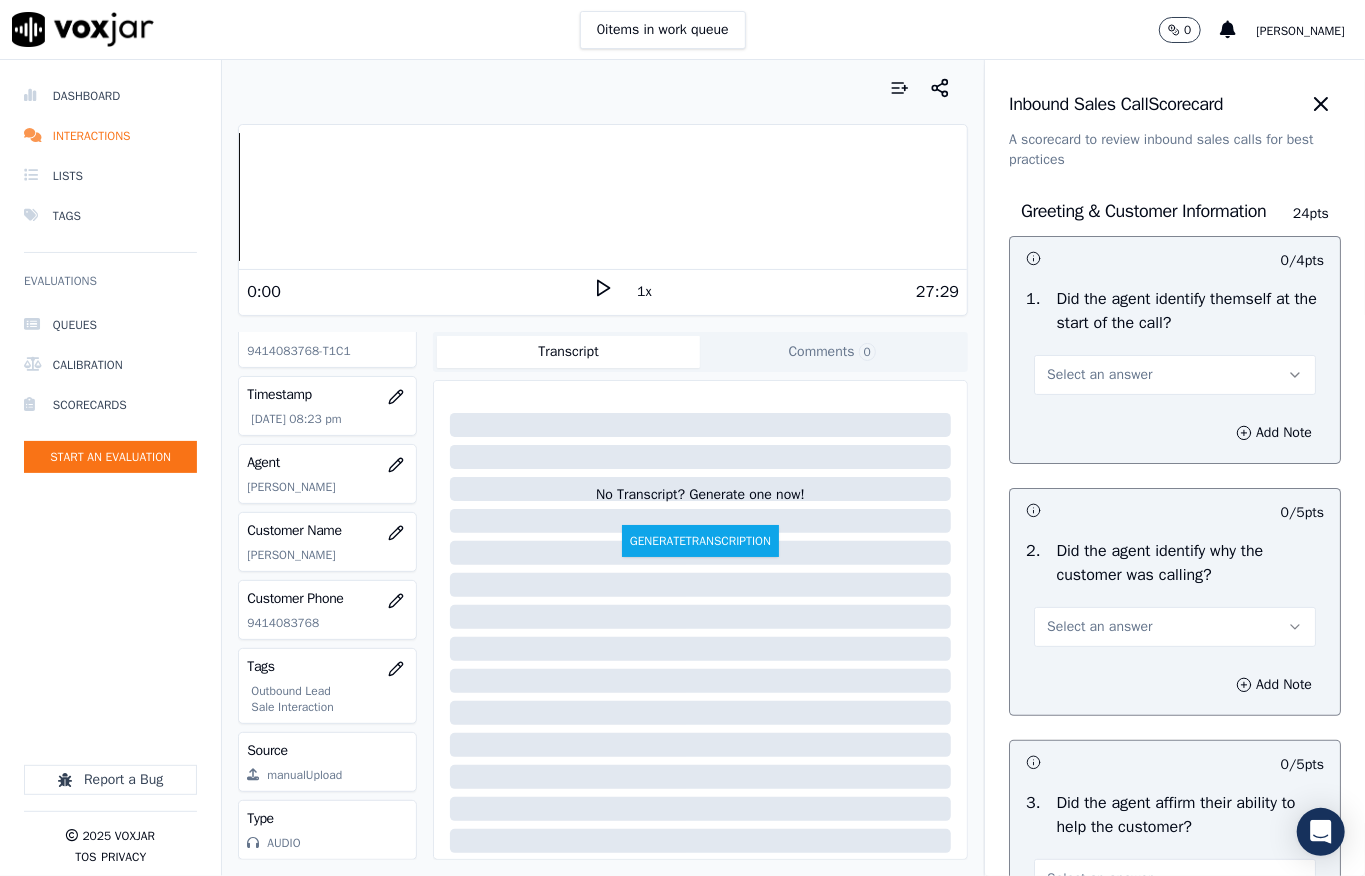 click on "Select an answer" at bounding box center (1175, 375) 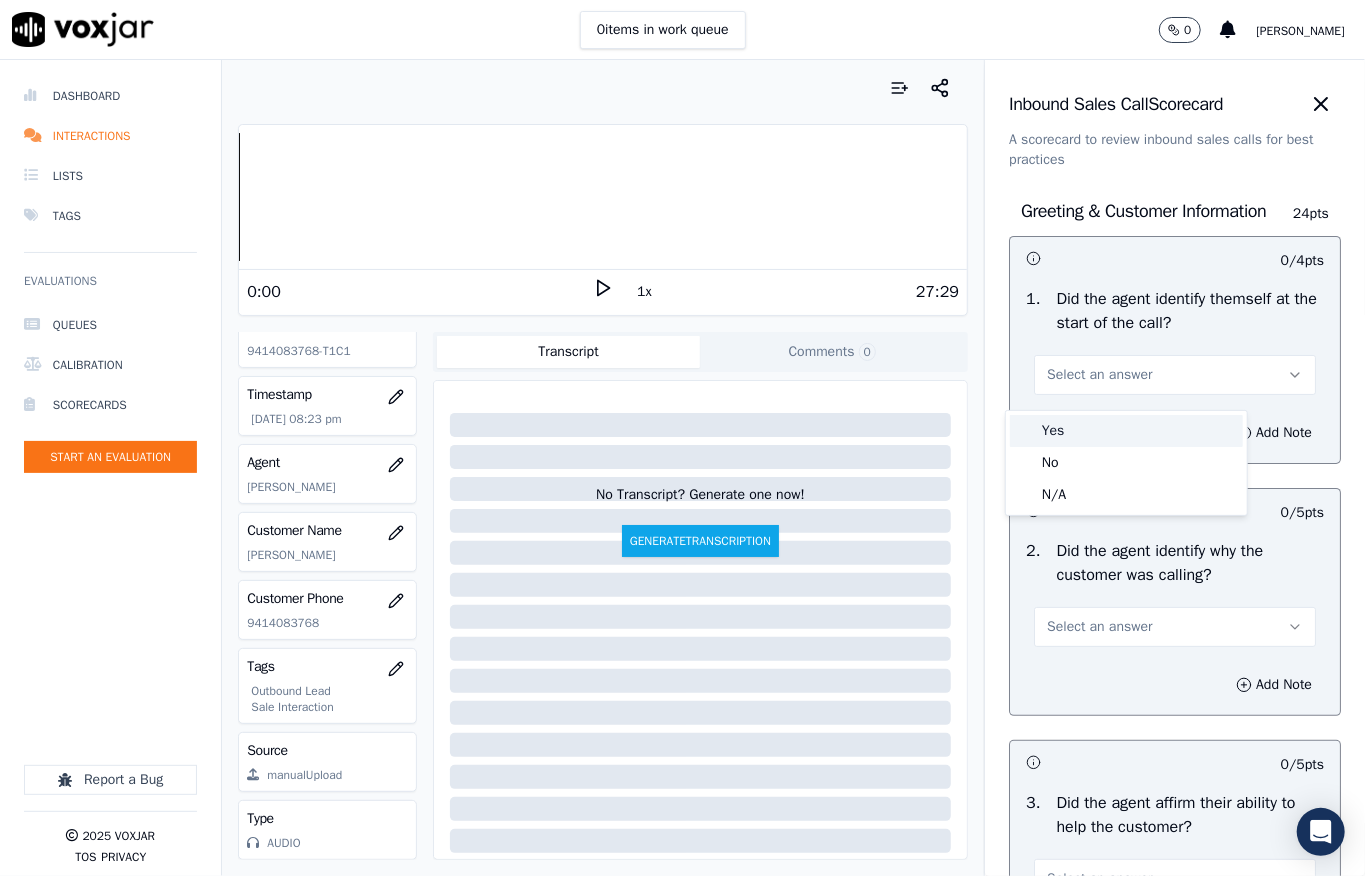 click on "Yes" at bounding box center [1126, 431] 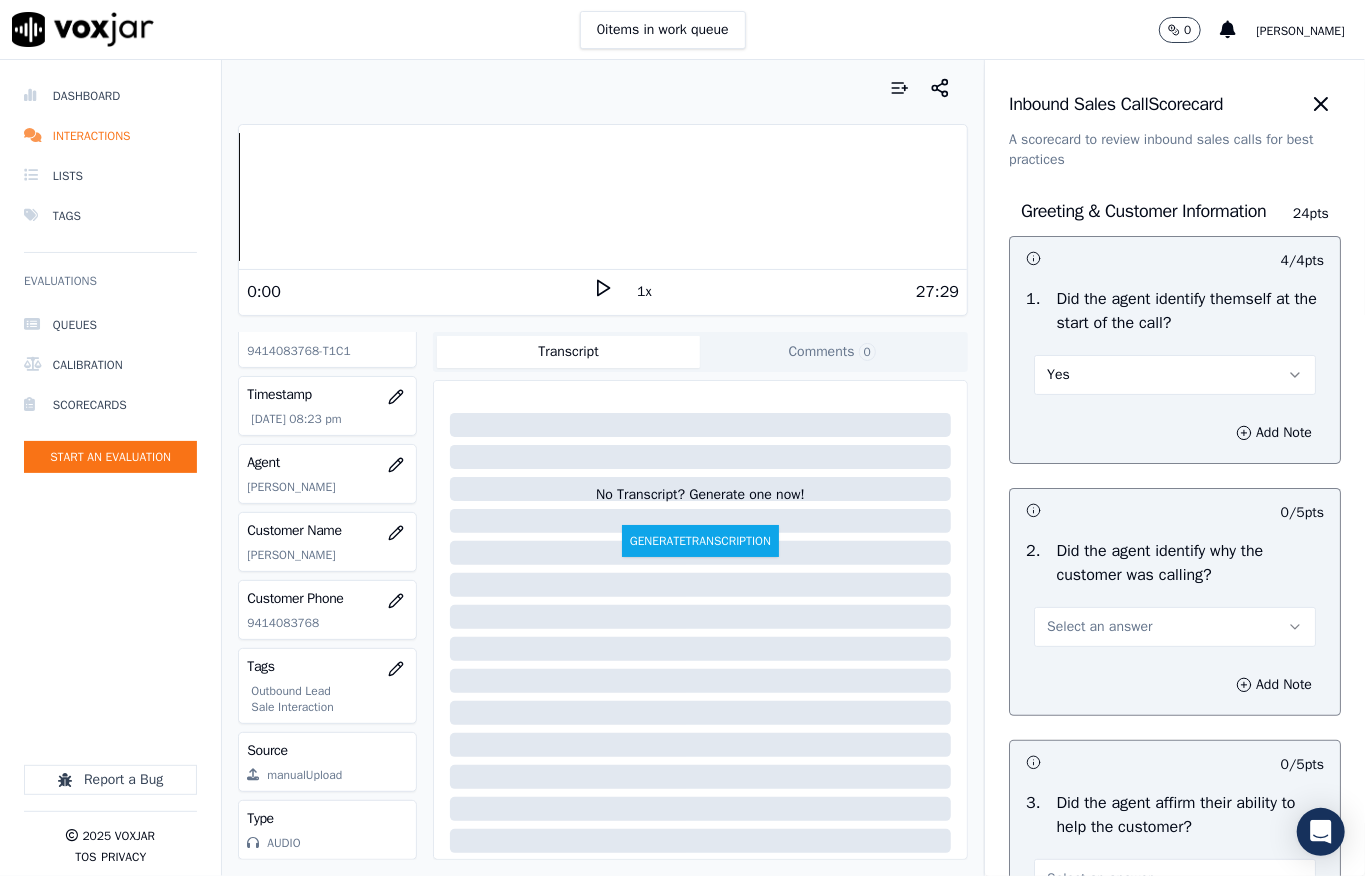 click on "Select an answer" at bounding box center [1099, 627] 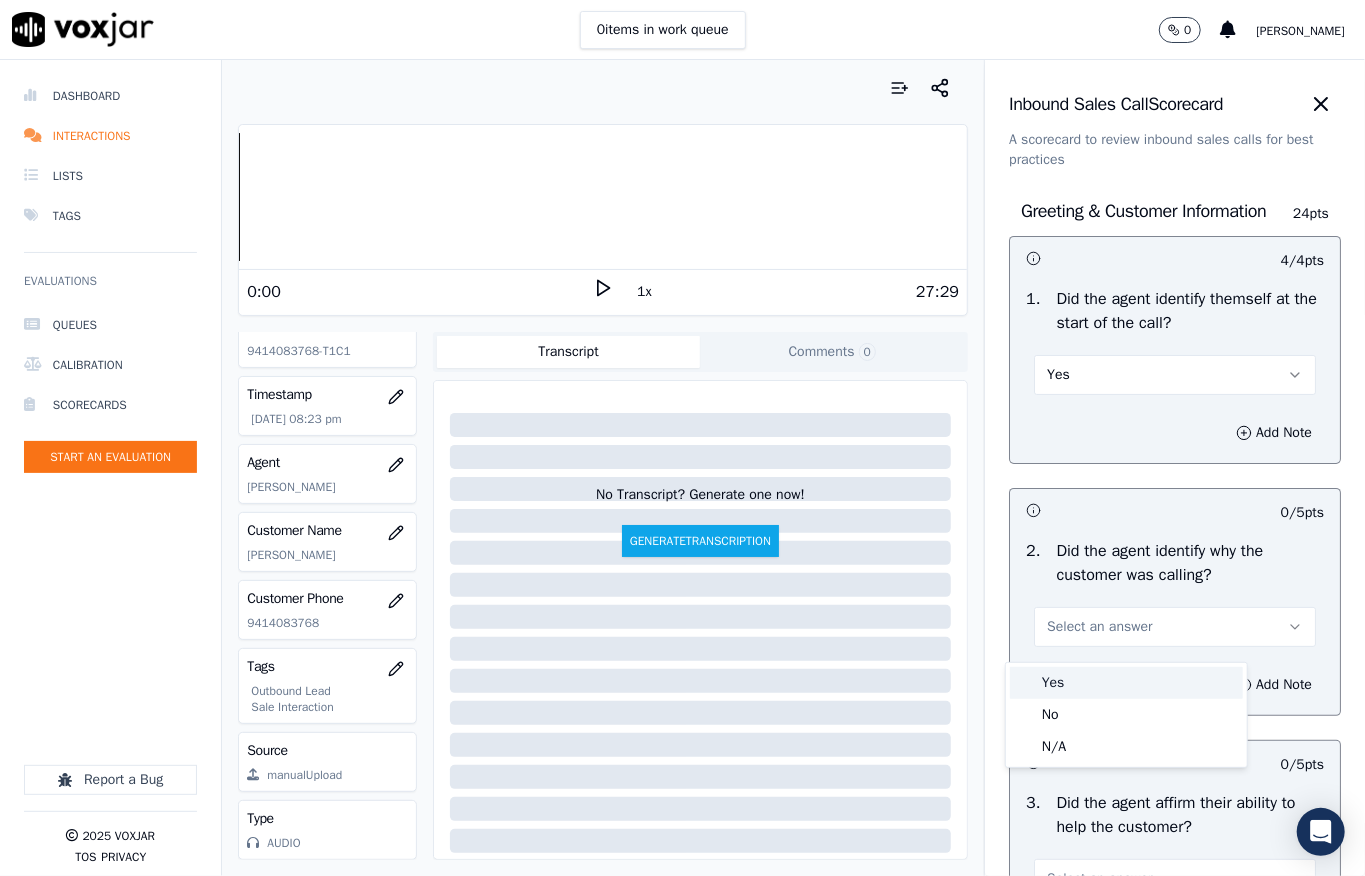 drag, startPoint x: 1081, startPoint y: 677, endPoint x: 1064, endPoint y: 666, distance: 20.248457 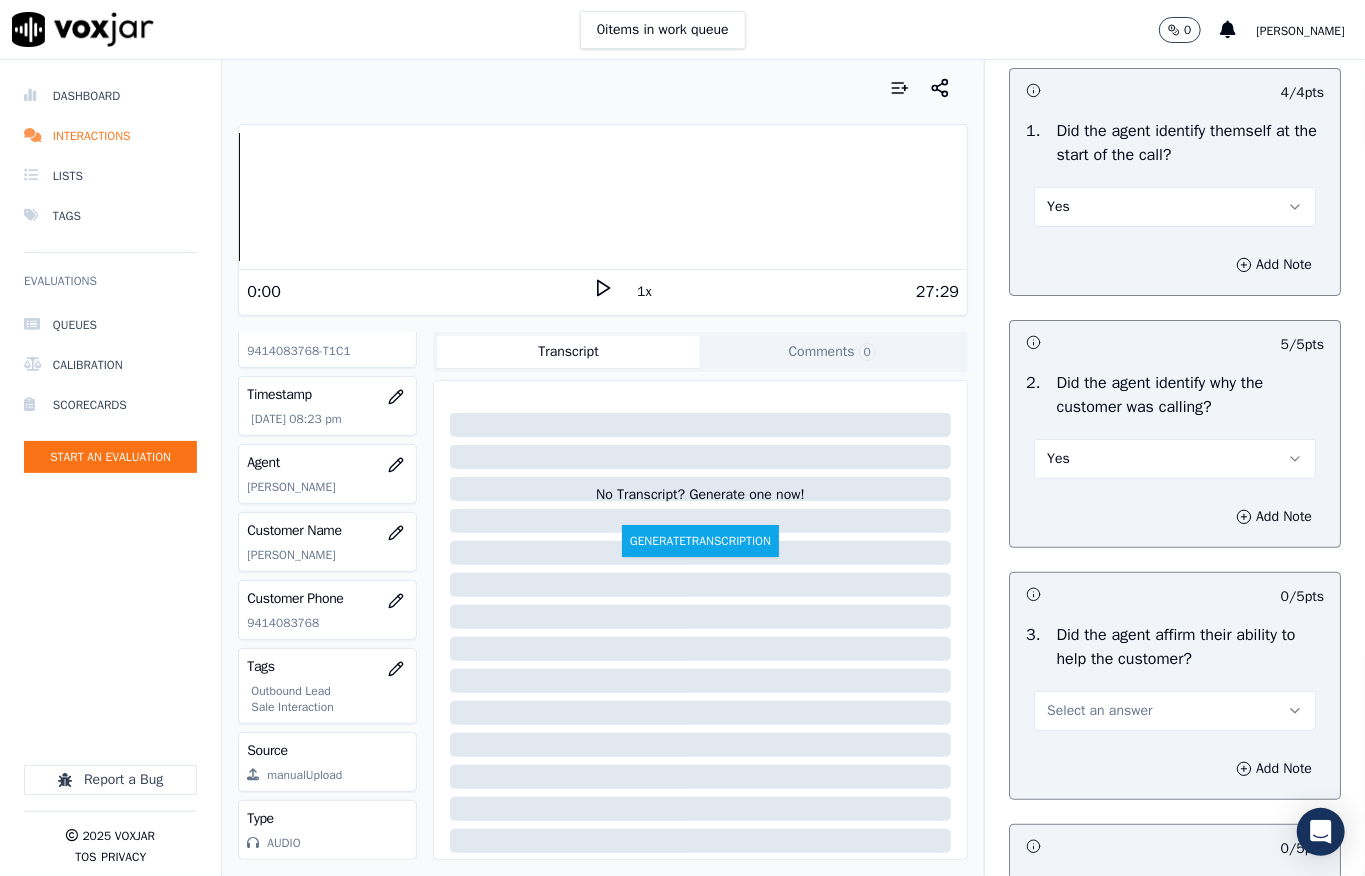 scroll, scrollTop: 266, scrollLeft: 0, axis: vertical 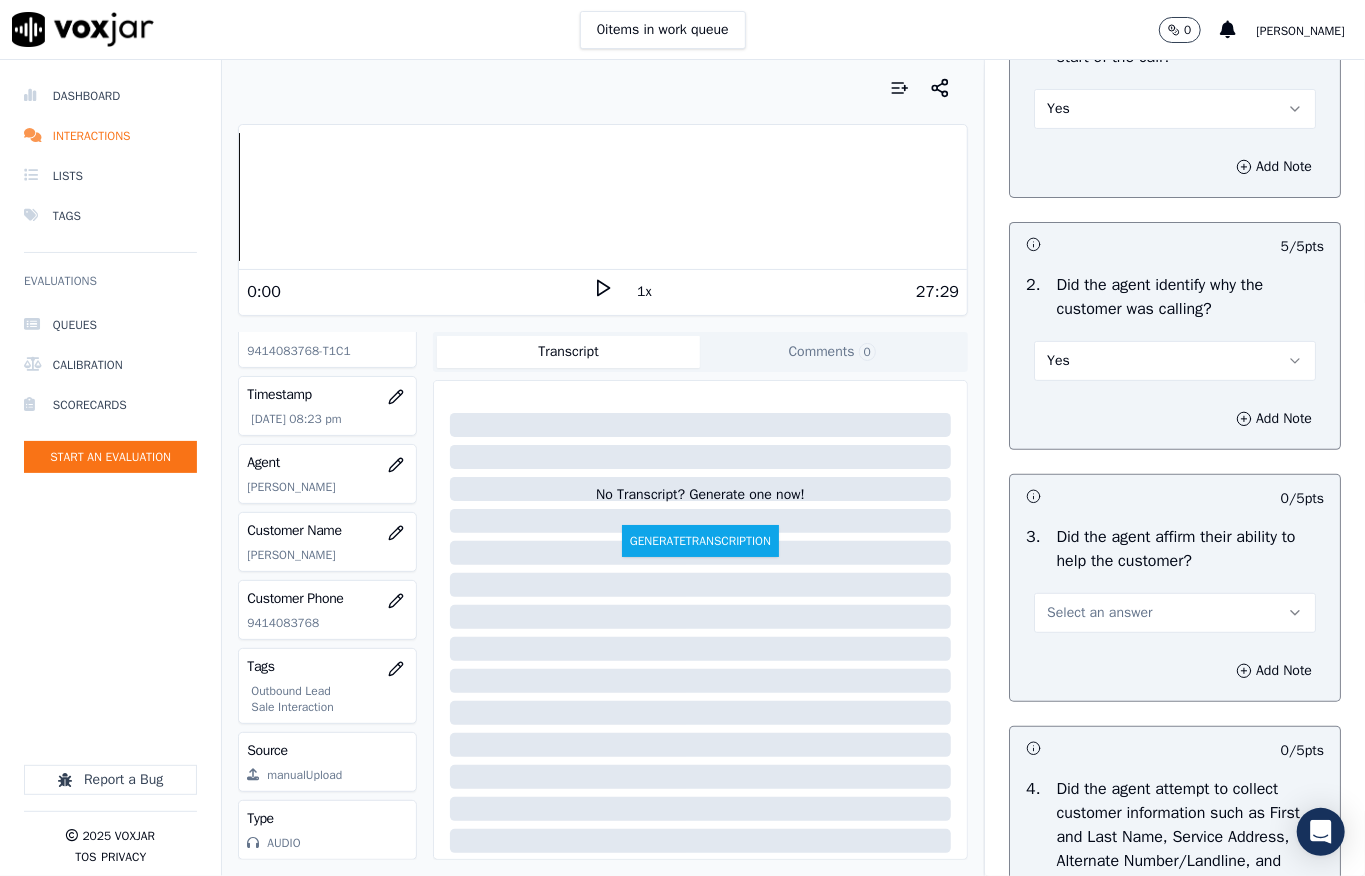 click on "Select an answer" at bounding box center [1175, 613] 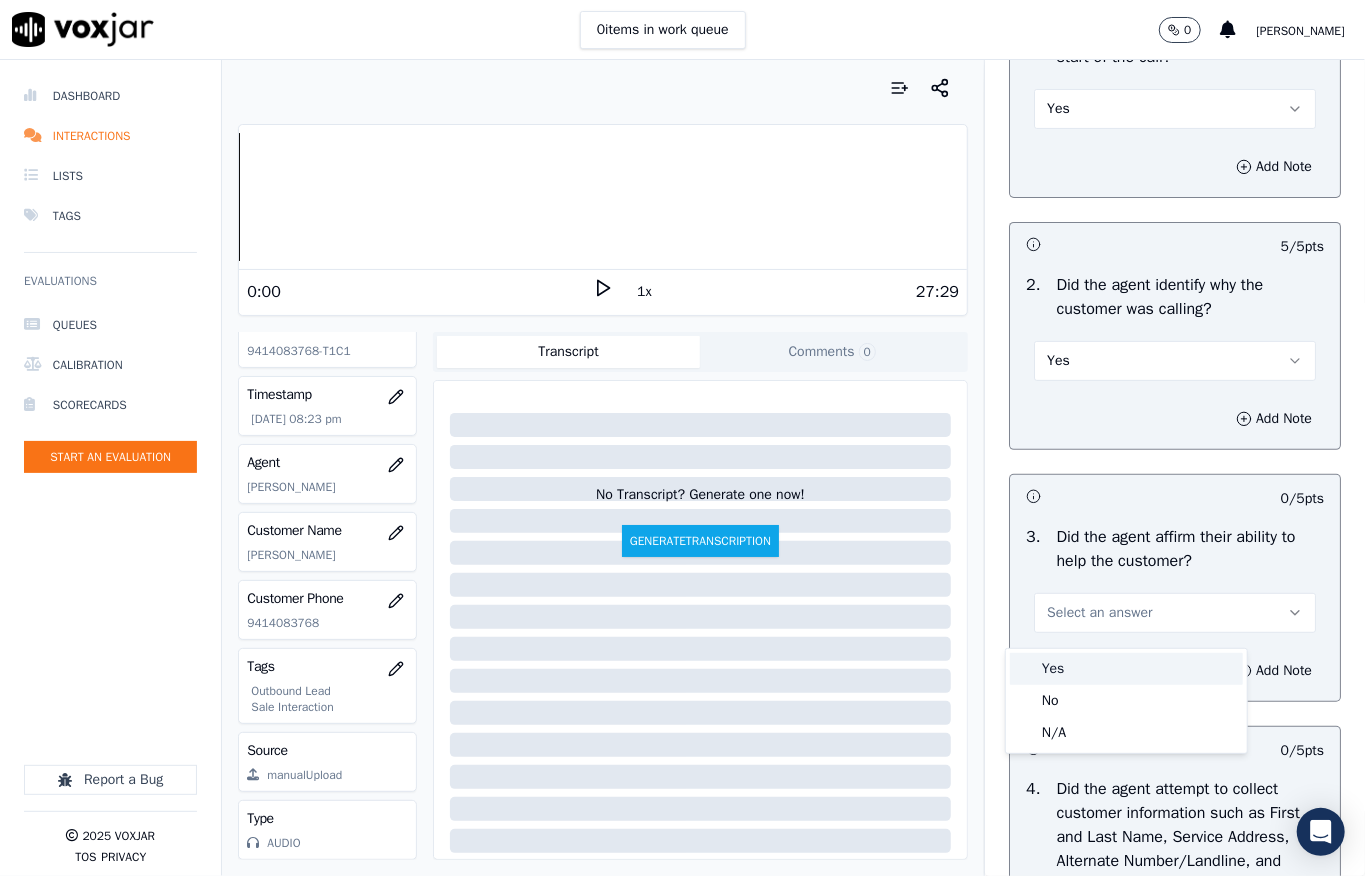 click on "Yes" at bounding box center [1126, 669] 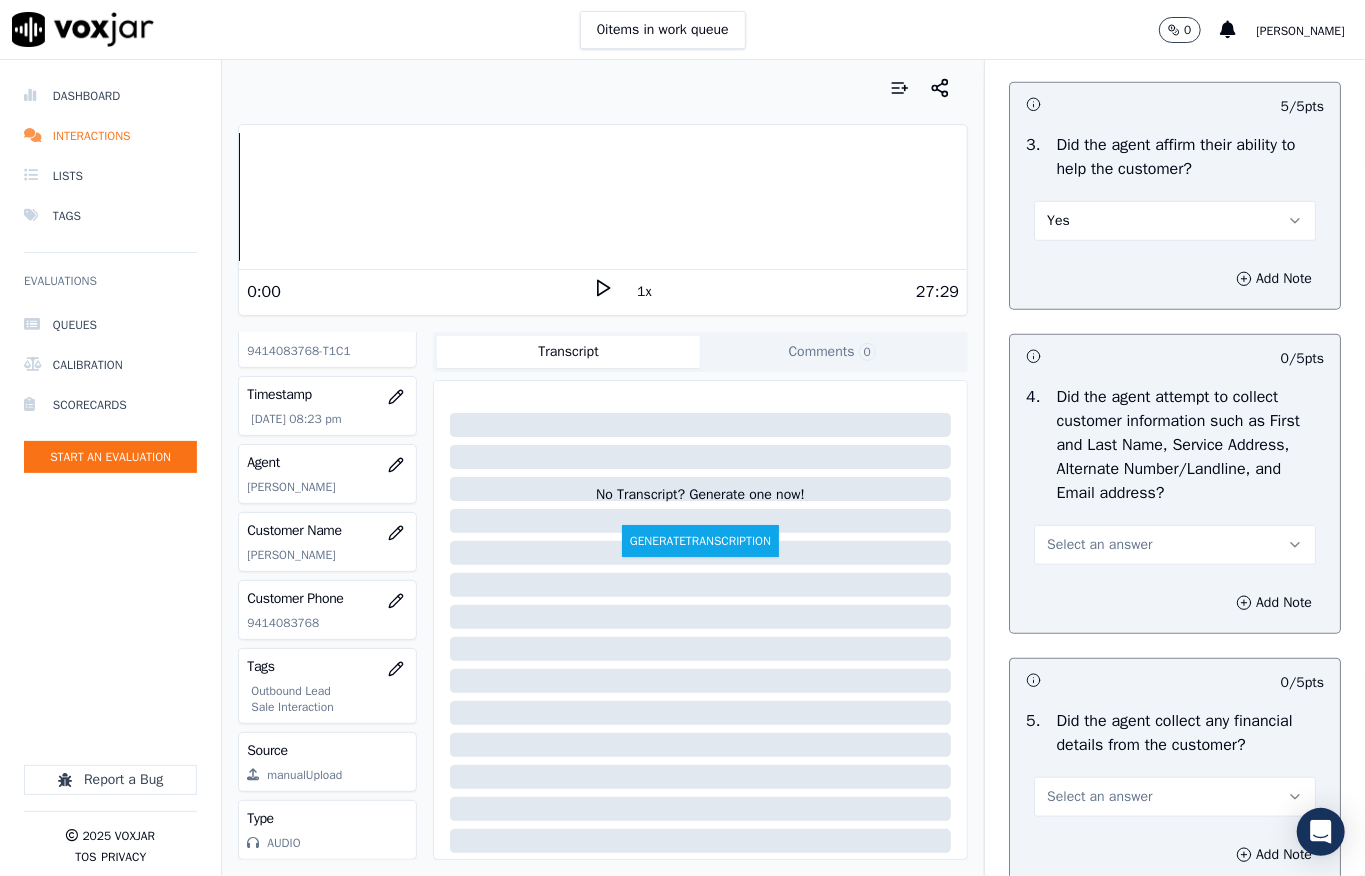 scroll, scrollTop: 666, scrollLeft: 0, axis: vertical 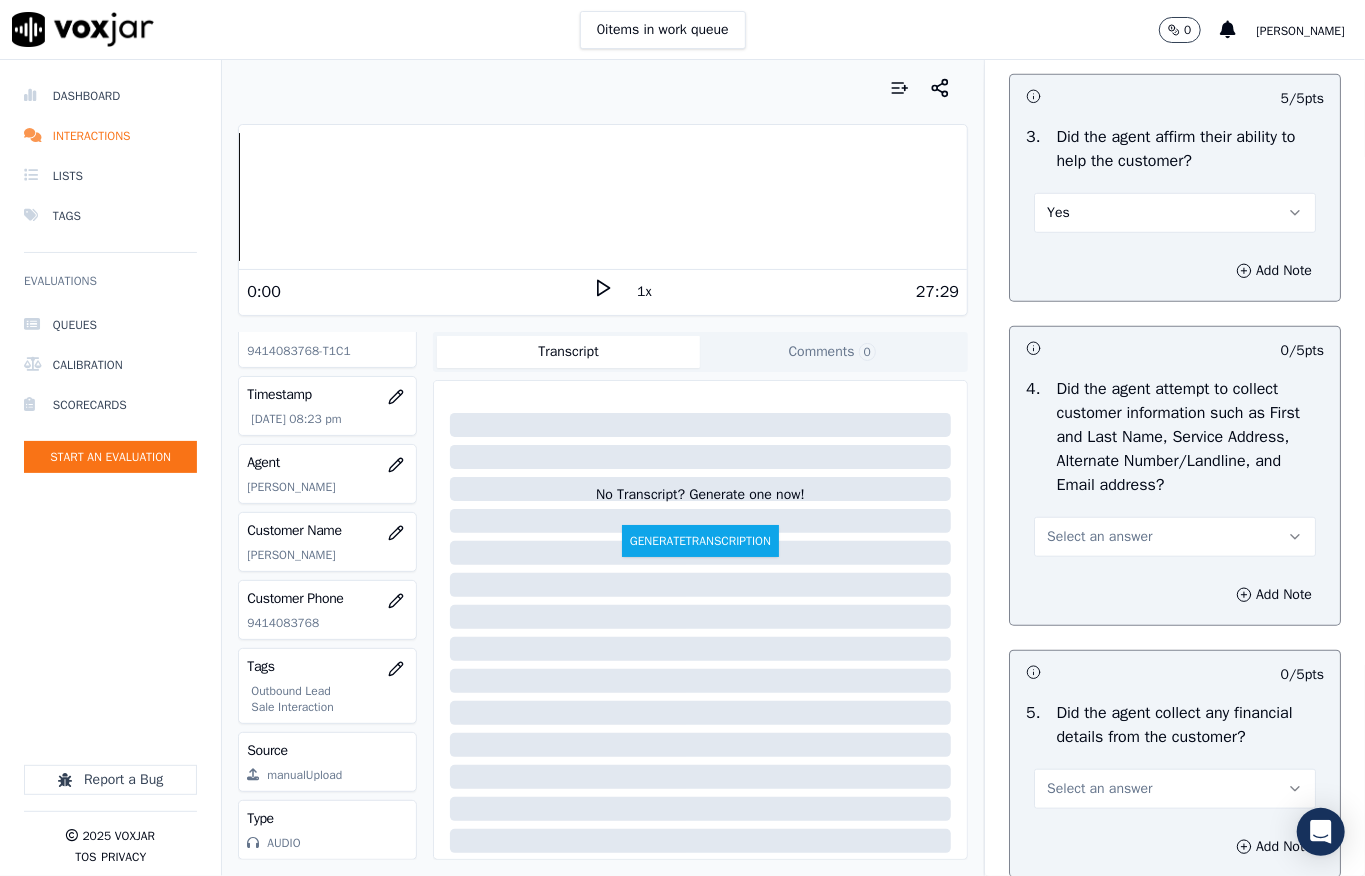 click on "Select an answer" at bounding box center (1175, 537) 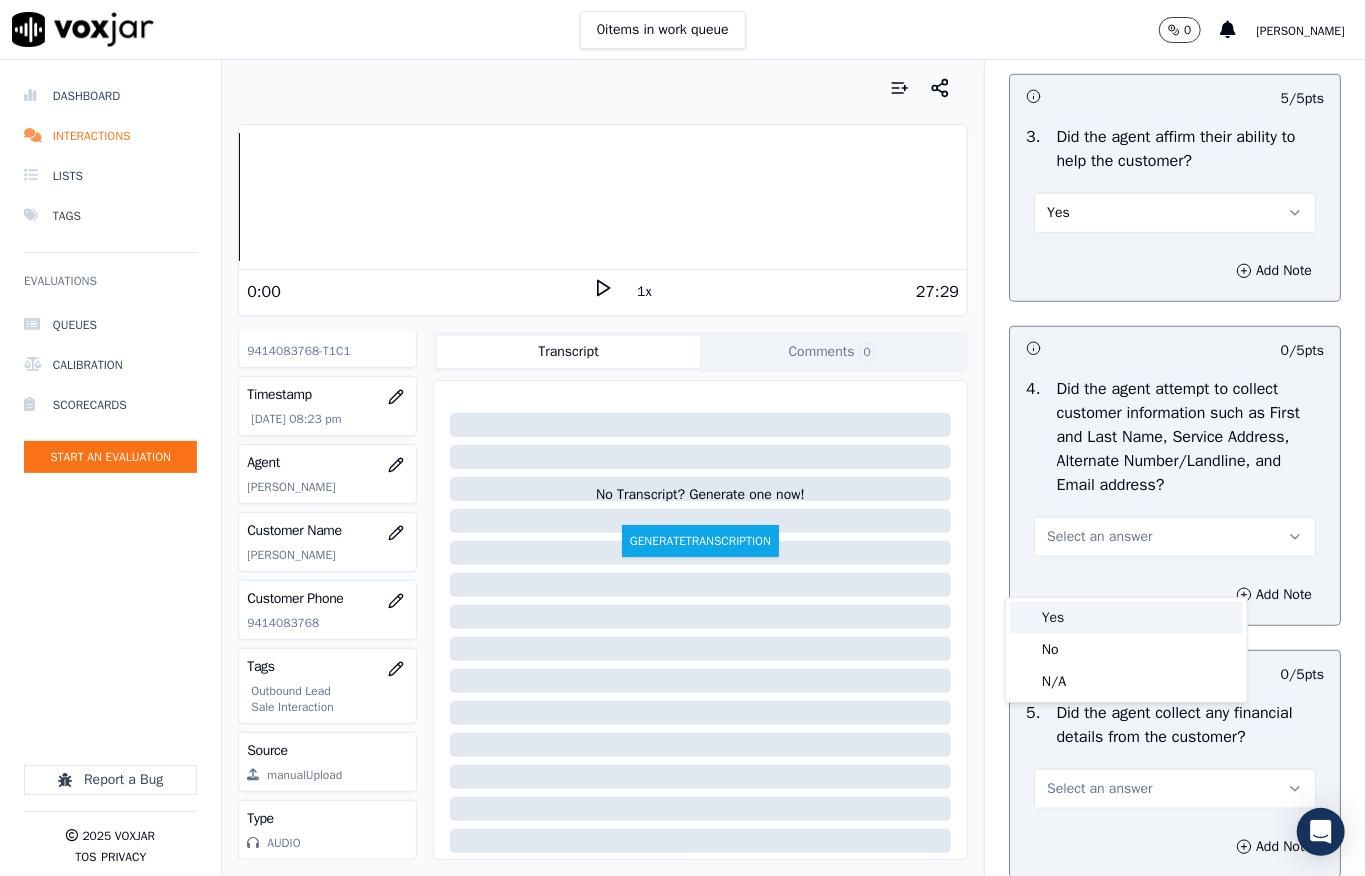 click on "Yes" at bounding box center [1126, 618] 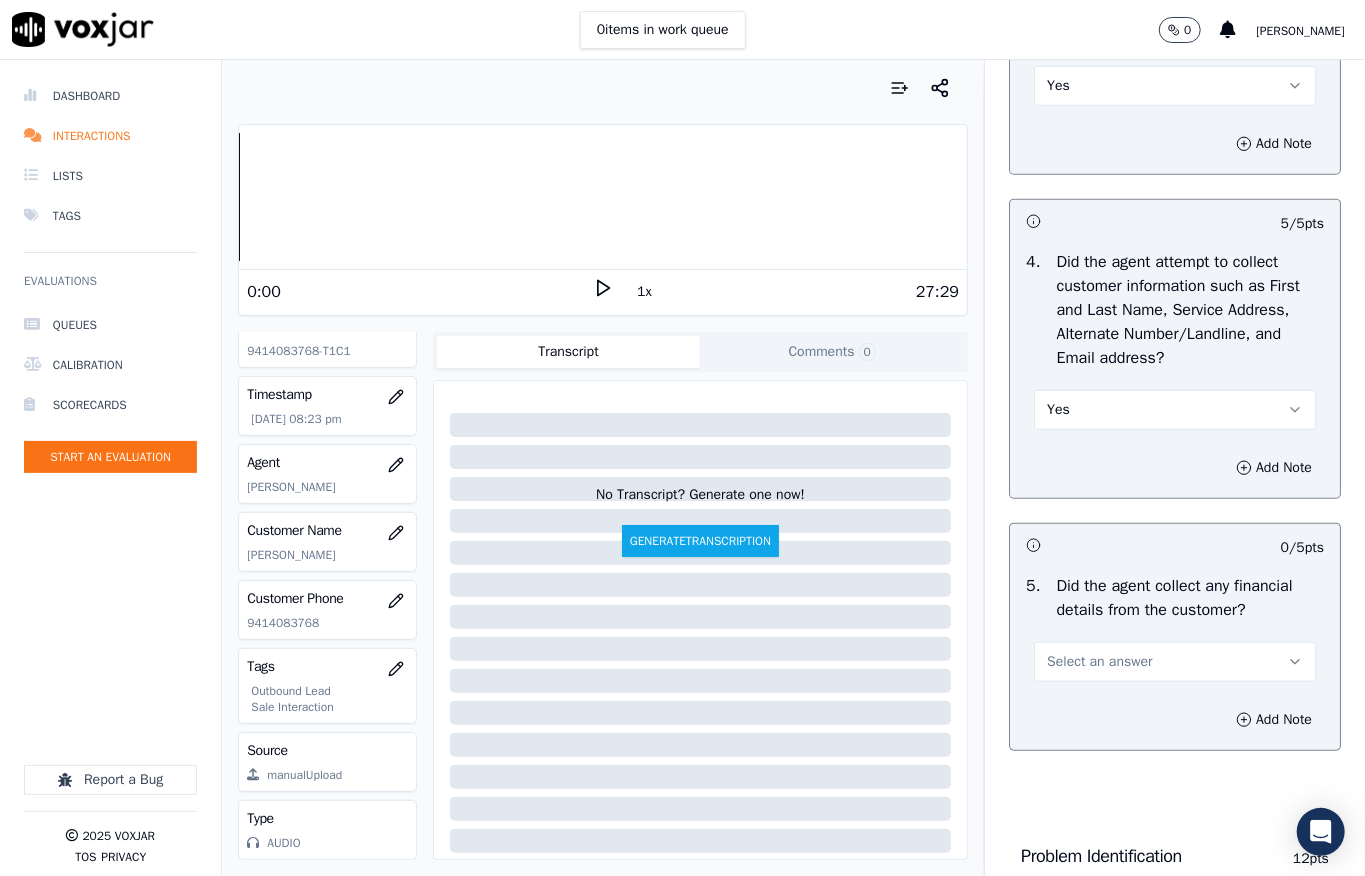 scroll, scrollTop: 933, scrollLeft: 0, axis: vertical 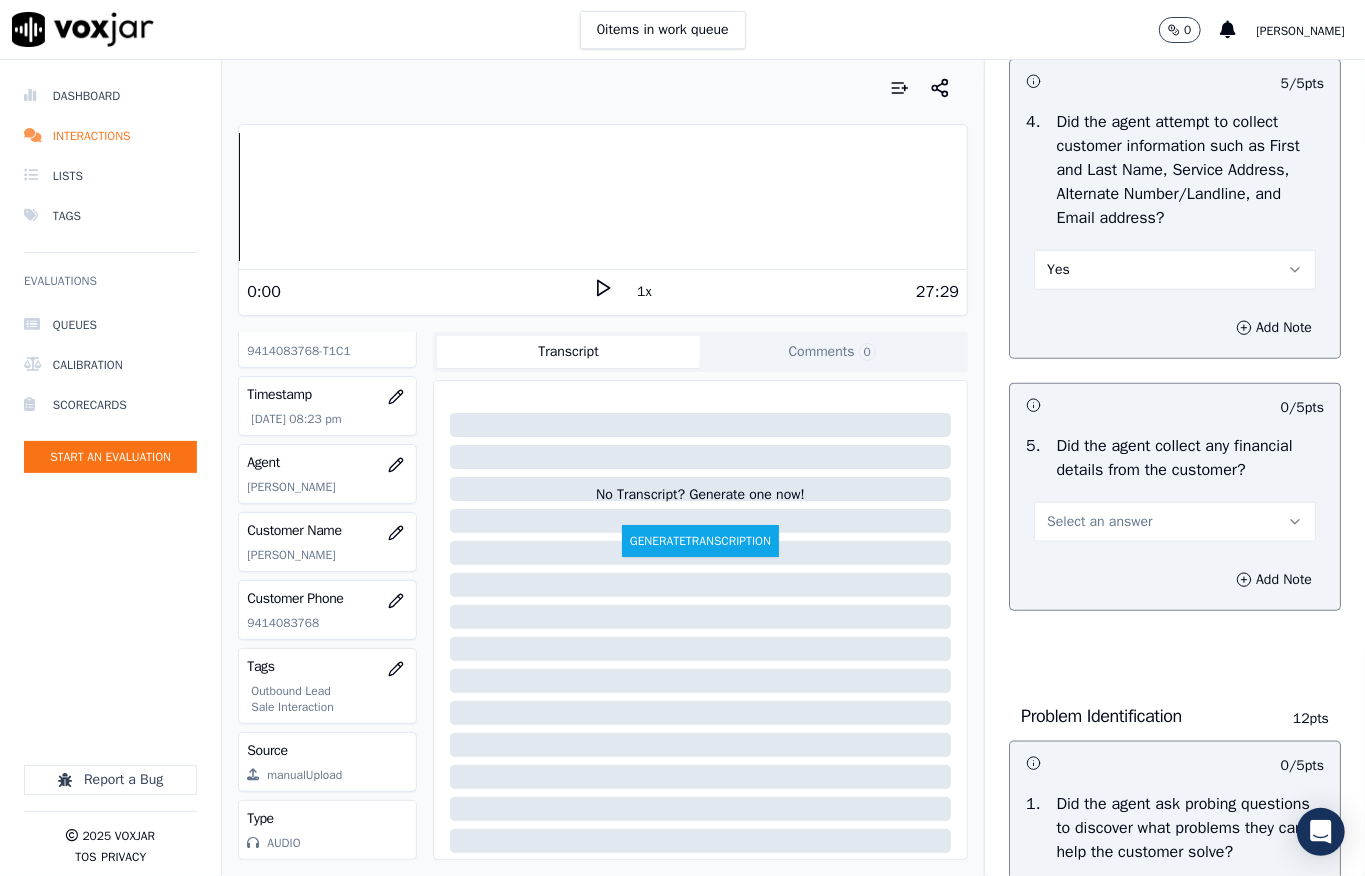 click on "Select an answer" at bounding box center [1099, 522] 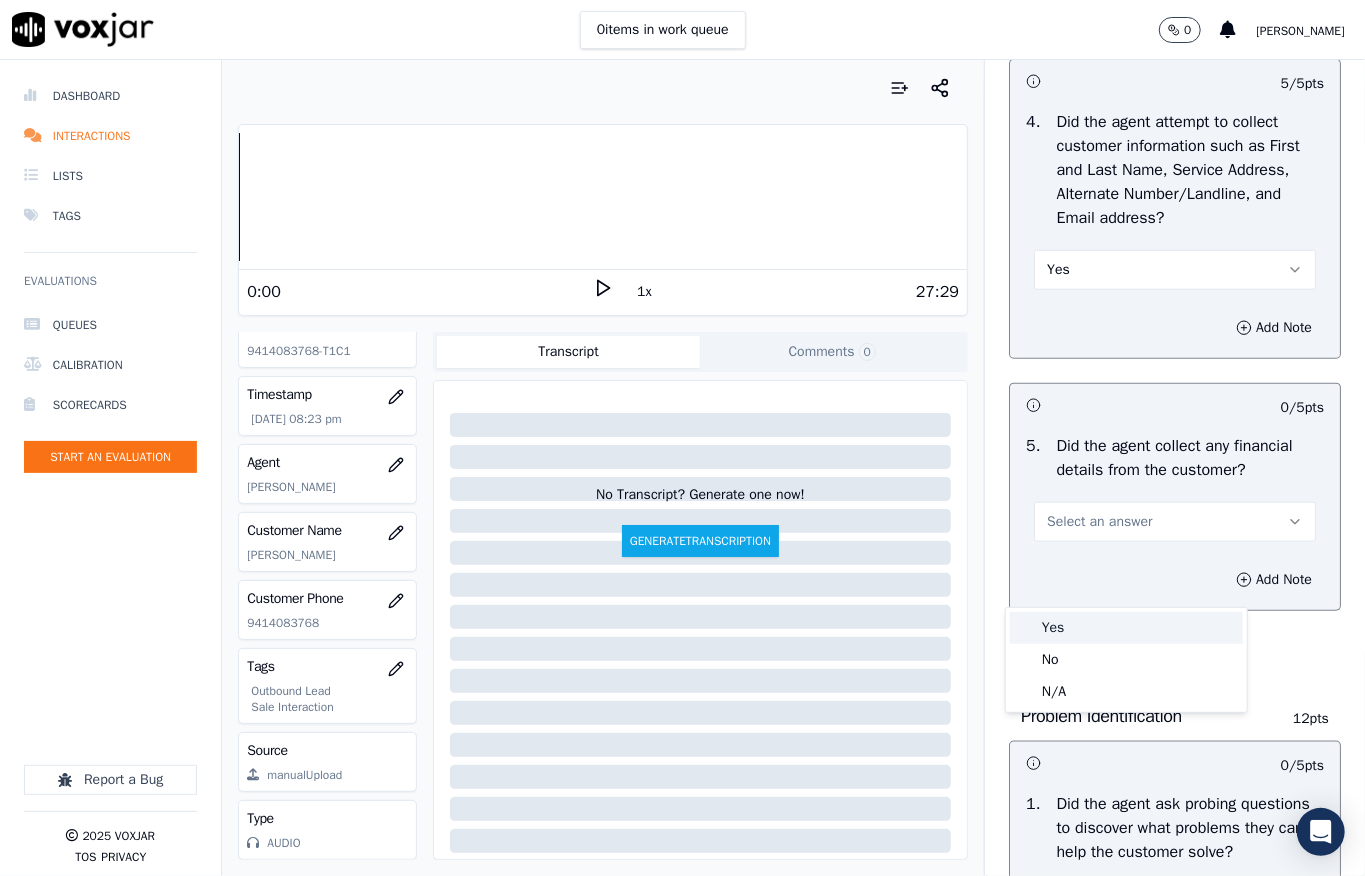 click on "Yes" at bounding box center (1126, 628) 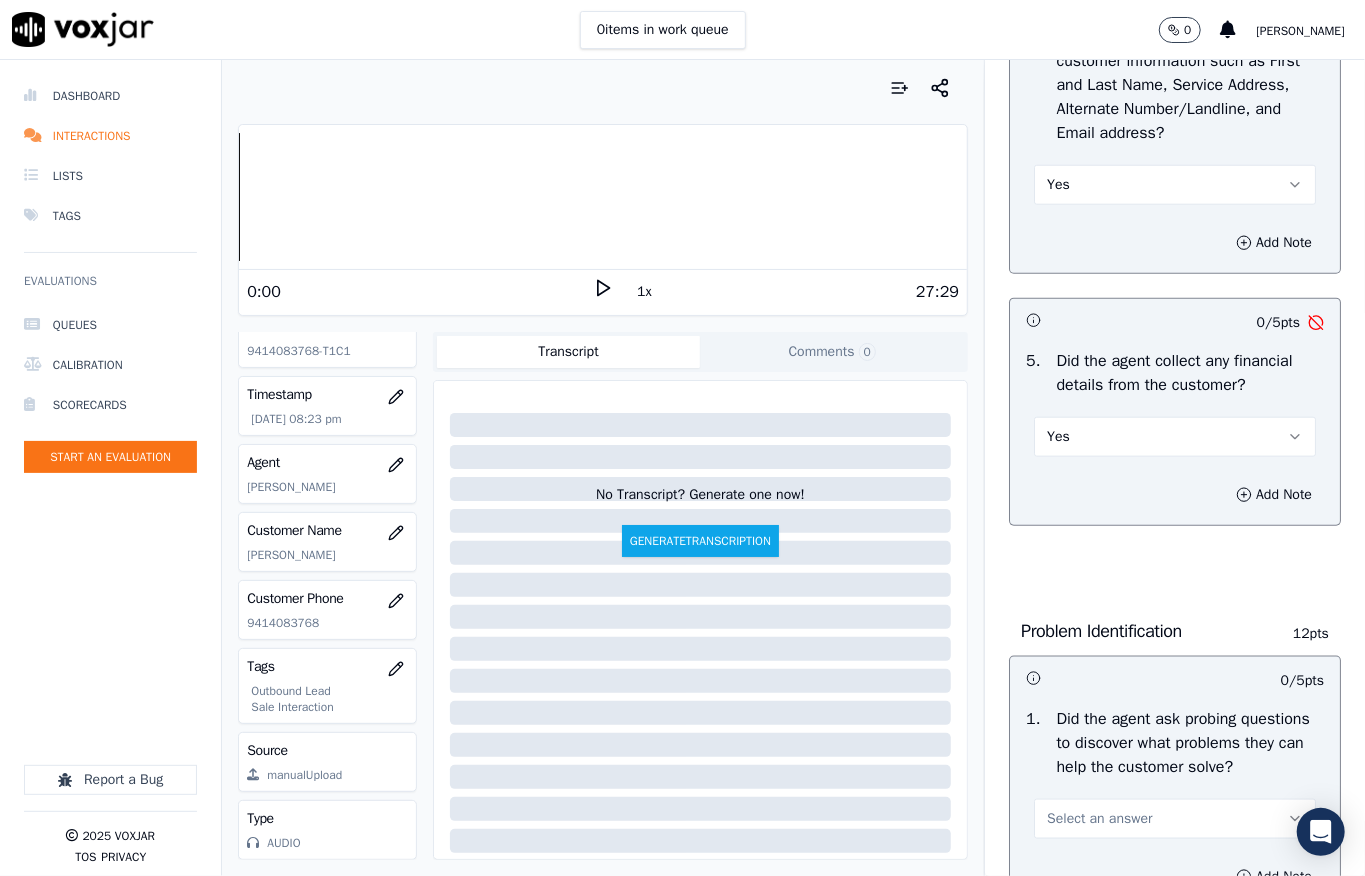 scroll, scrollTop: 1066, scrollLeft: 0, axis: vertical 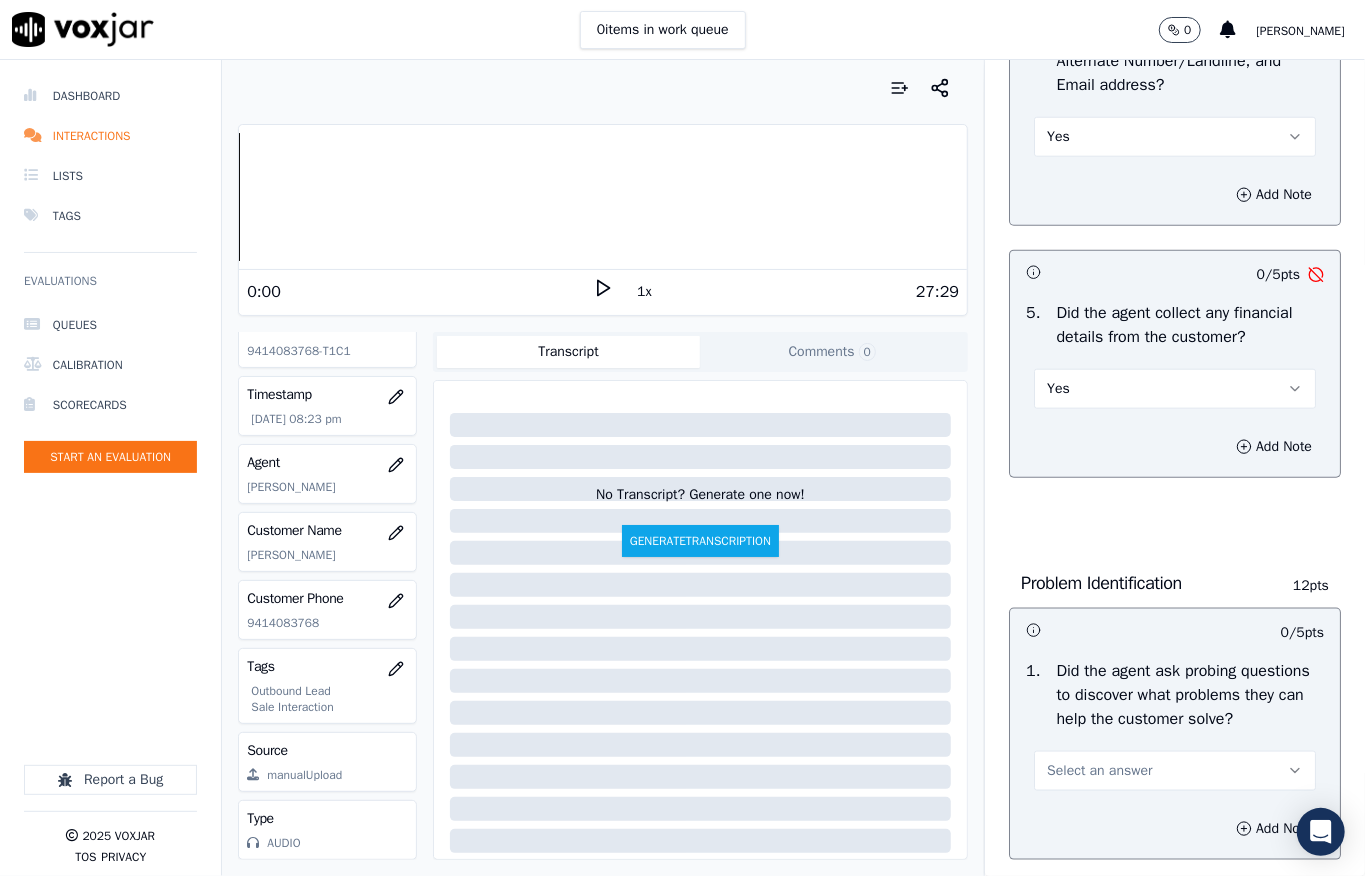 drag, startPoint x: 1068, startPoint y: 433, endPoint x: 1066, endPoint y: 468, distance: 35.057095 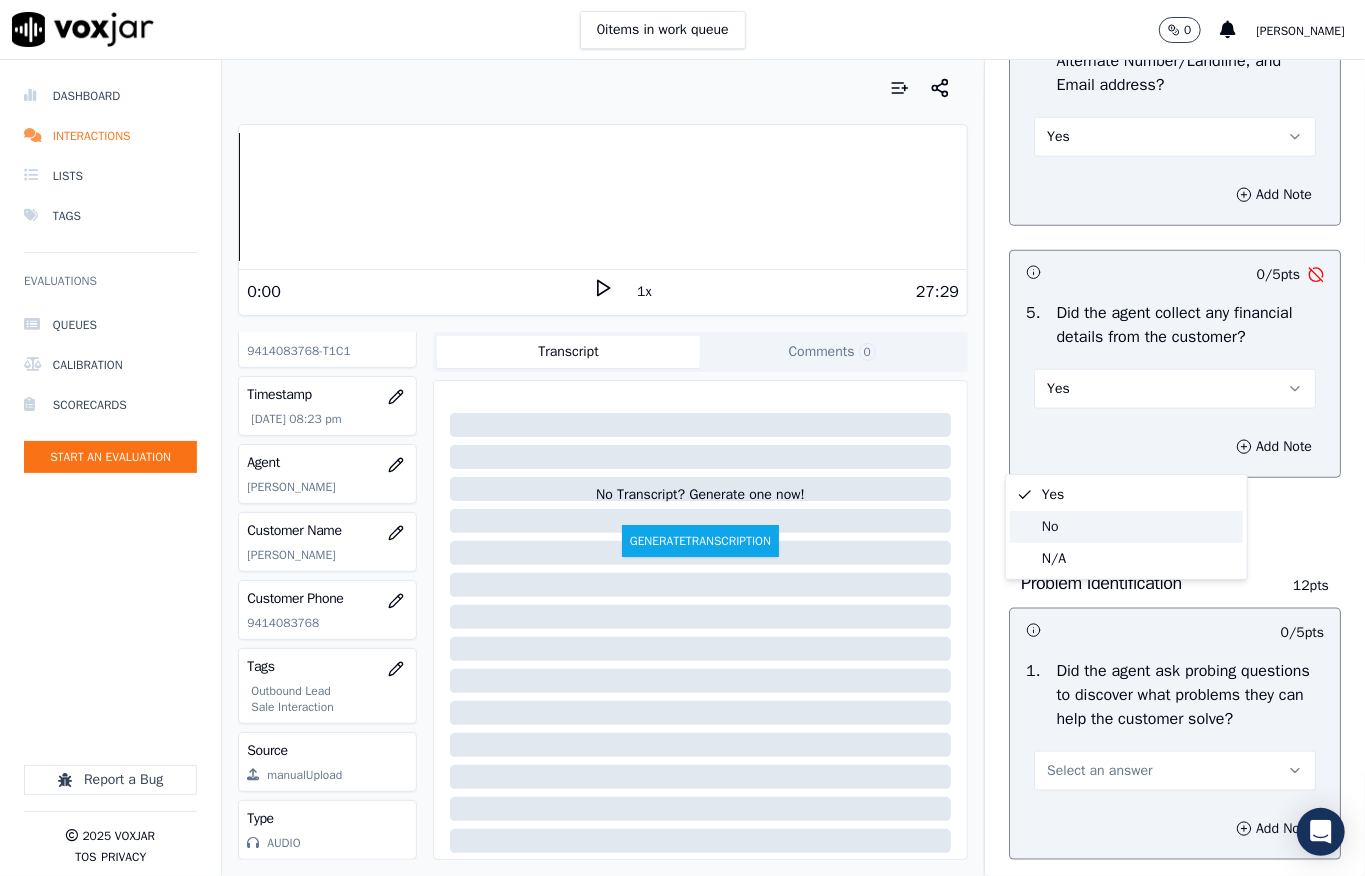 click on "No" 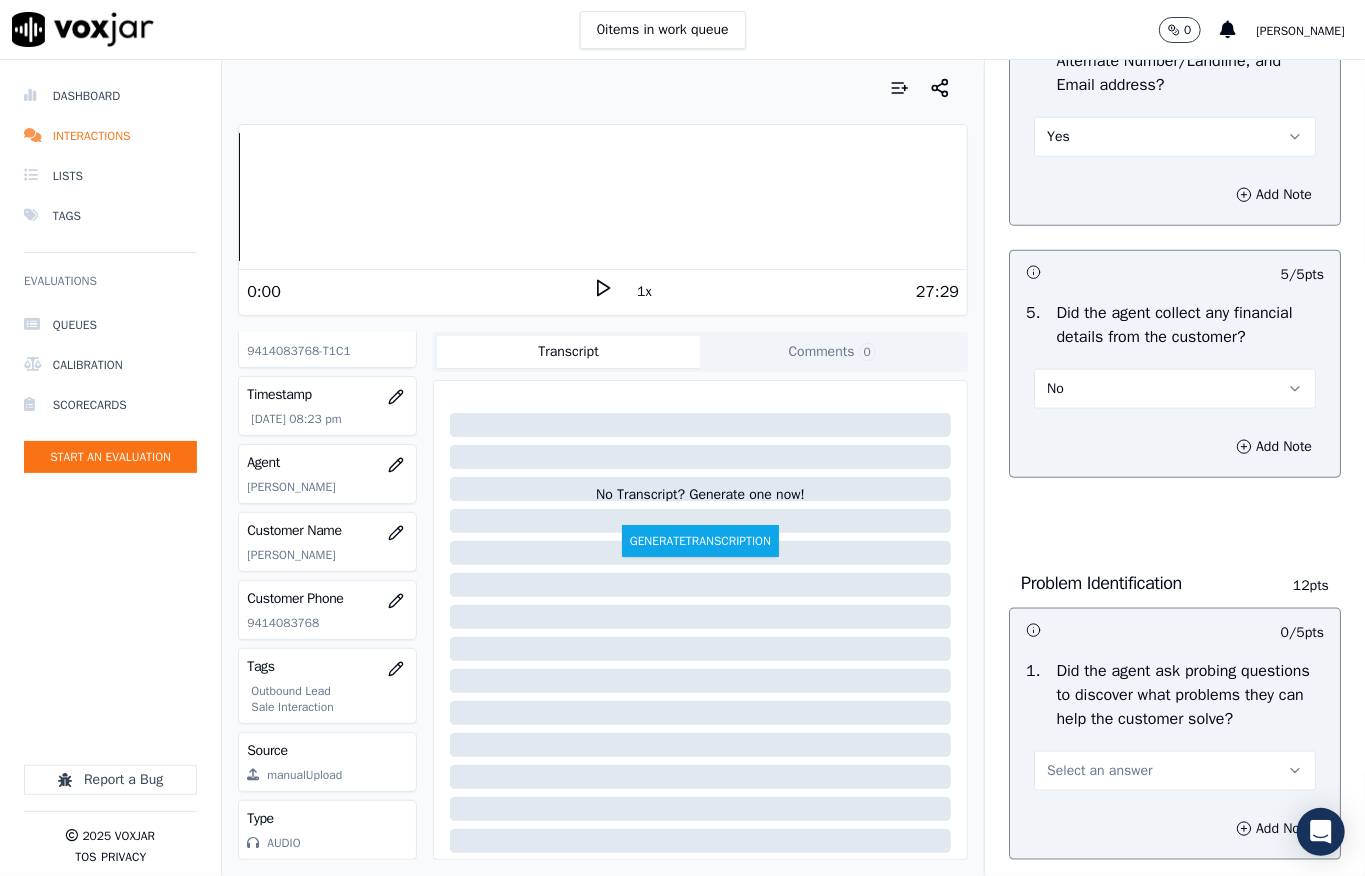 click on "Greeting & Customer Information     24  pts                 4 / 4  pts     1 .   Did the agent identify themself at the start of the call?   Yes          Add Note                           5 / 5  pts     2 .   Did the agent identify why the customer was calling?   Yes          Add Note                           5 / 5  pts     3 .   Did the agent affirm their ability to help the customer?   Yes          Add Note                           5 / 5  pts     4 .   Did the agent attempt to collect customer information such as First and Last Name, Service Address, Alternate Number/Landline, and Email address?   Yes          Add Note                           5 / 5  pts     5 .   Did the agent collect any financial details from the customer?    No          Add Note" at bounding box center [1175, -189] 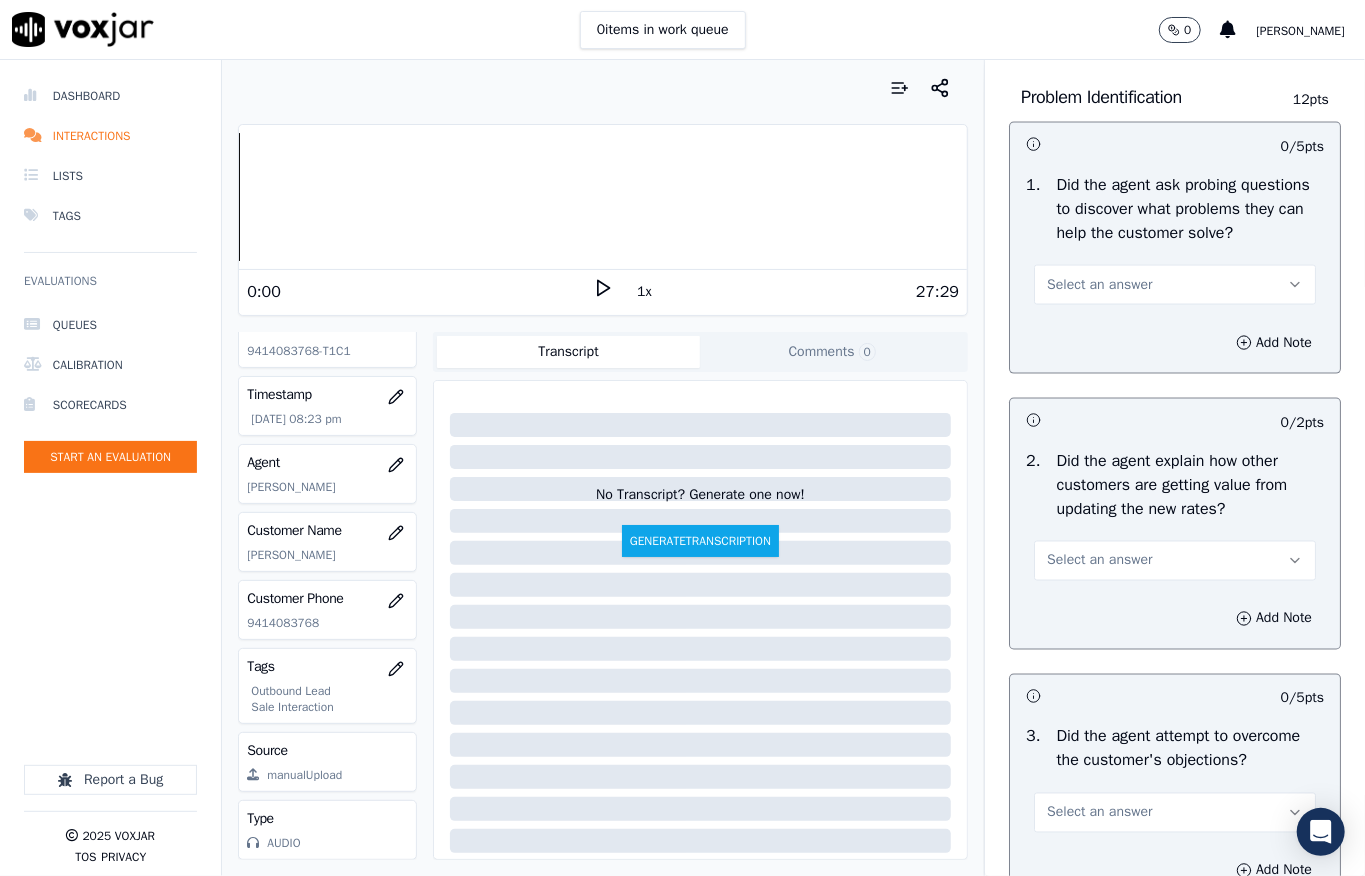 scroll, scrollTop: 1600, scrollLeft: 0, axis: vertical 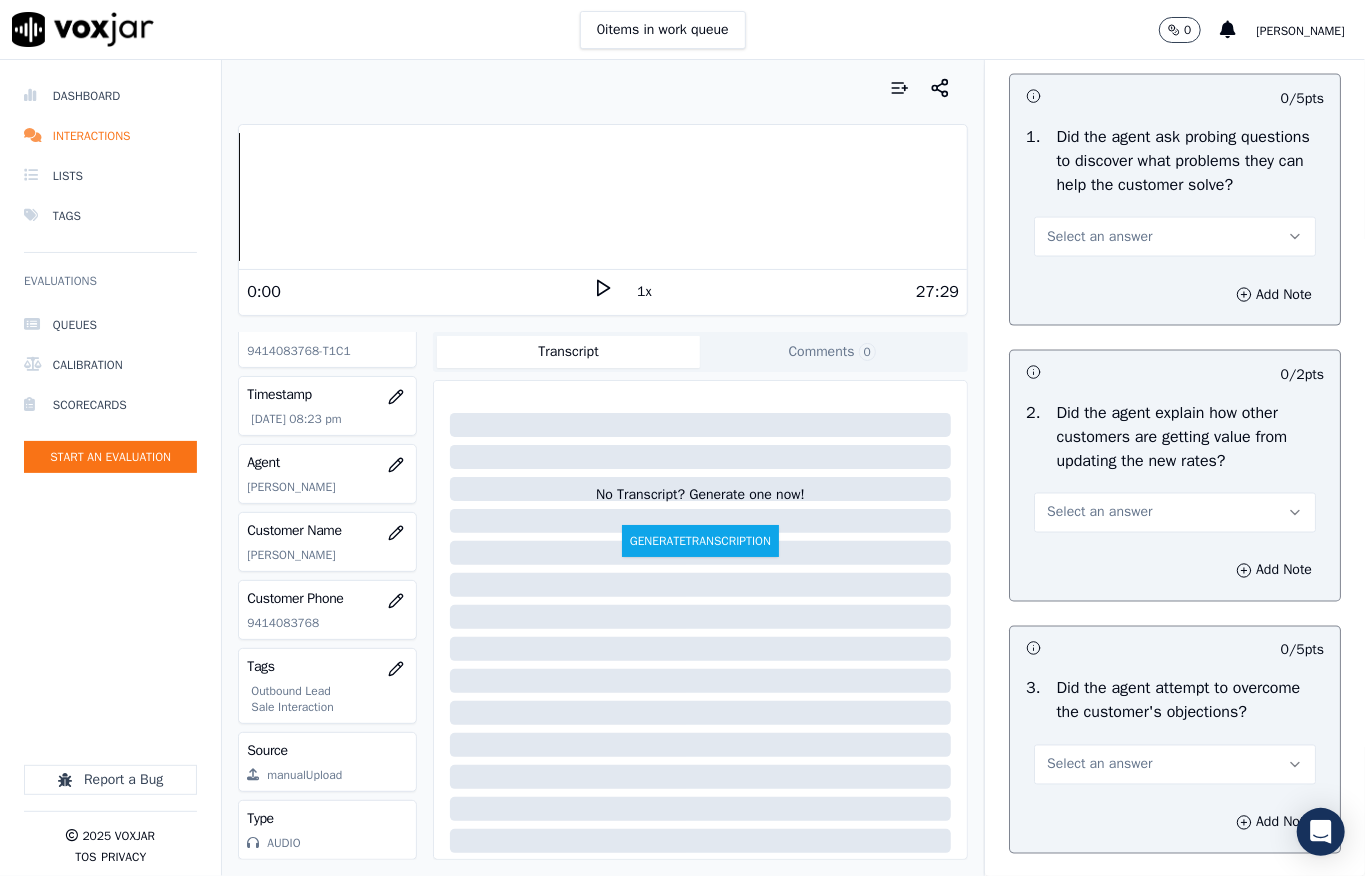 click on "Select an answer" at bounding box center (1099, 237) 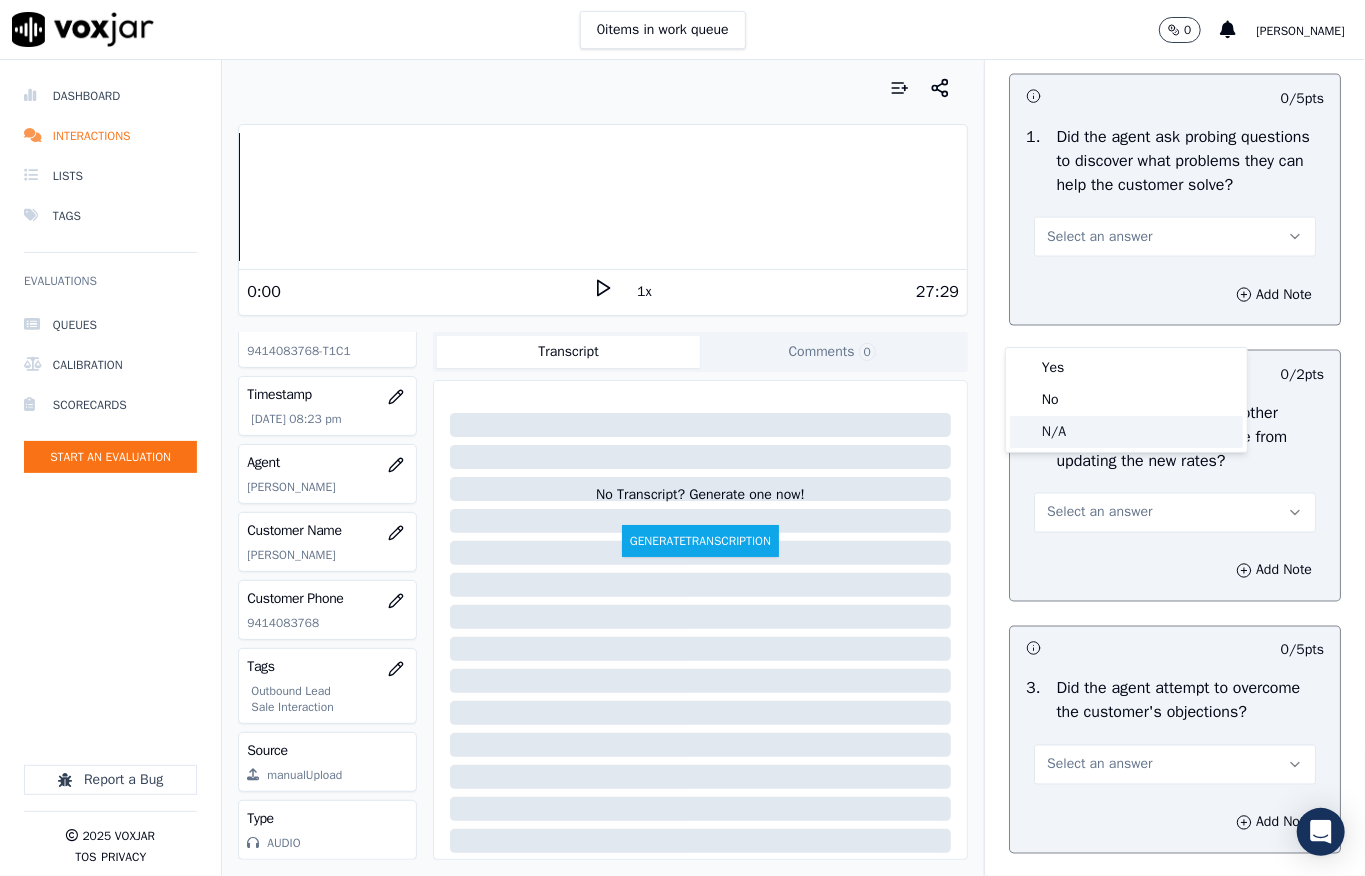 click on "N/A" 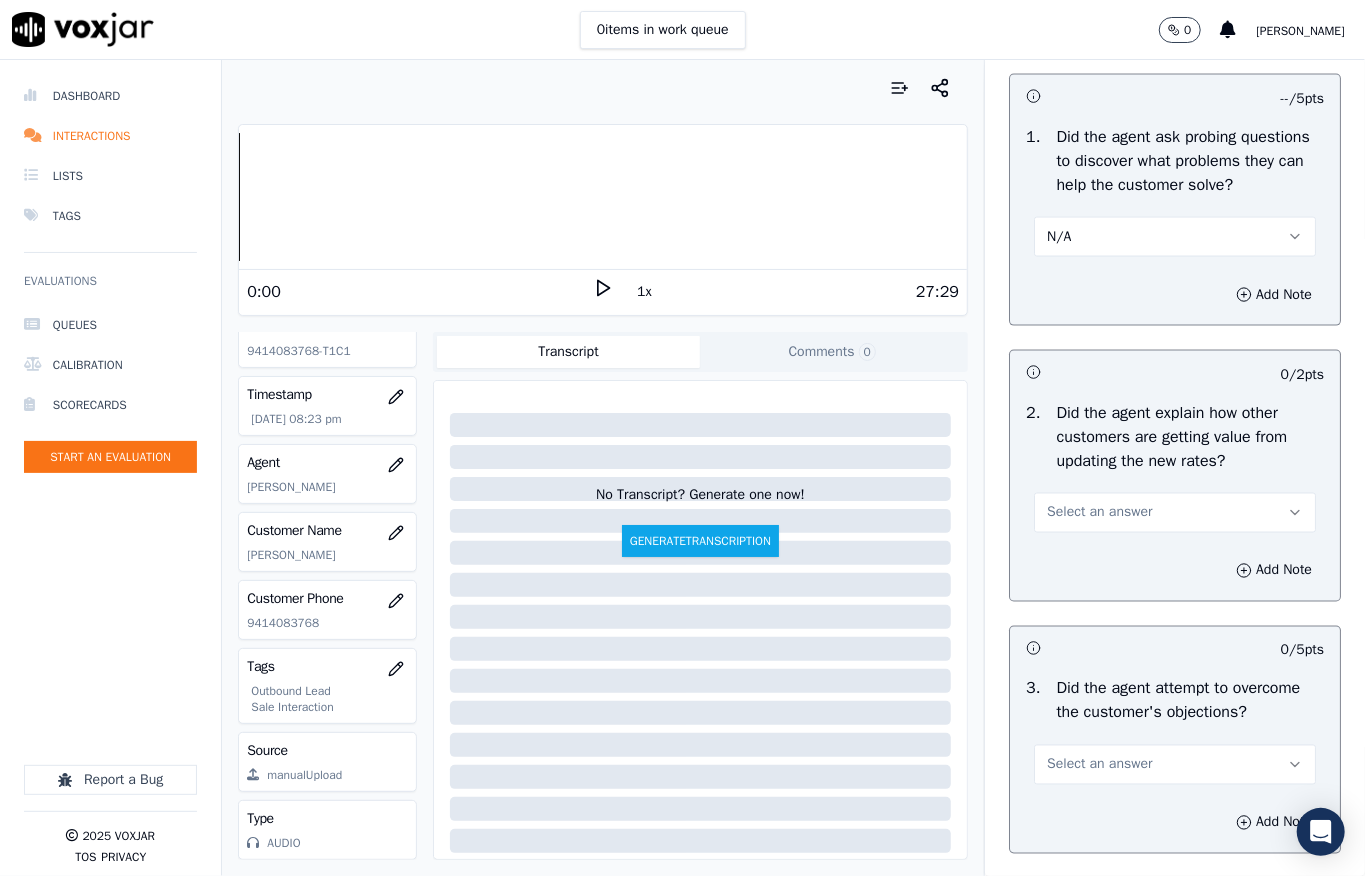 click on "1 .   Did the agent ask probing questions to discover what problems they can help the customer solve?   N/A" at bounding box center (1175, 191) 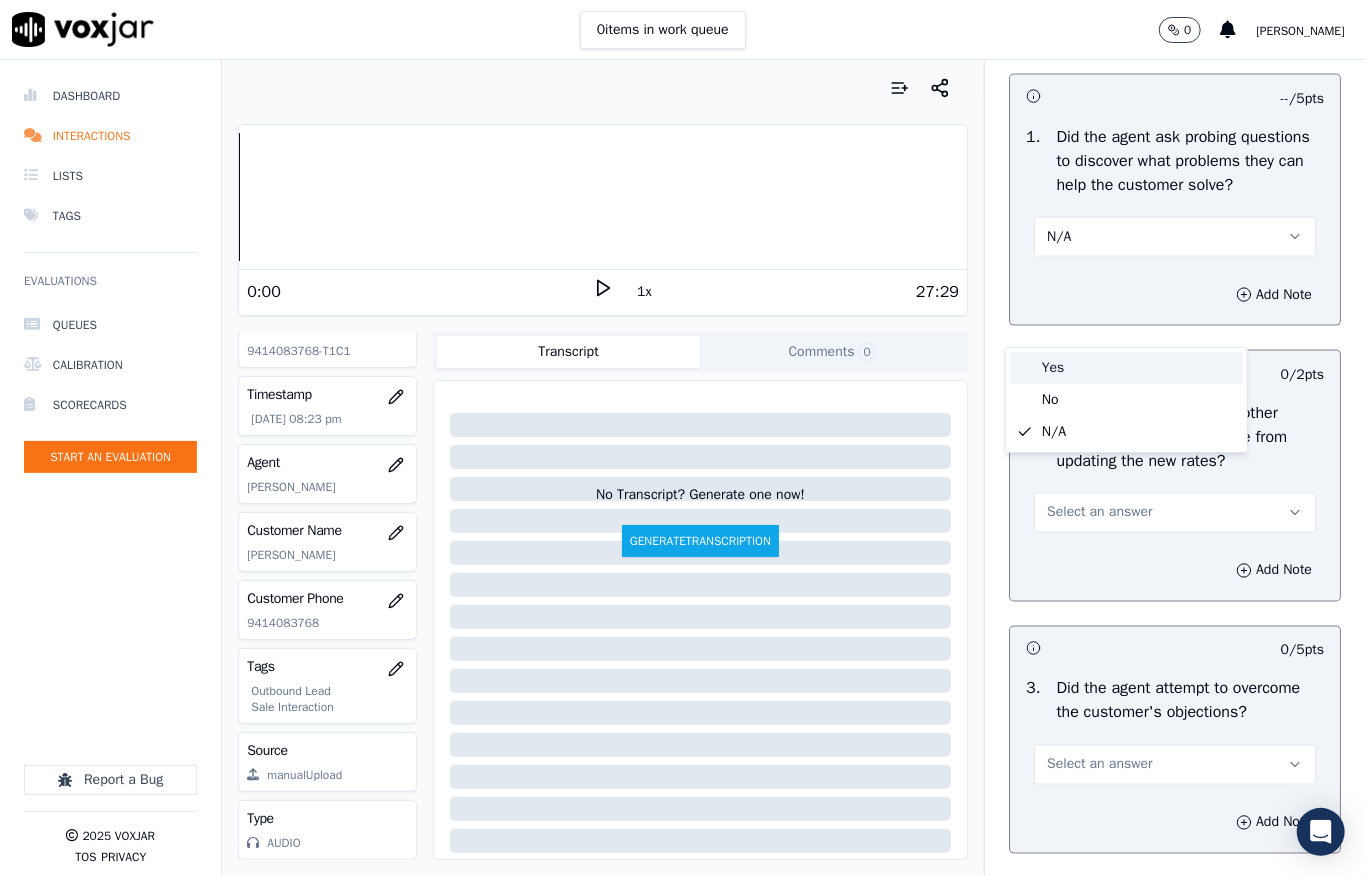 click on "Yes" at bounding box center (1126, 368) 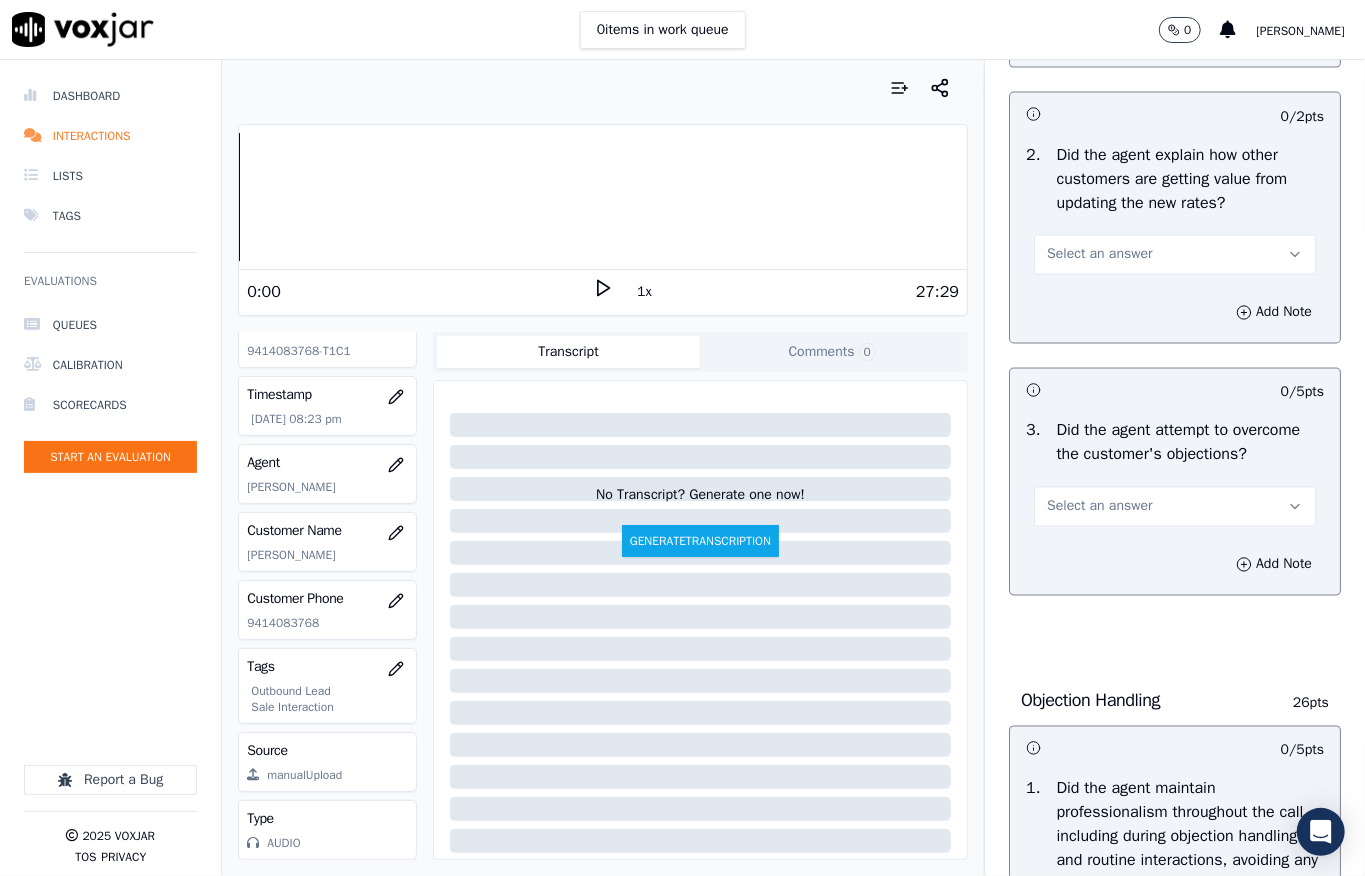 scroll, scrollTop: 1866, scrollLeft: 0, axis: vertical 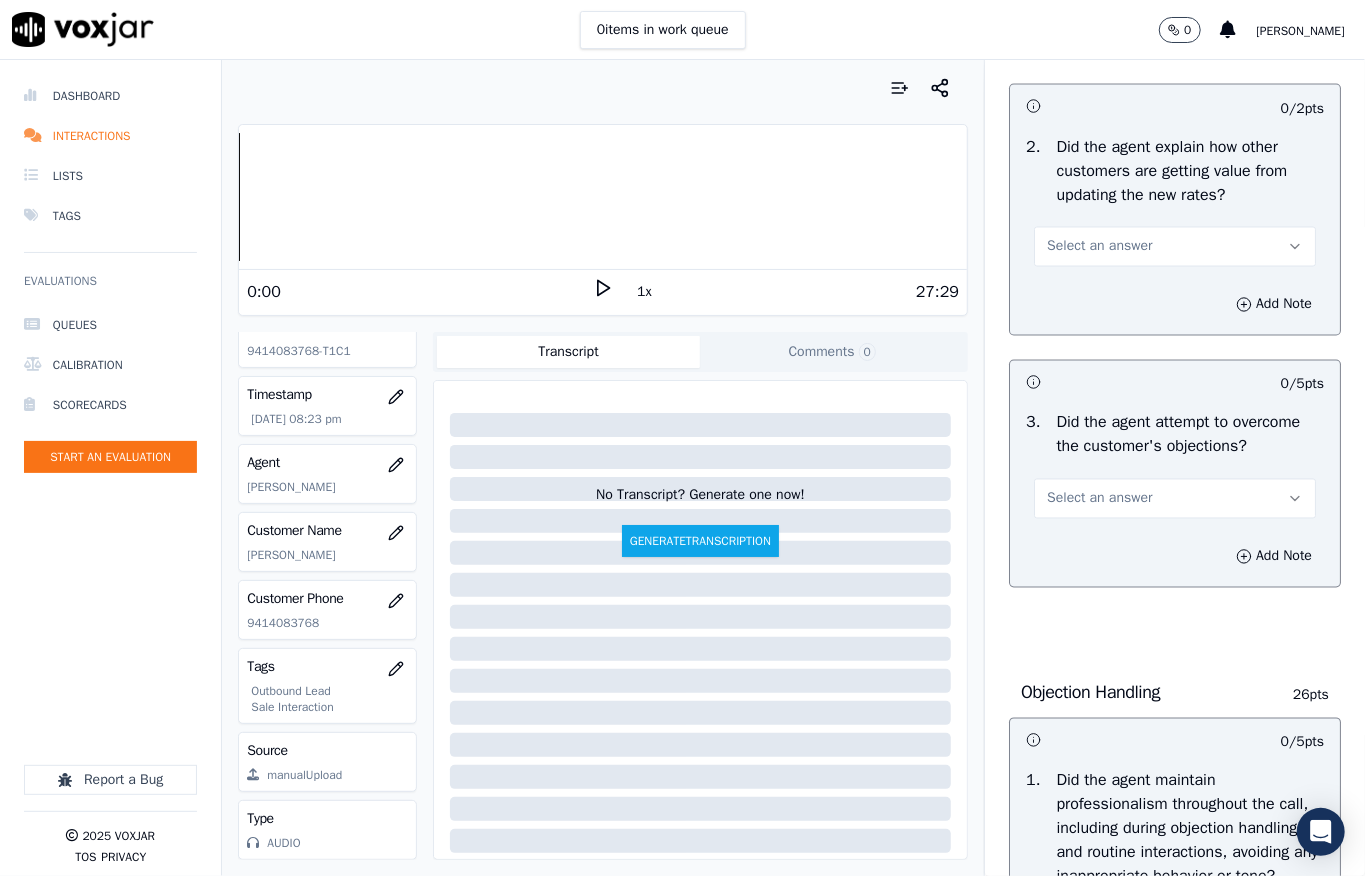 click on "Select an answer" at bounding box center [1099, 247] 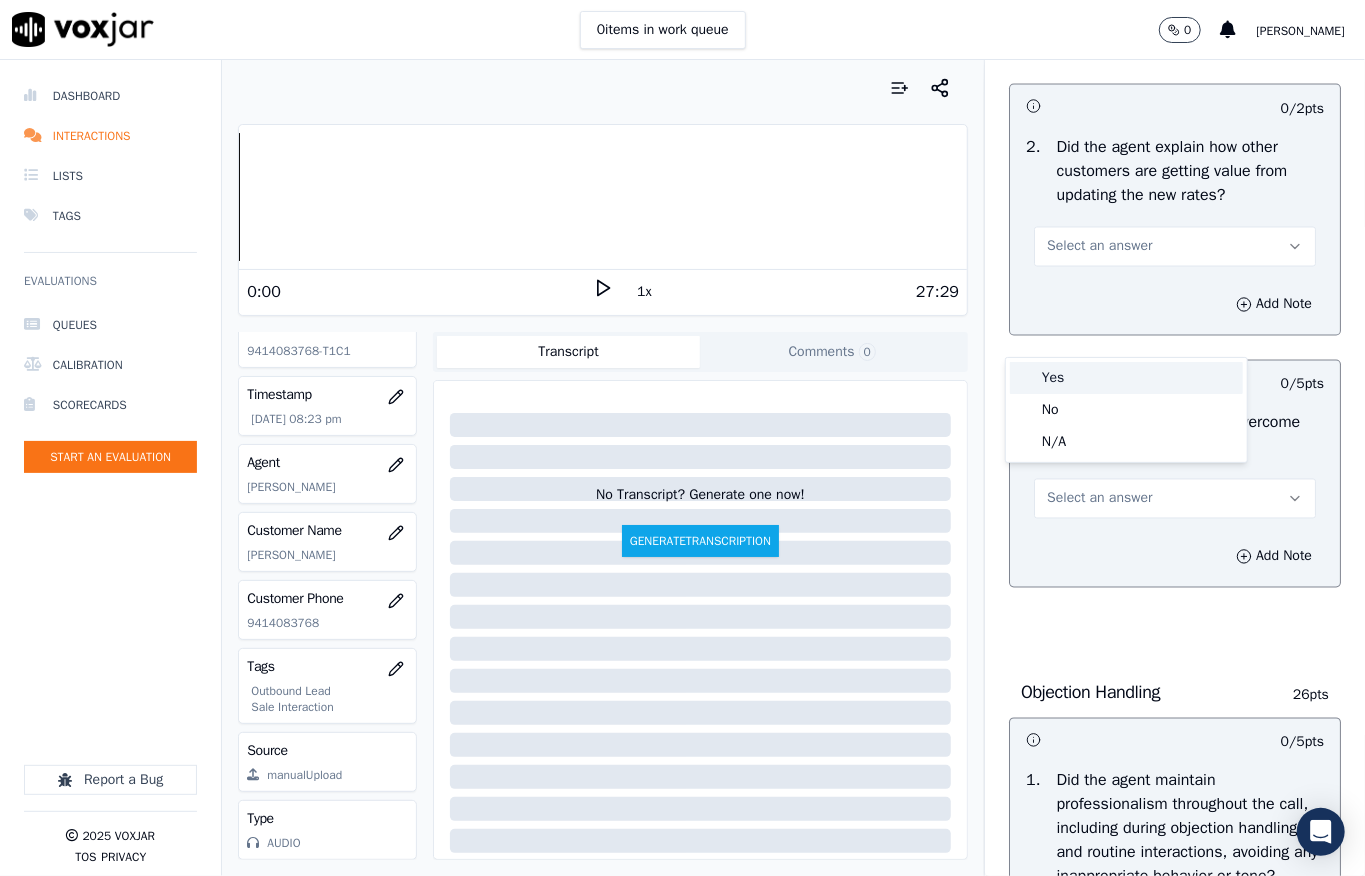 click on "Yes" at bounding box center (1126, 378) 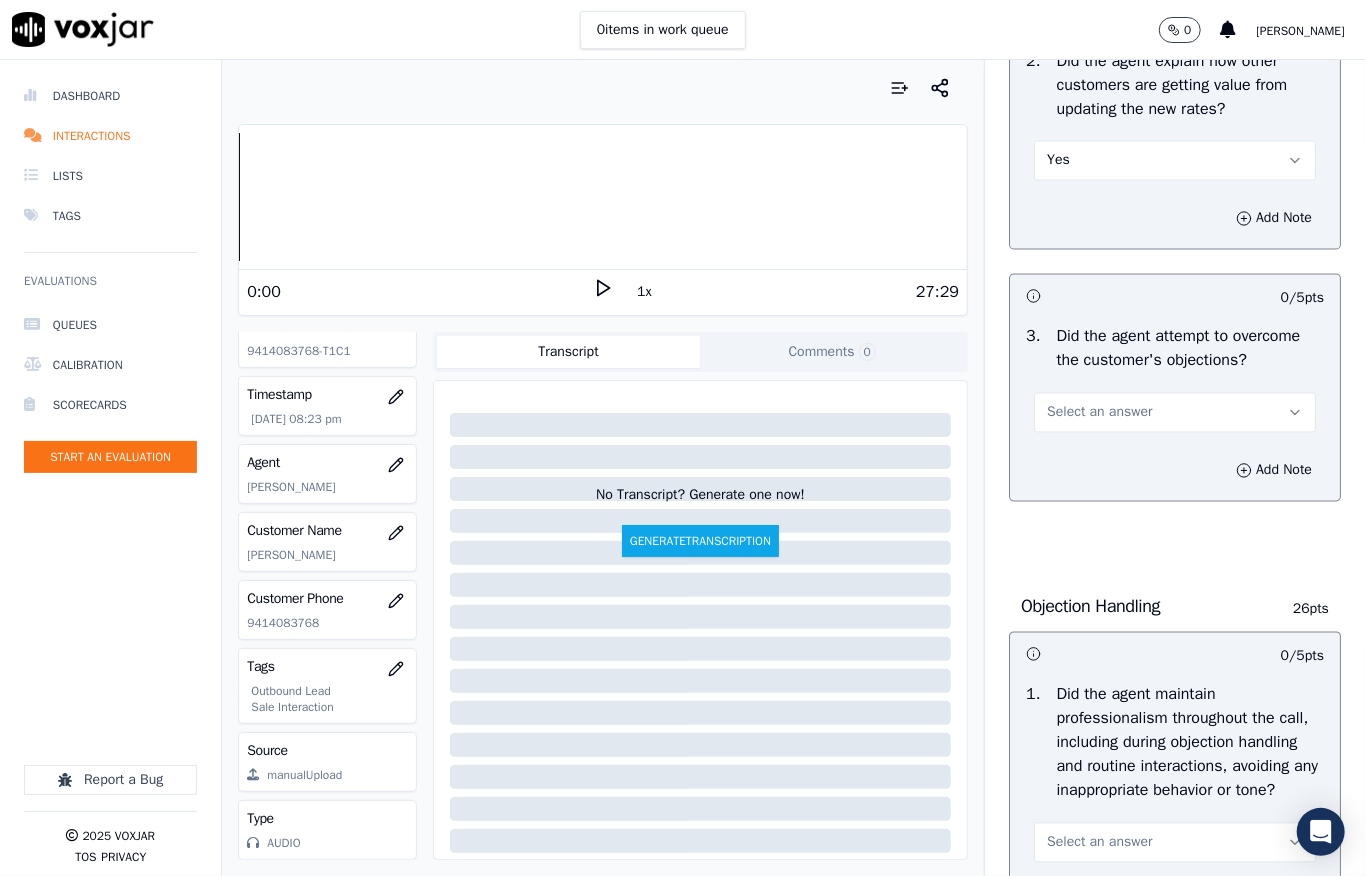 scroll, scrollTop: 2000, scrollLeft: 0, axis: vertical 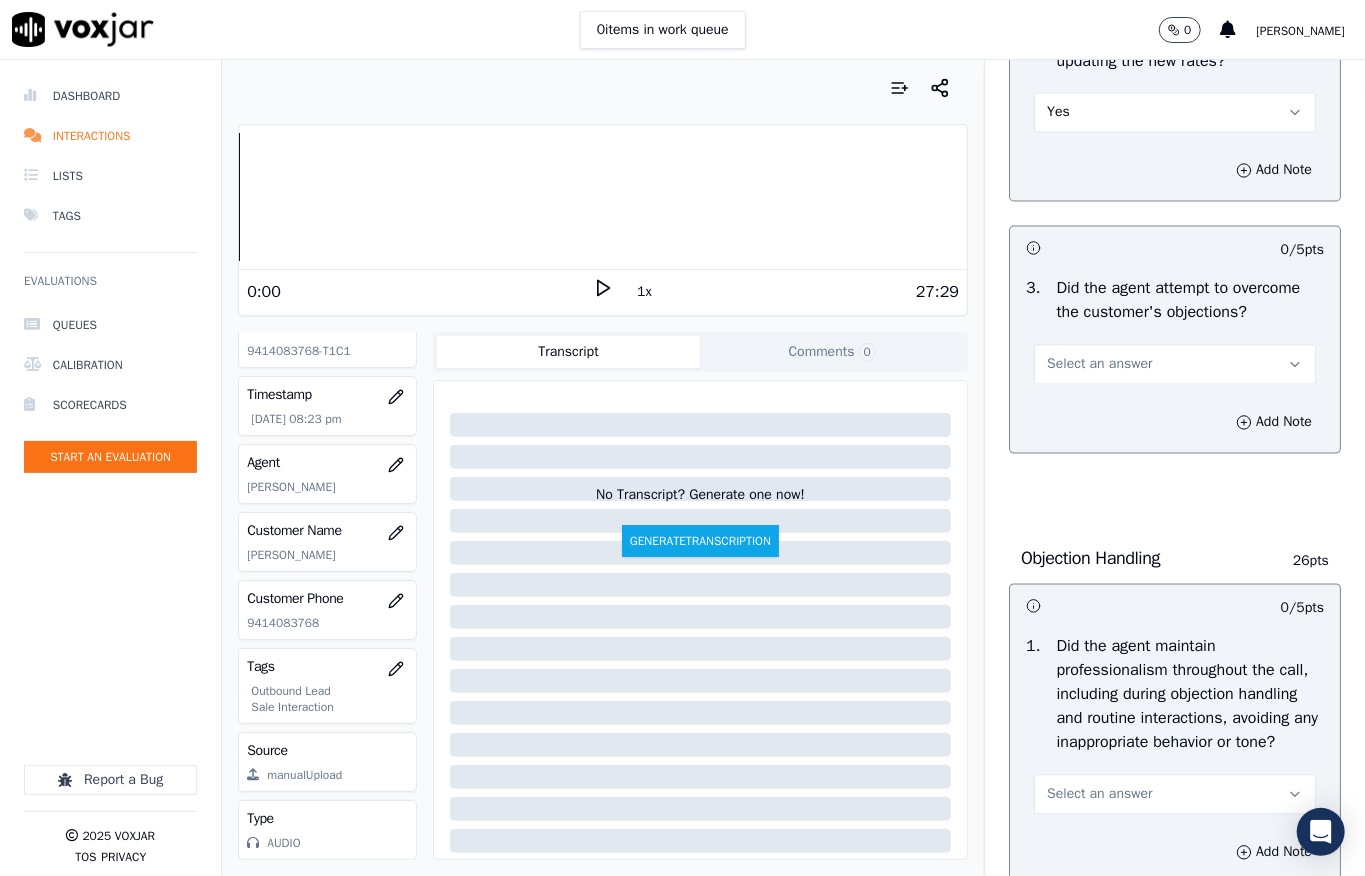 click on "Select an answer" at bounding box center (1099, 365) 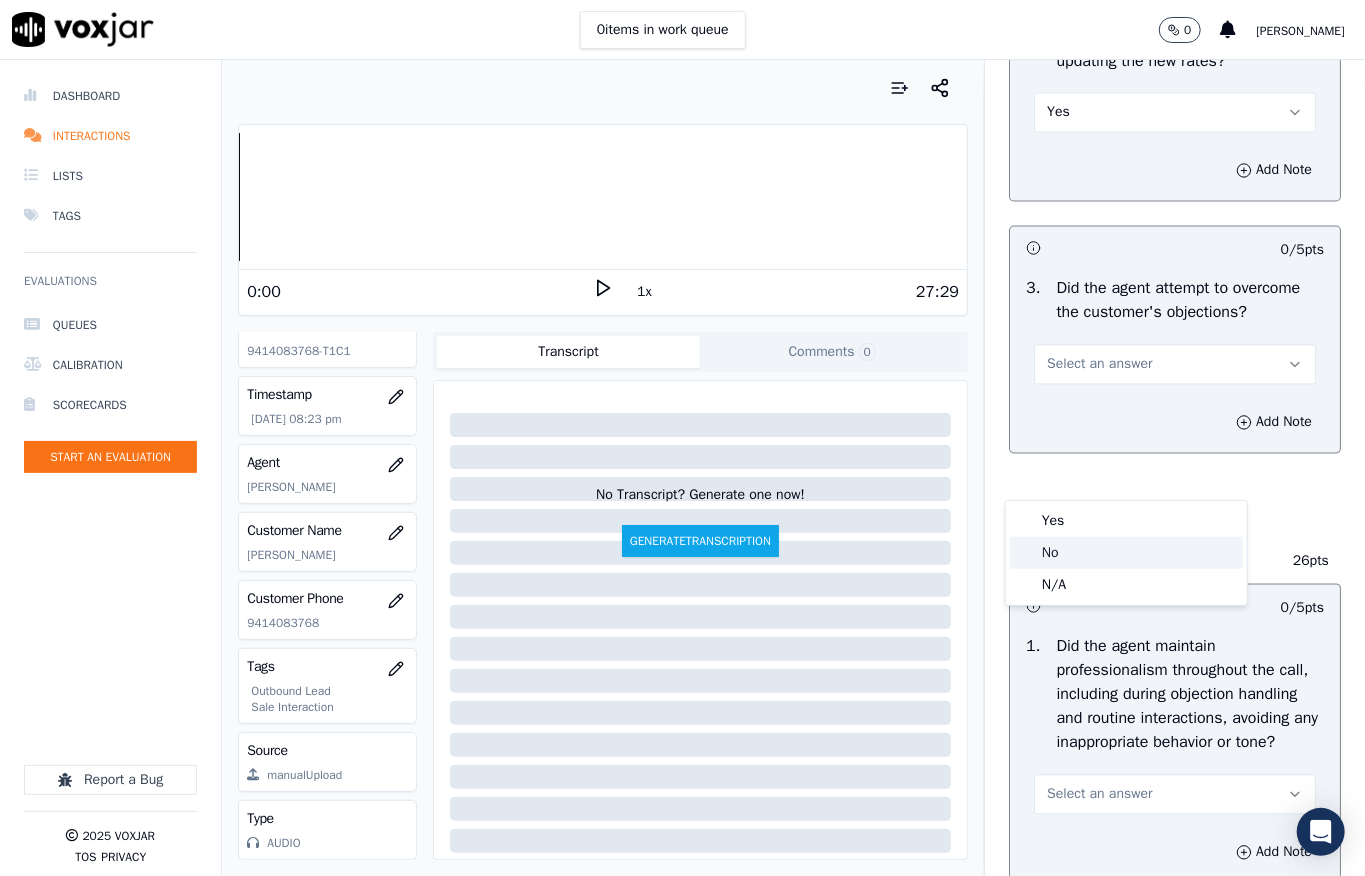 click on "Yes" at bounding box center (1126, 521) 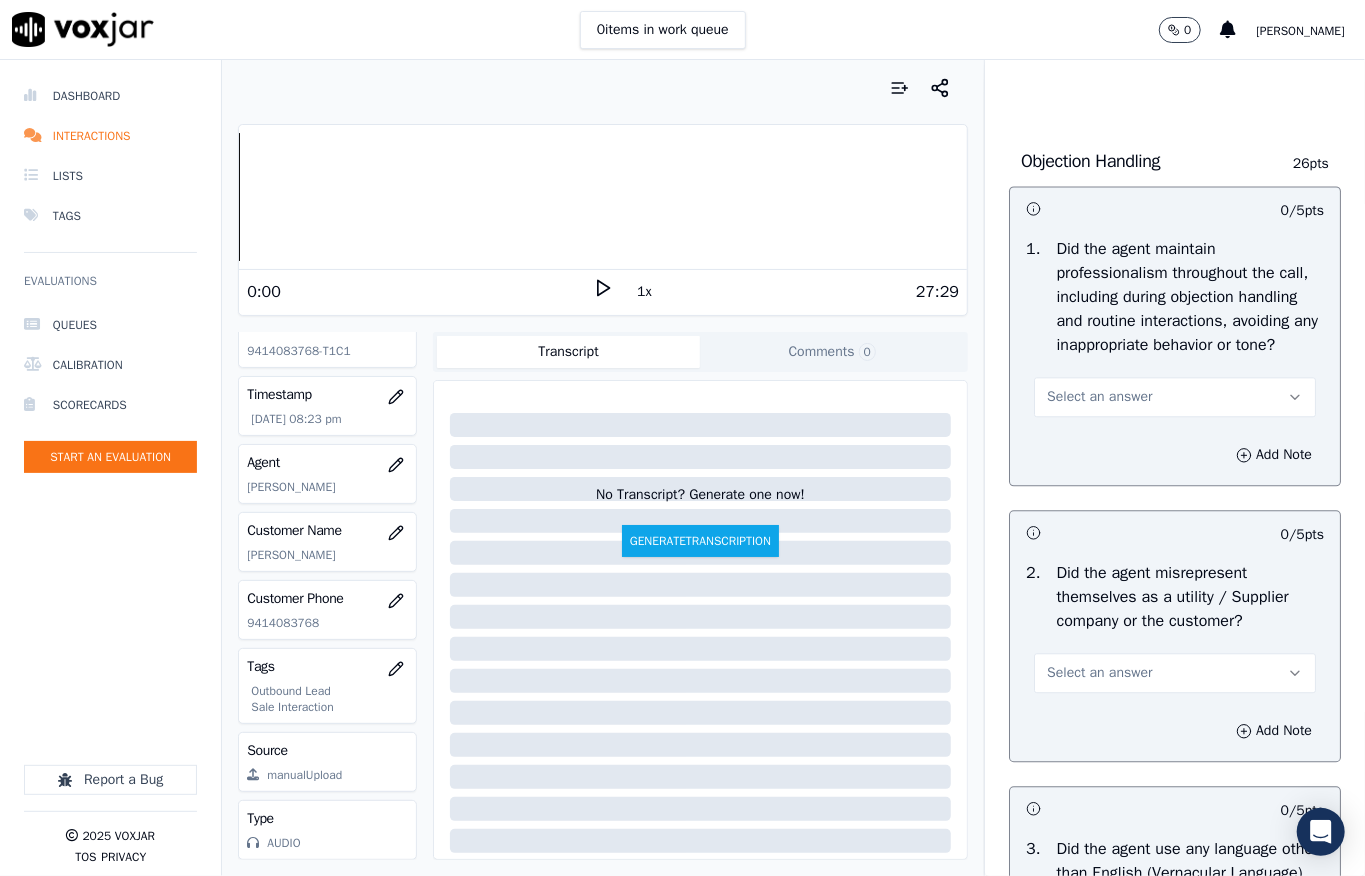 scroll, scrollTop: 2400, scrollLeft: 0, axis: vertical 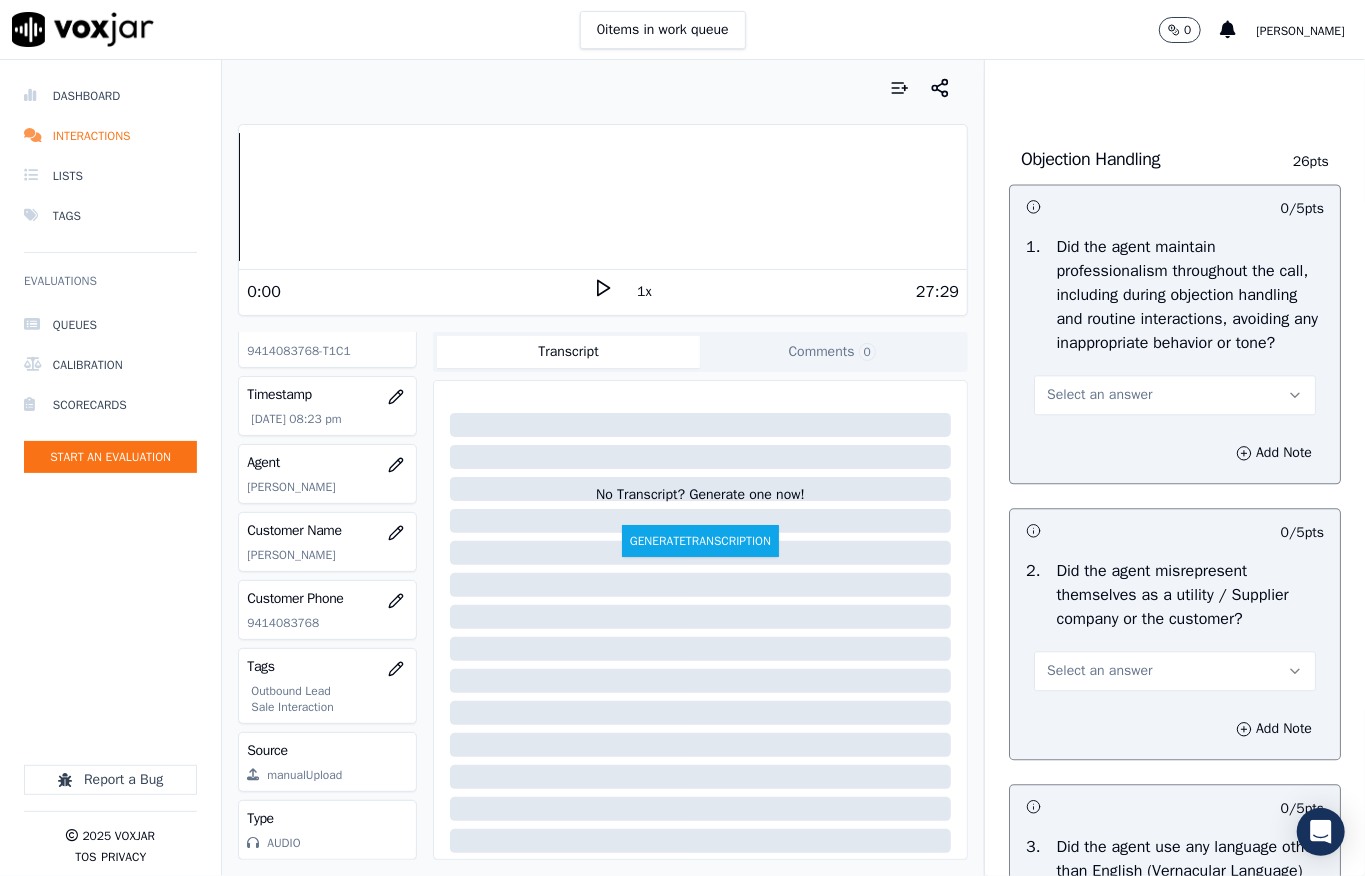 click on "Select an answer" at bounding box center (1099, 395) 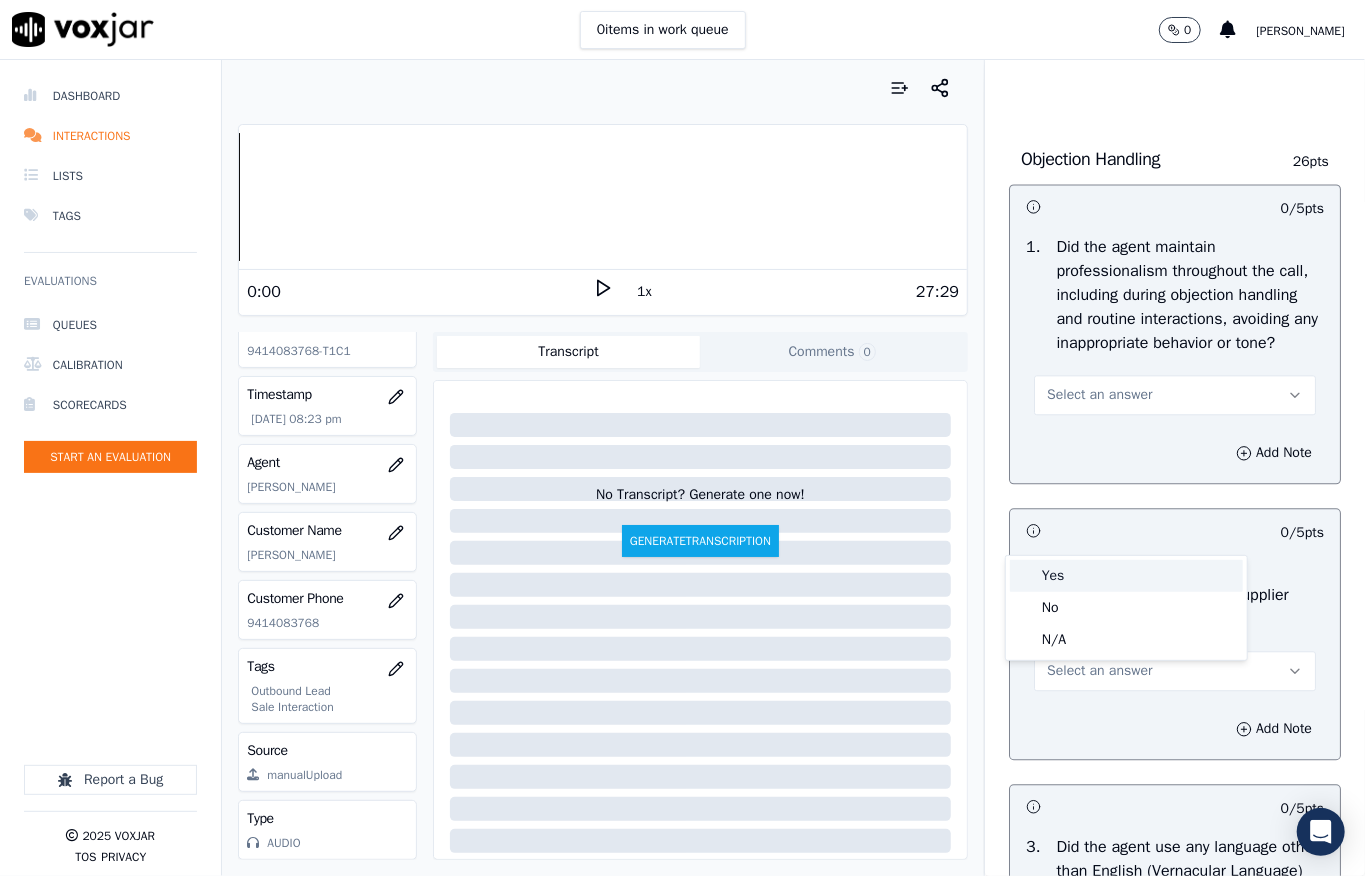 drag, startPoint x: 1073, startPoint y: 577, endPoint x: 1058, endPoint y: 513, distance: 65.734314 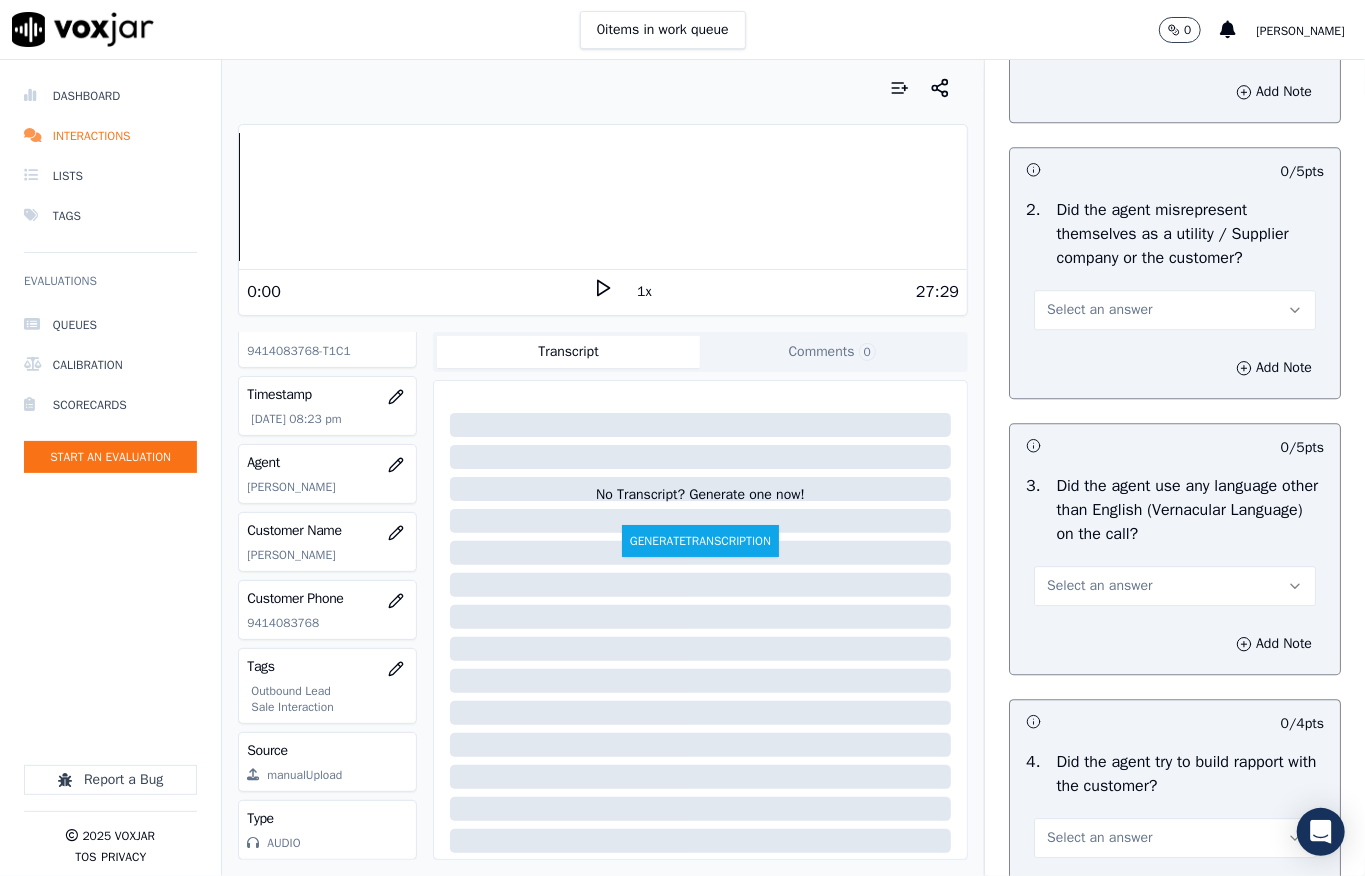 scroll, scrollTop: 2800, scrollLeft: 0, axis: vertical 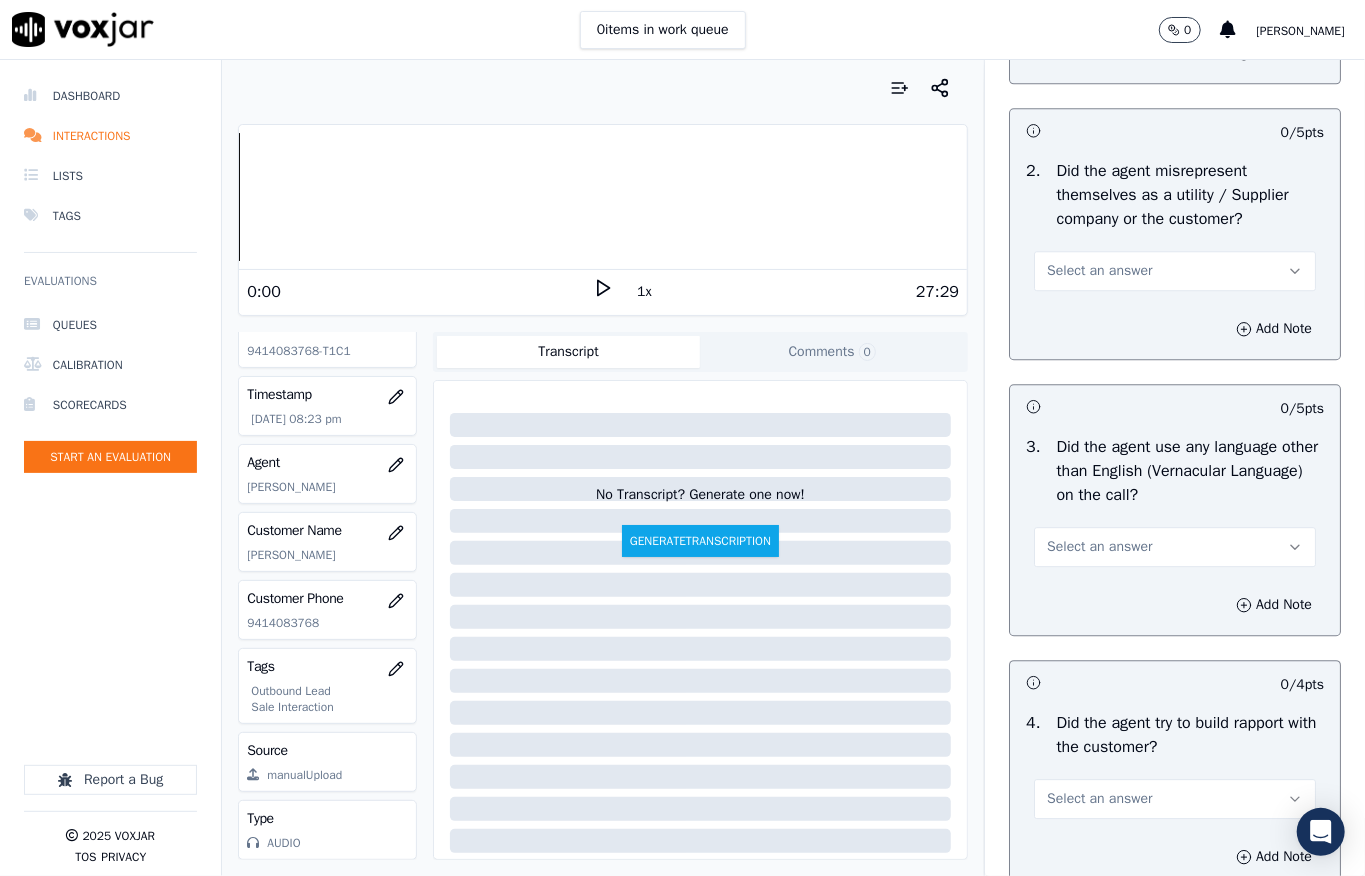 click on "Select an answer" at bounding box center [1175, 271] 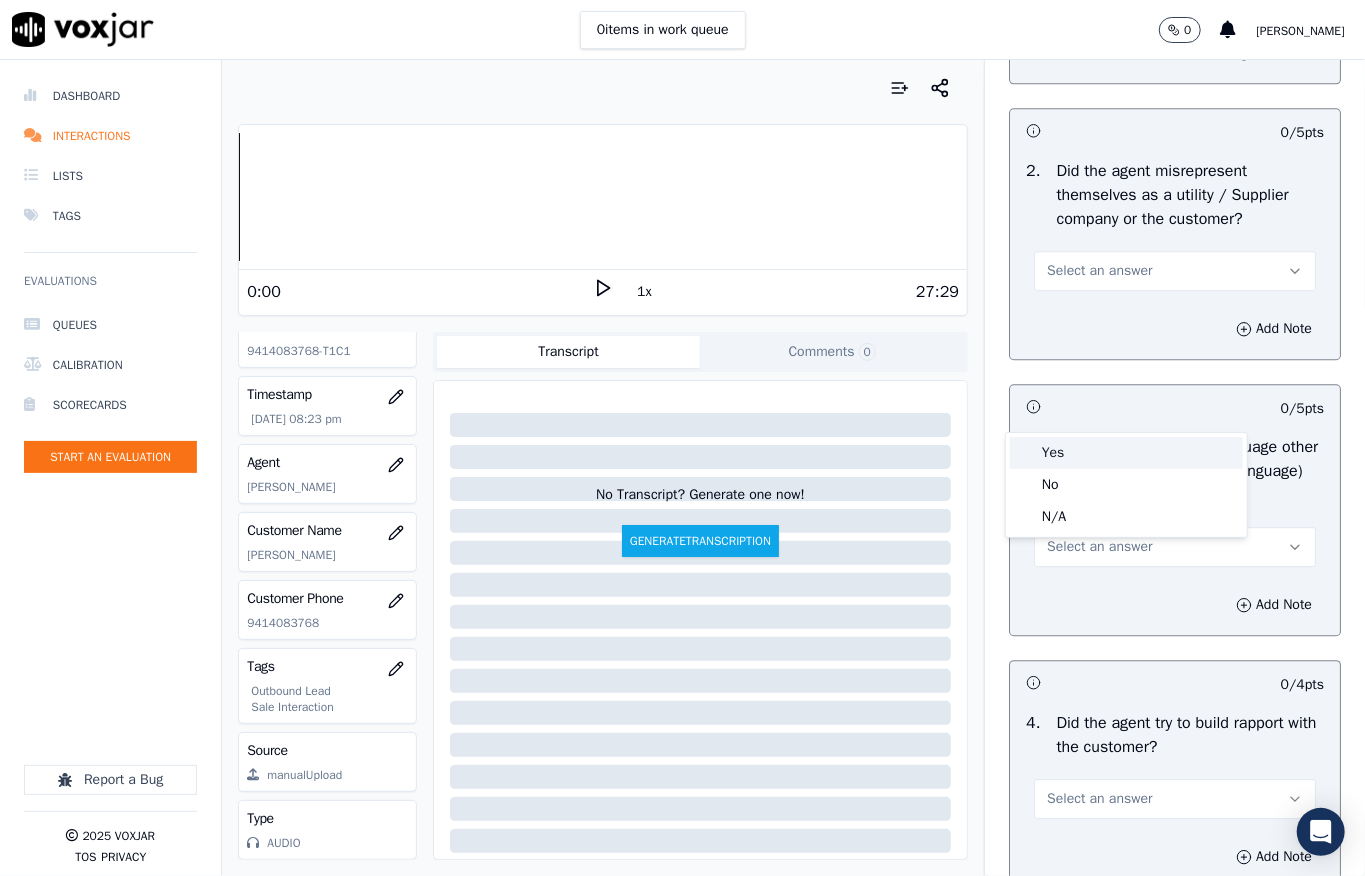 drag, startPoint x: 1064, startPoint y: 444, endPoint x: 1069, endPoint y: 402, distance: 42.296574 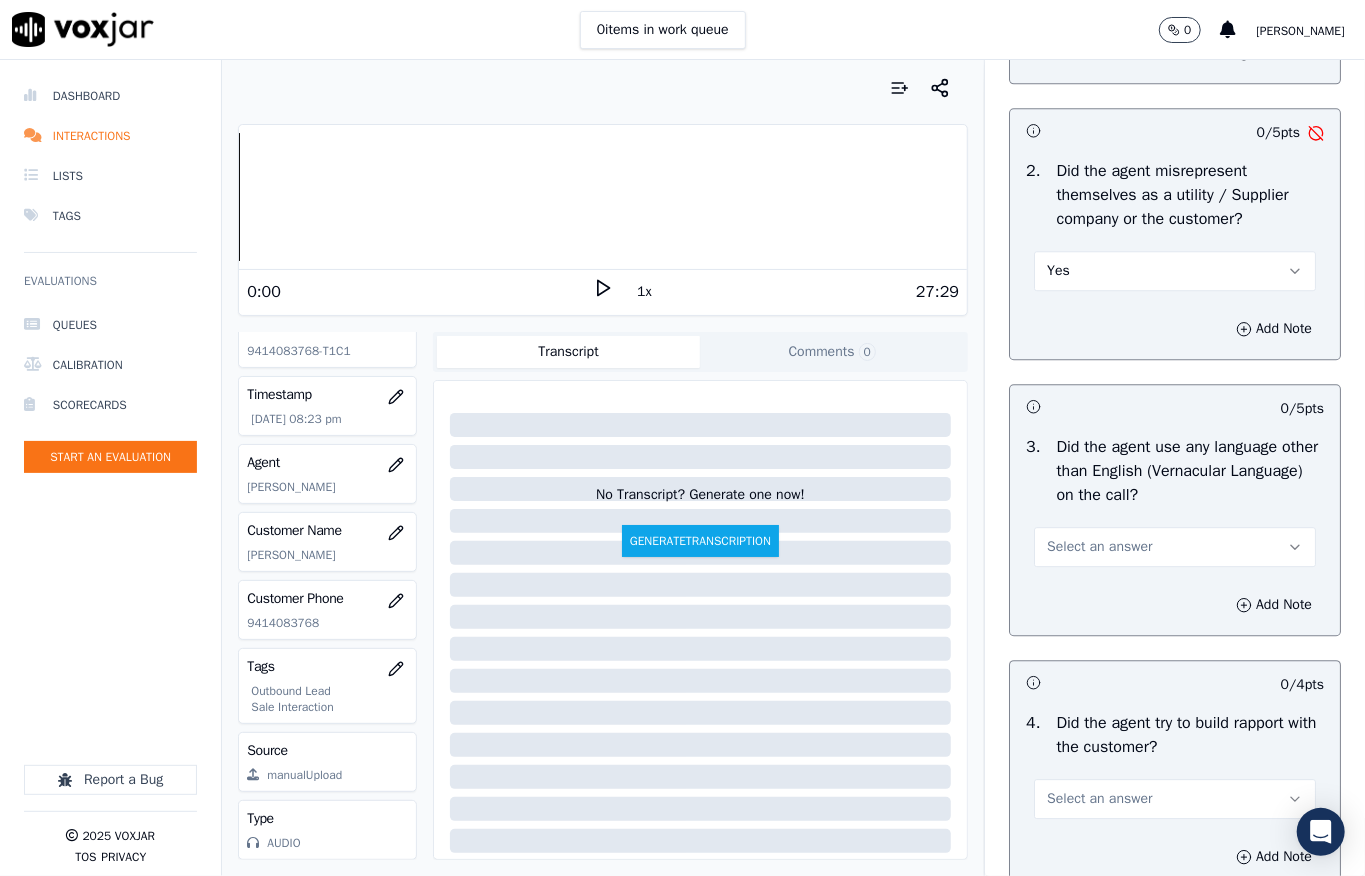 drag, startPoint x: 1068, startPoint y: 433, endPoint x: 1068, endPoint y: 481, distance: 48 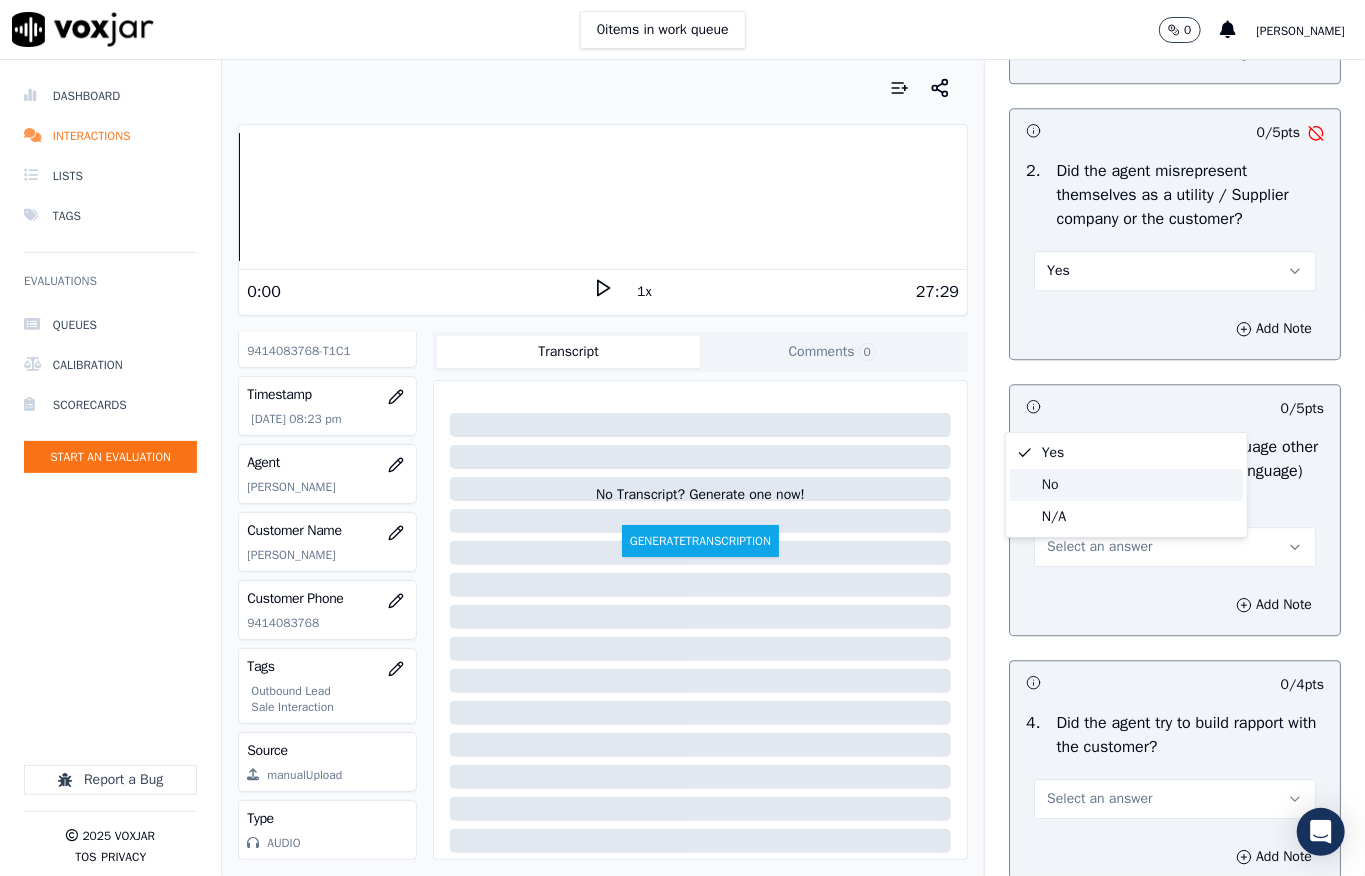 click on "No" 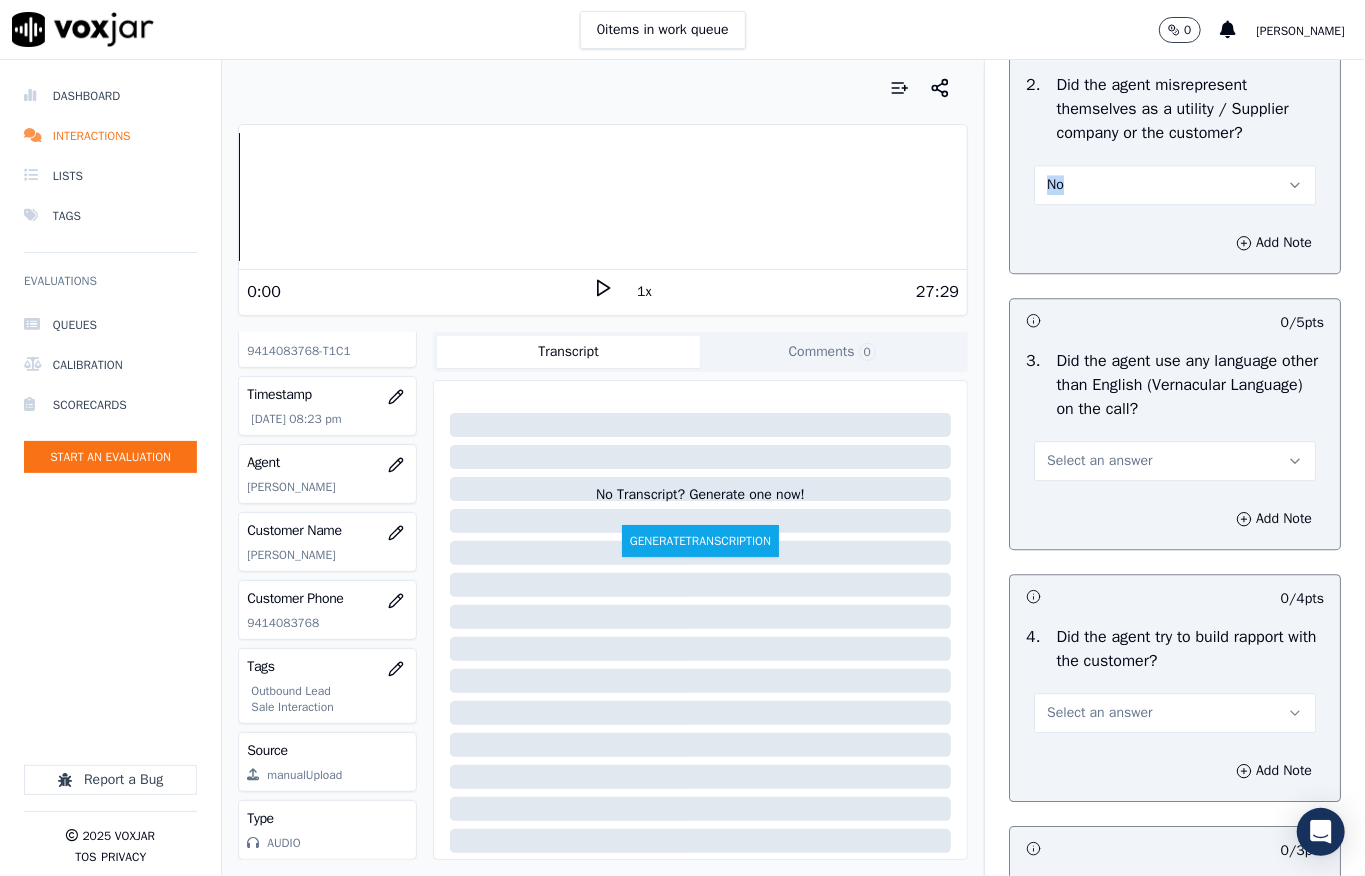 scroll, scrollTop: 3066, scrollLeft: 0, axis: vertical 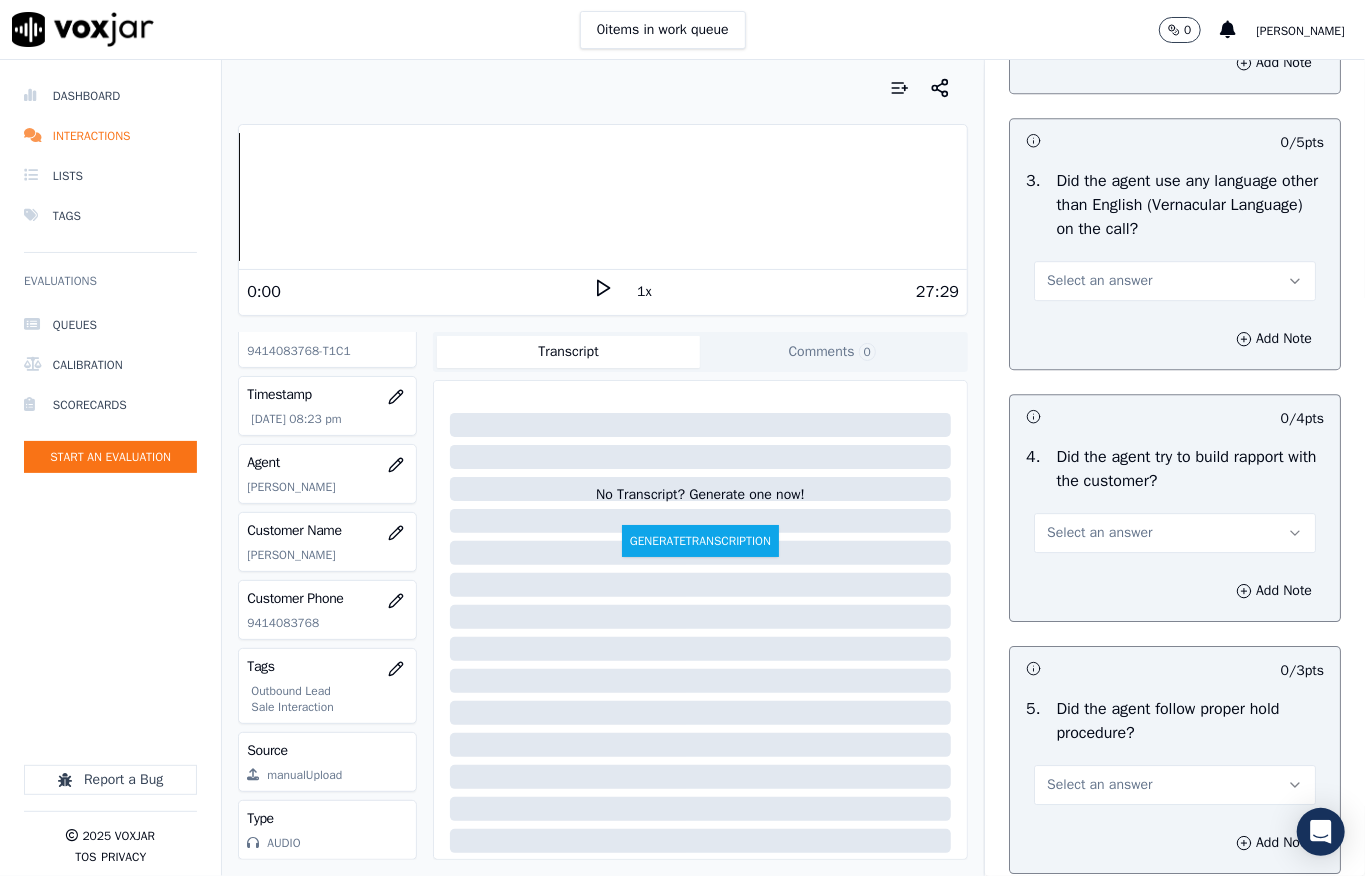 click on "Select an answer" at bounding box center [1099, 281] 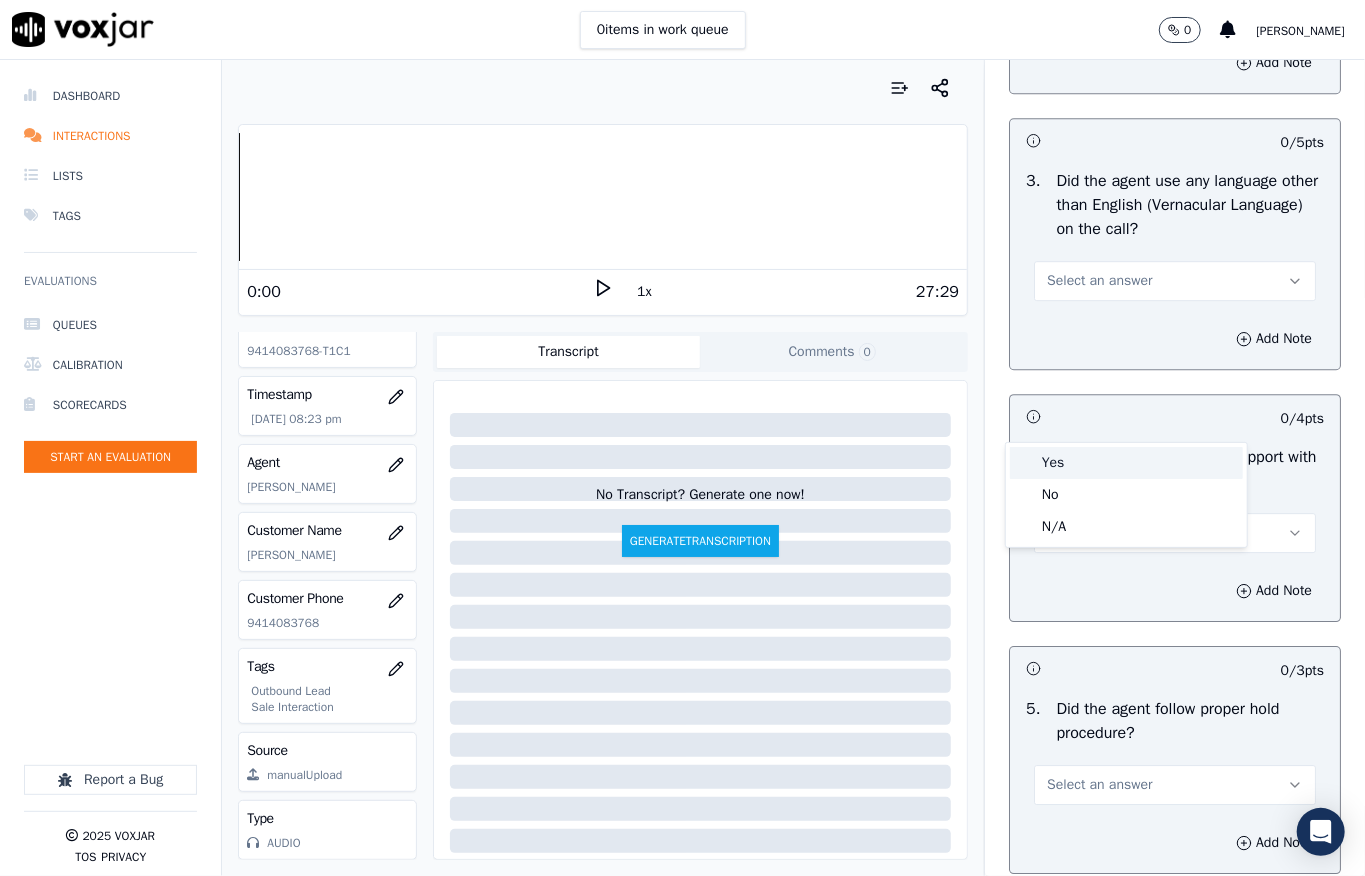 click on "Yes" at bounding box center [1126, 463] 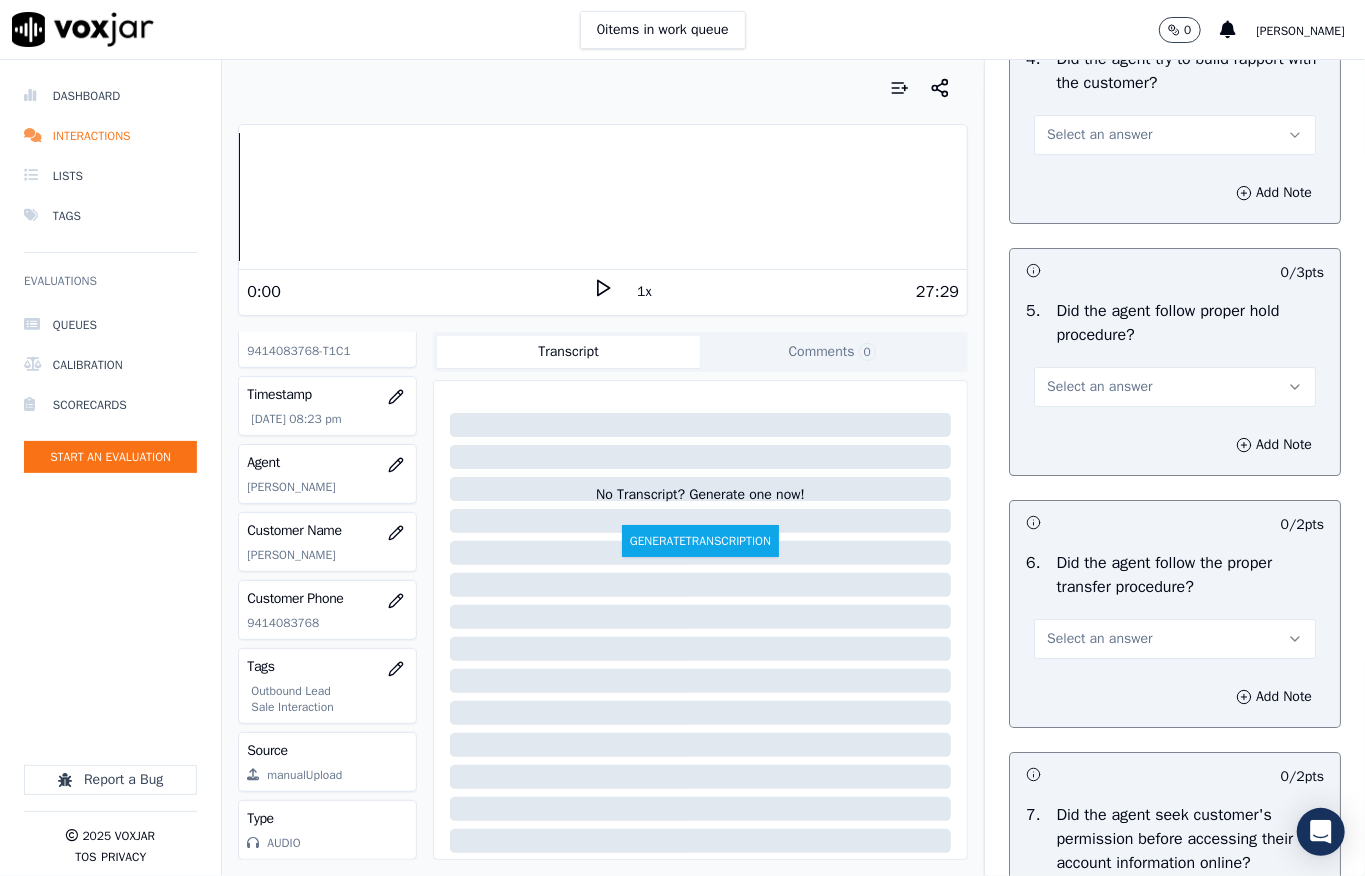scroll, scrollTop: 3466, scrollLeft: 0, axis: vertical 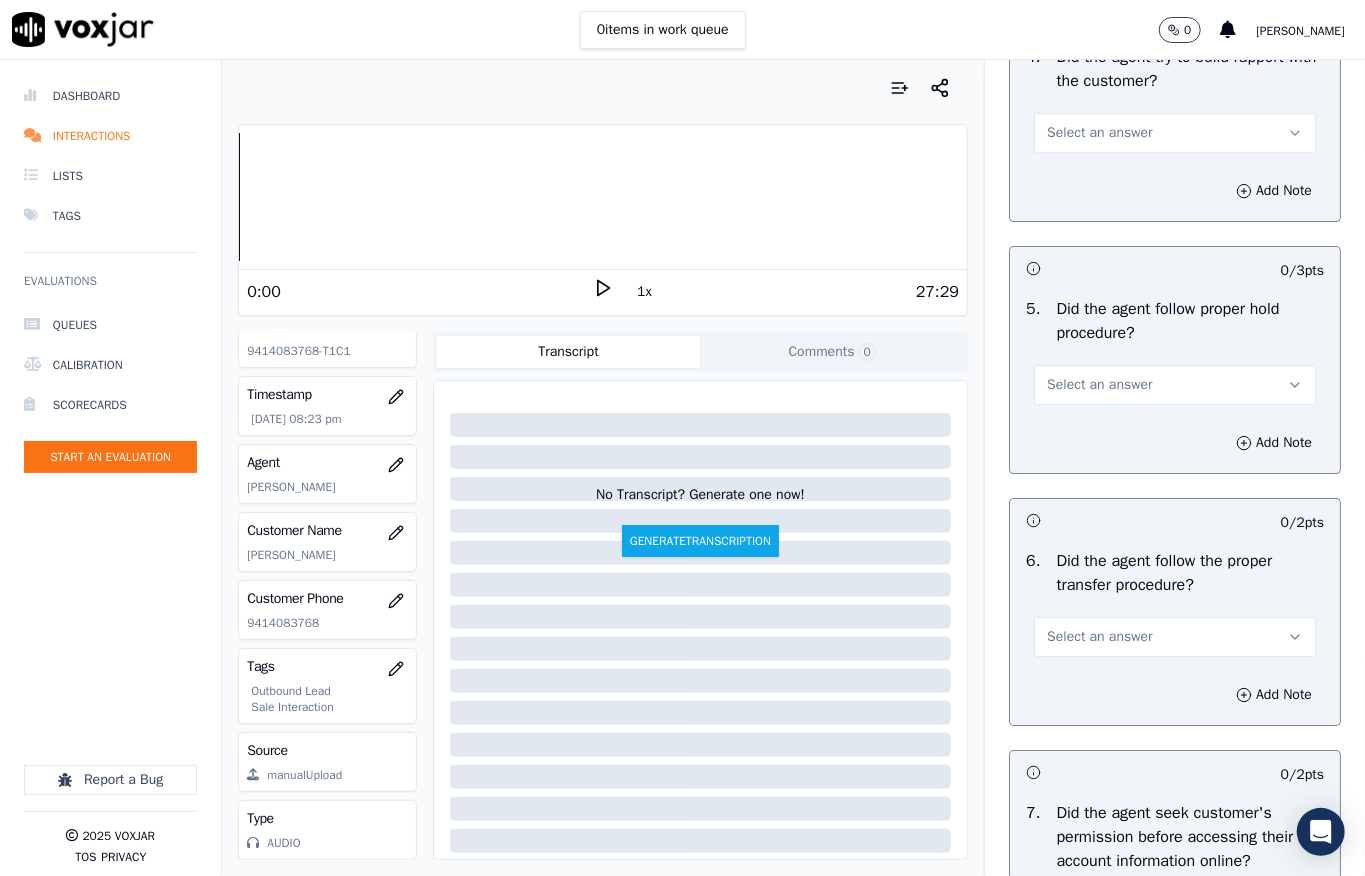 click on "Select an answer" at bounding box center (1099, 133) 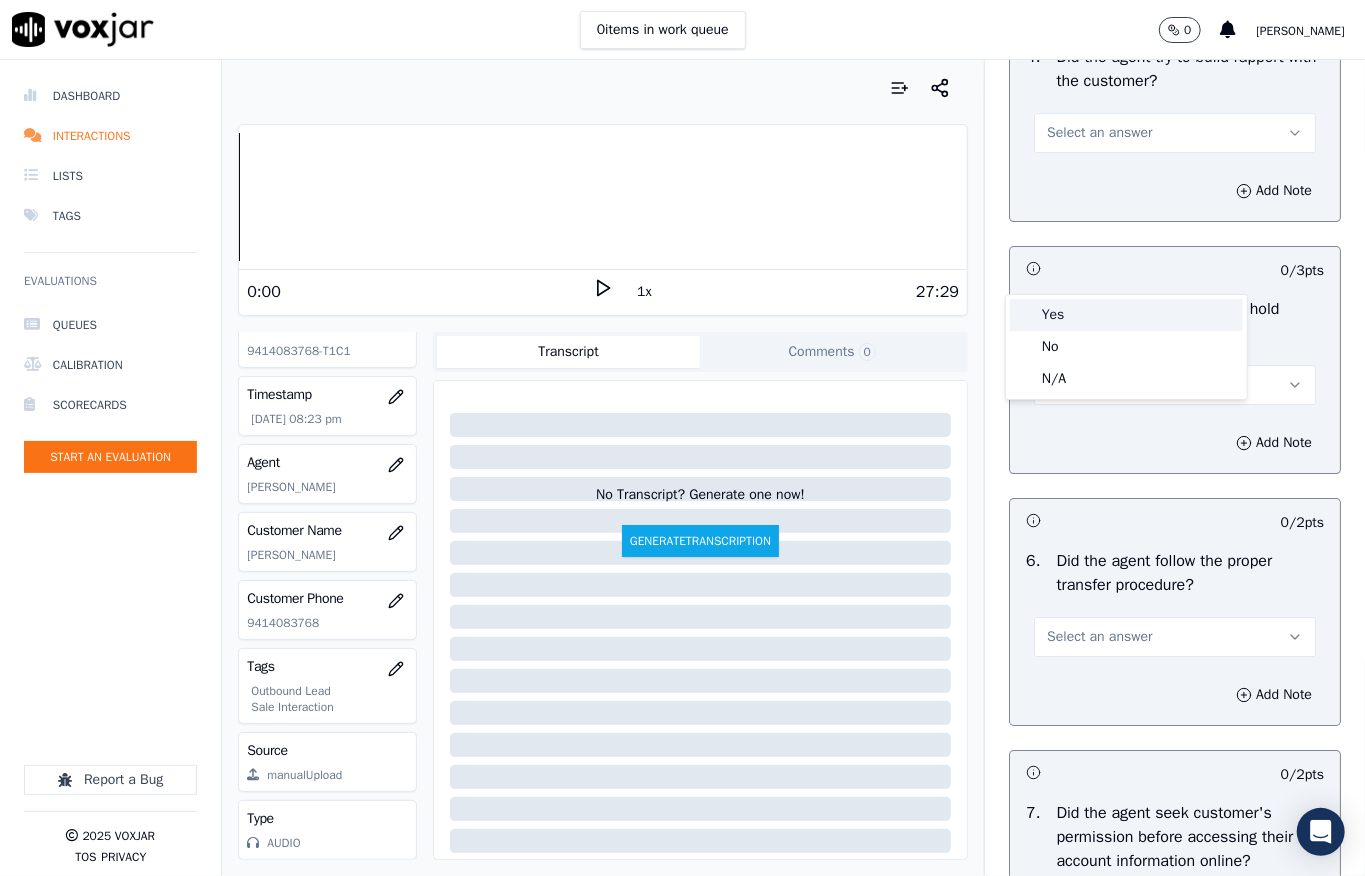 click on "Yes" at bounding box center [1126, 315] 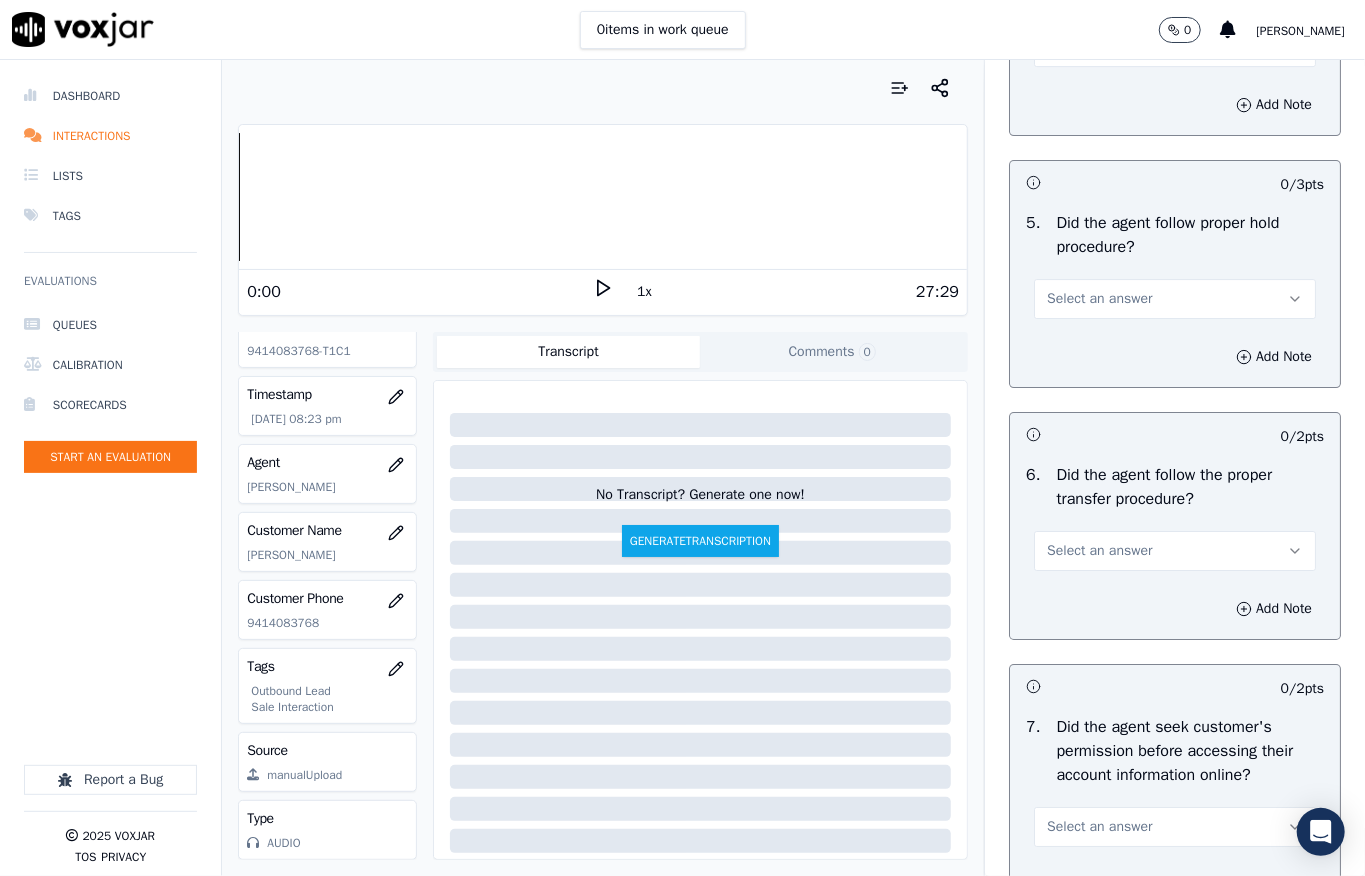 scroll, scrollTop: 3600, scrollLeft: 0, axis: vertical 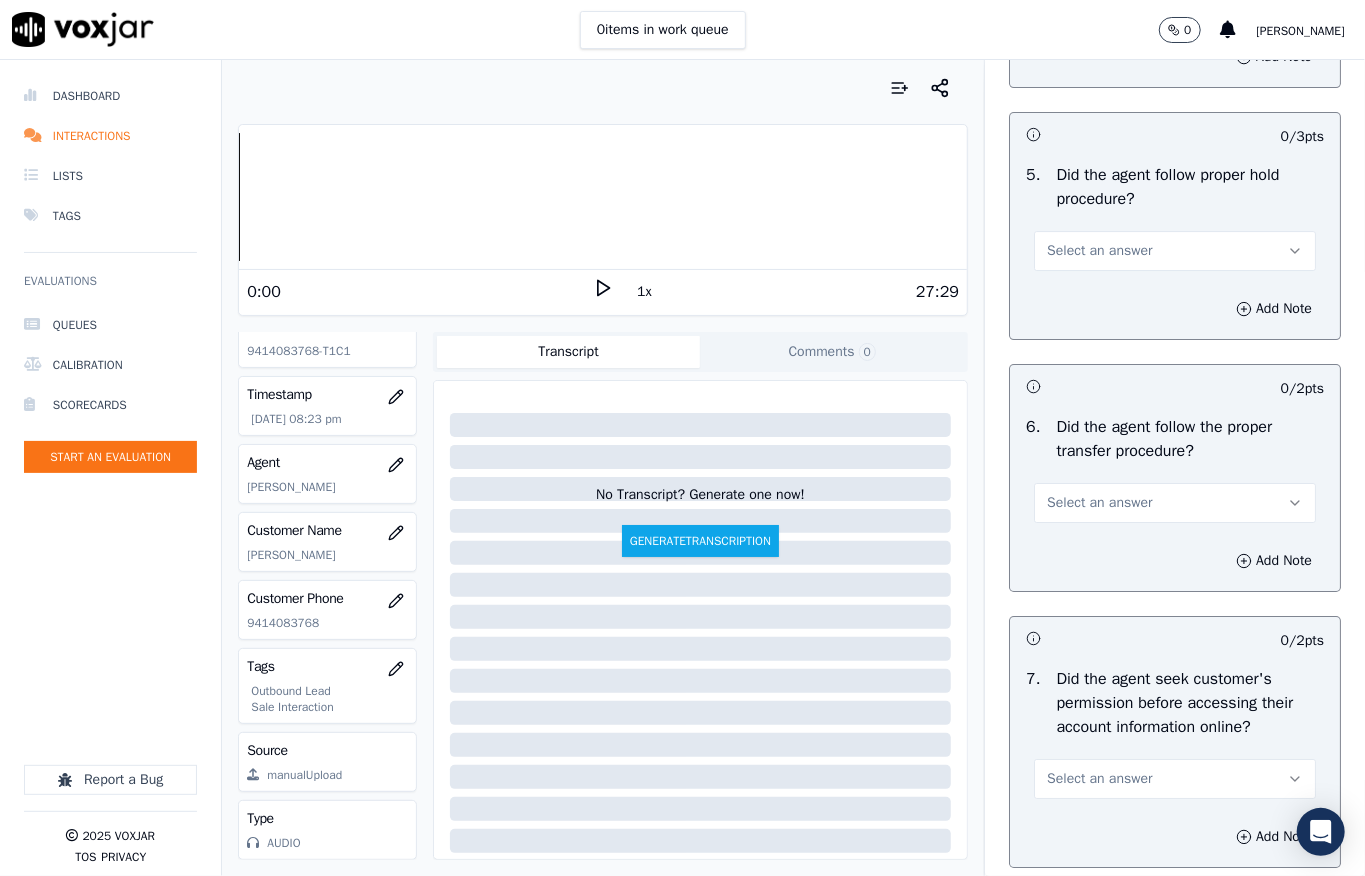 click on "Select an answer" at bounding box center [1099, 251] 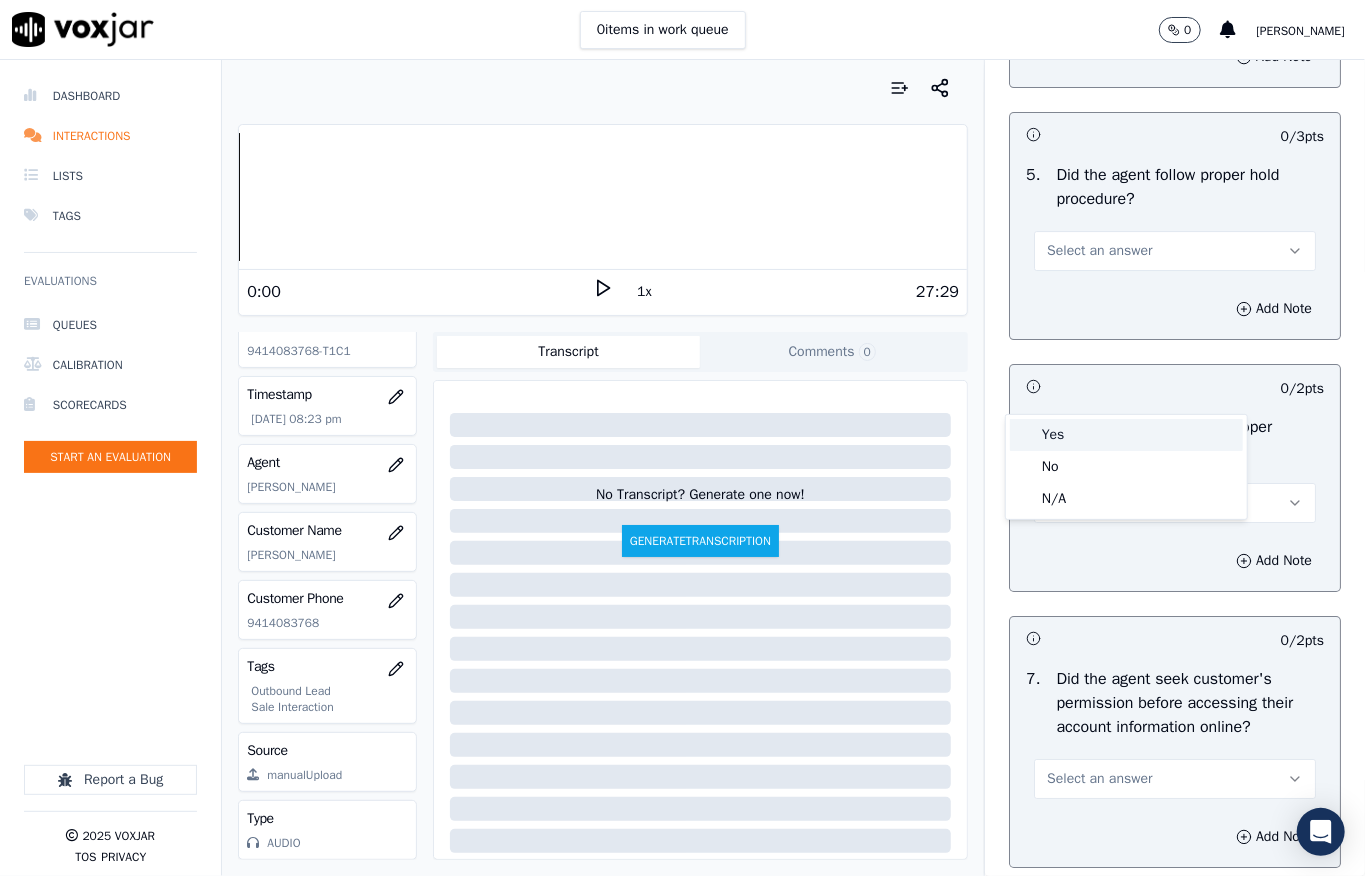 click on "Yes" at bounding box center [1126, 435] 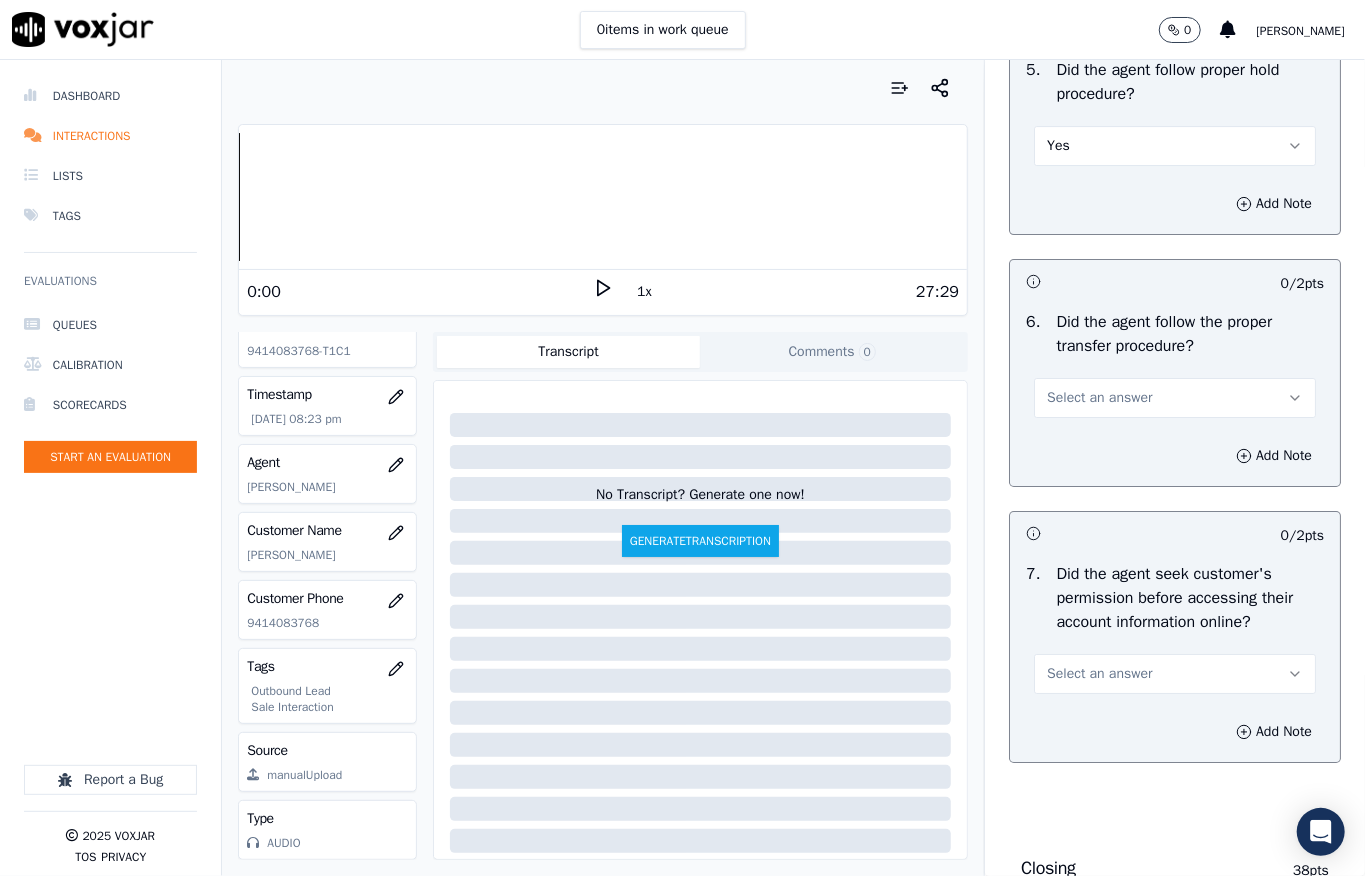 scroll, scrollTop: 3866, scrollLeft: 0, axis: vertical 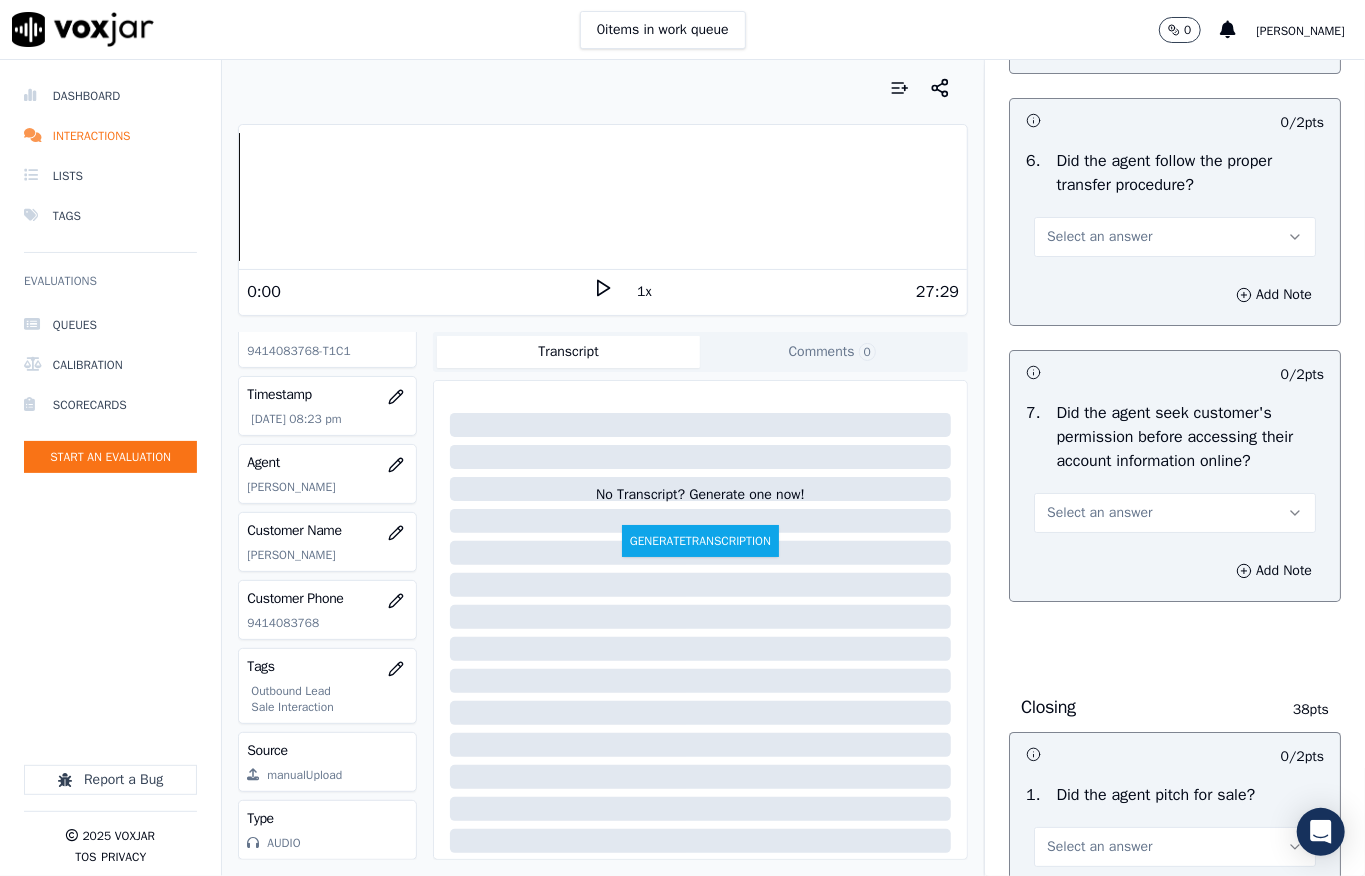 click on "Select an answer" at bounding box center (1099, 237) 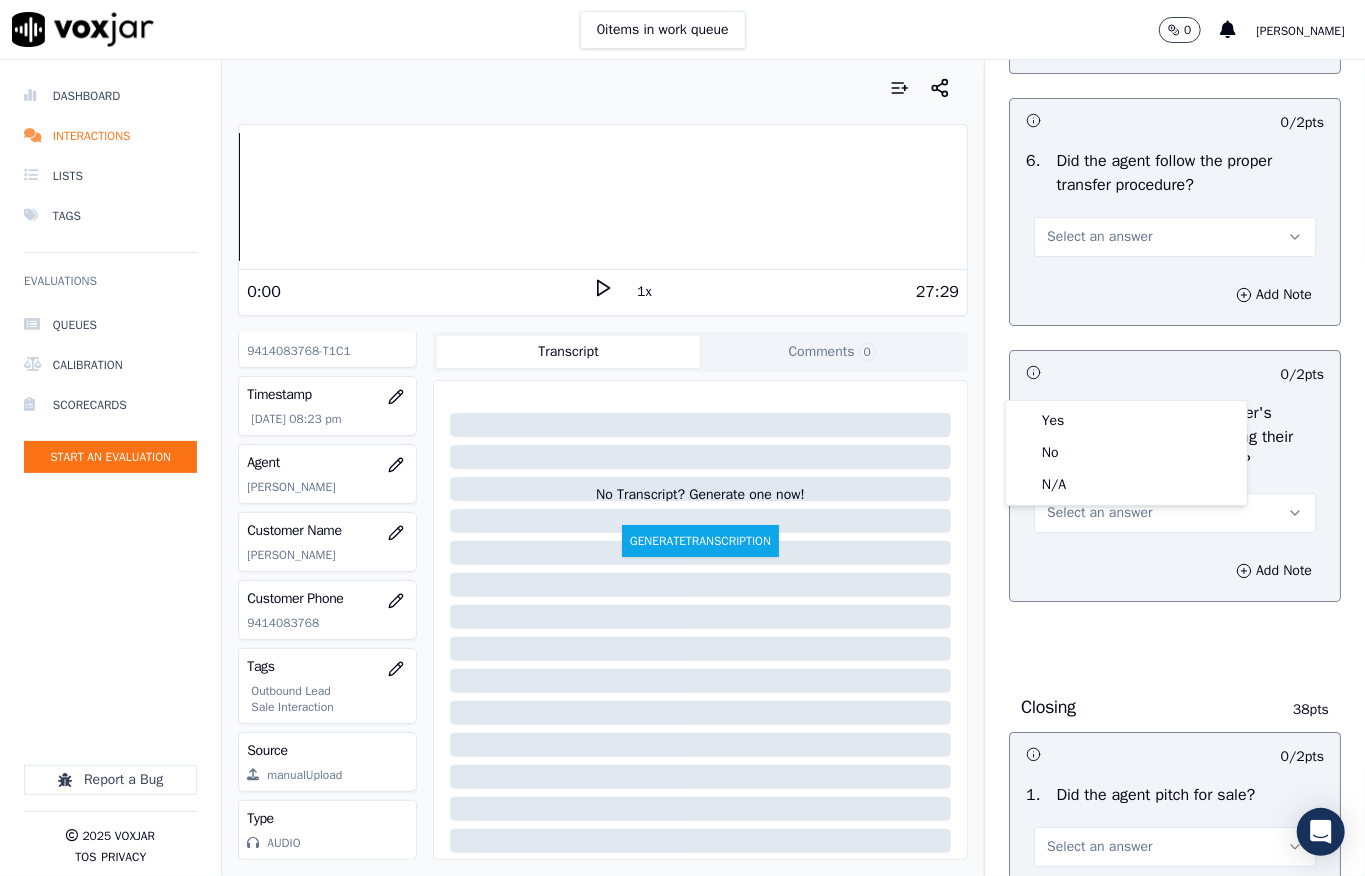 click on "Yes" at bounding box center [1126, 421] 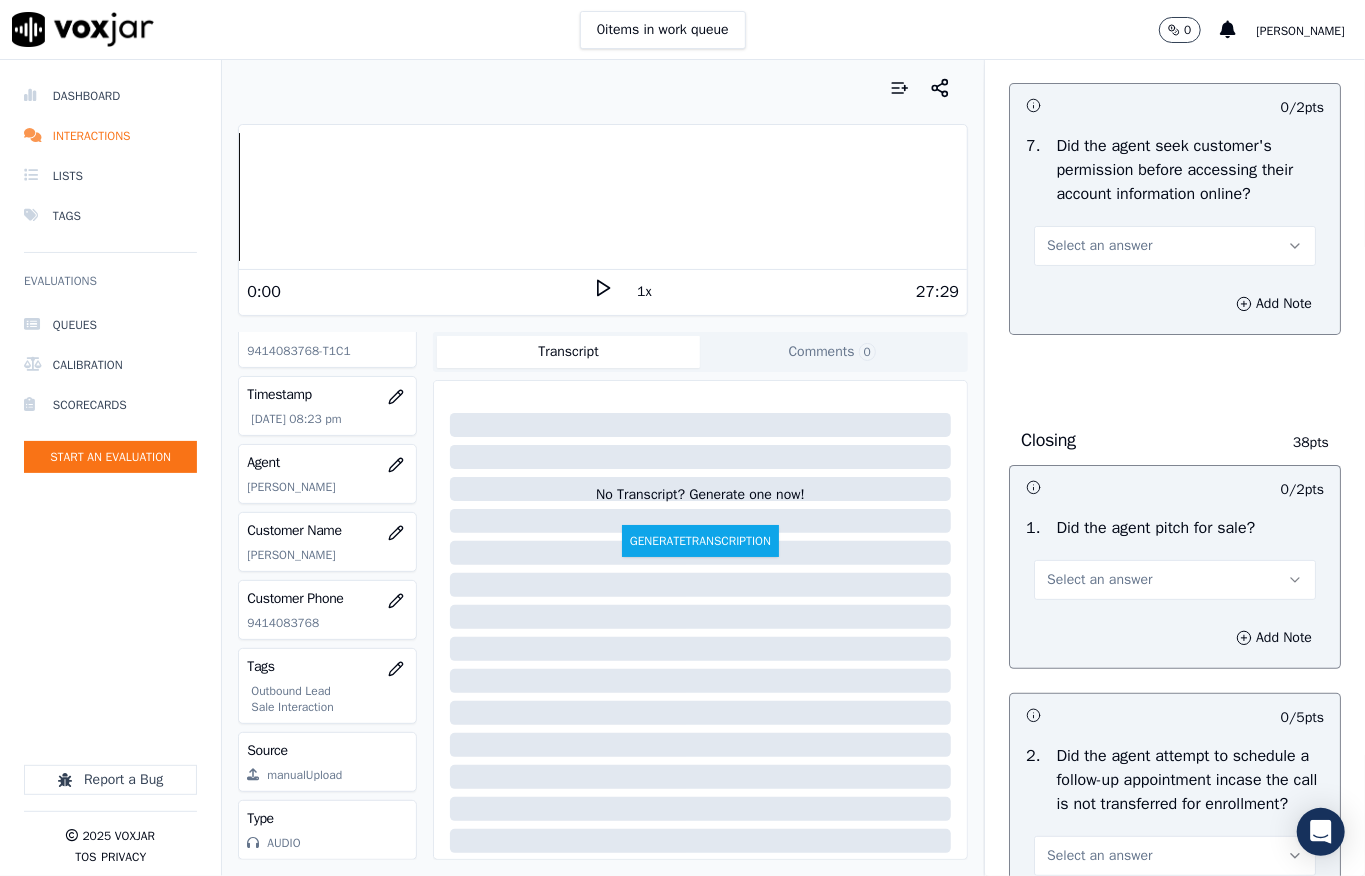 scroll, scrollTop: 4266, scrollLeft: 0, axis: vertical 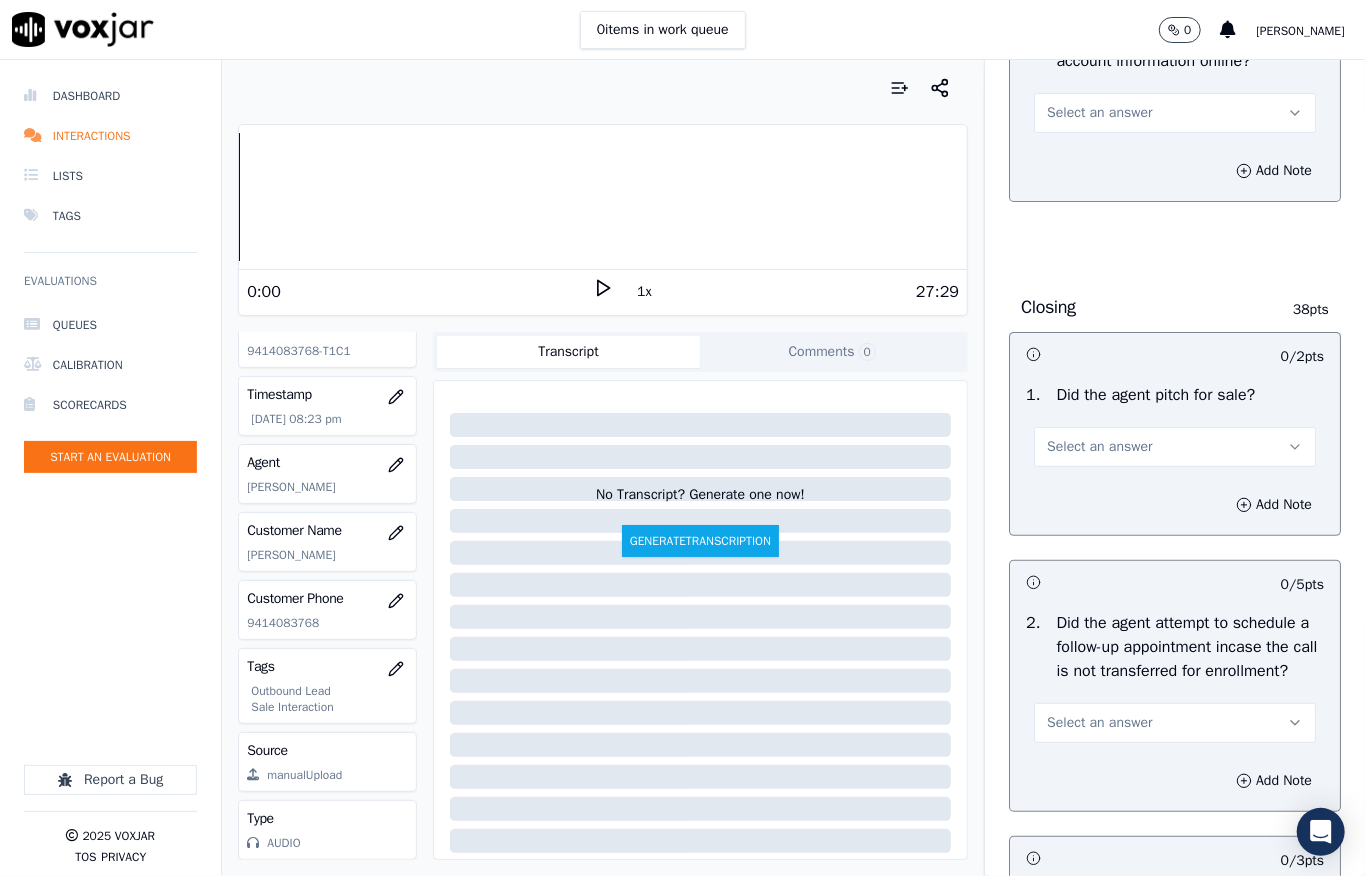 click on "Select an answer" at bounding box center (1175, 113) 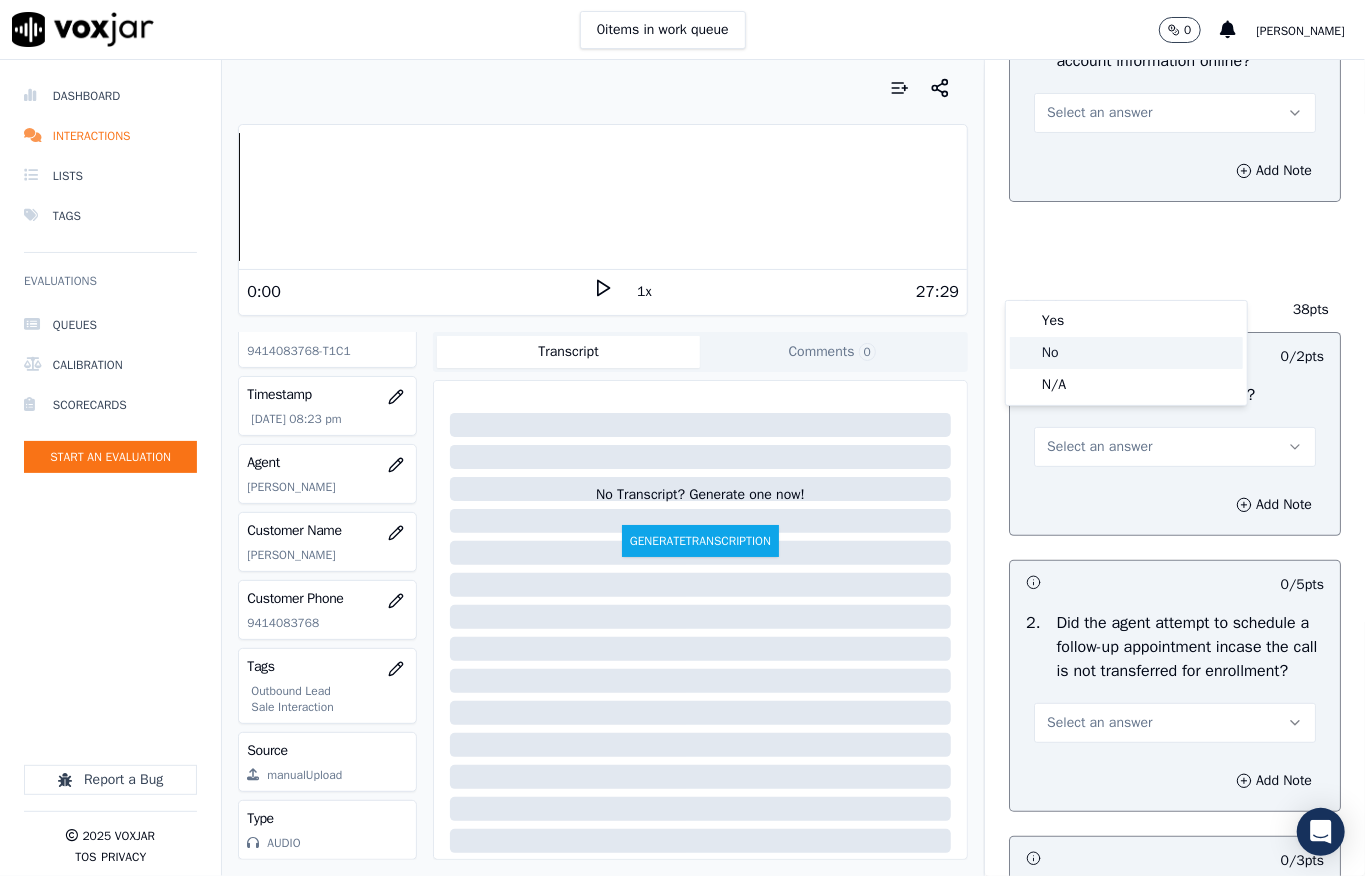 click on "Yes" at bounding box center [1126, 321] 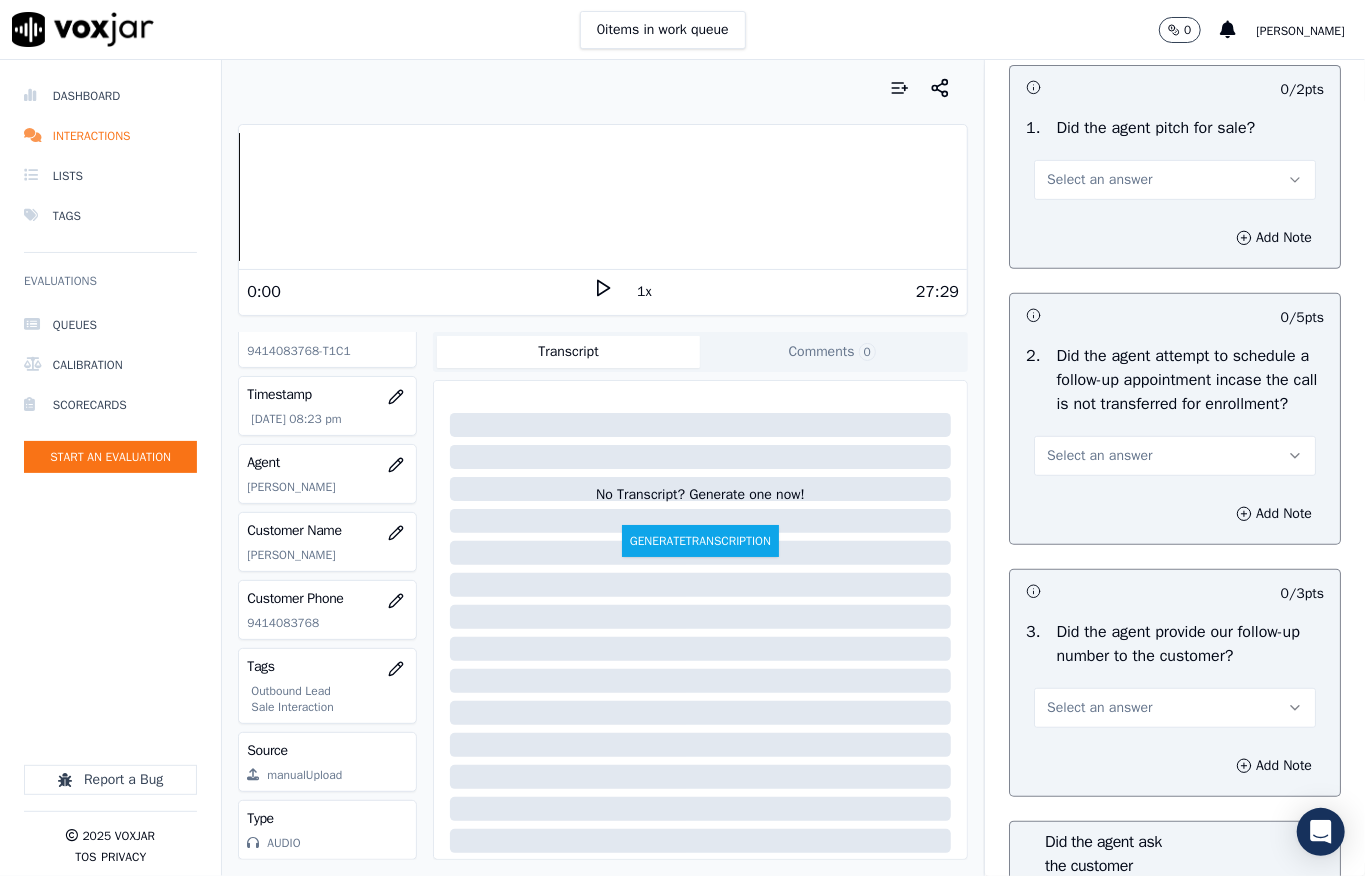 scroll, scrollTop: 4666, scrollLeft: 0, axis: vertical 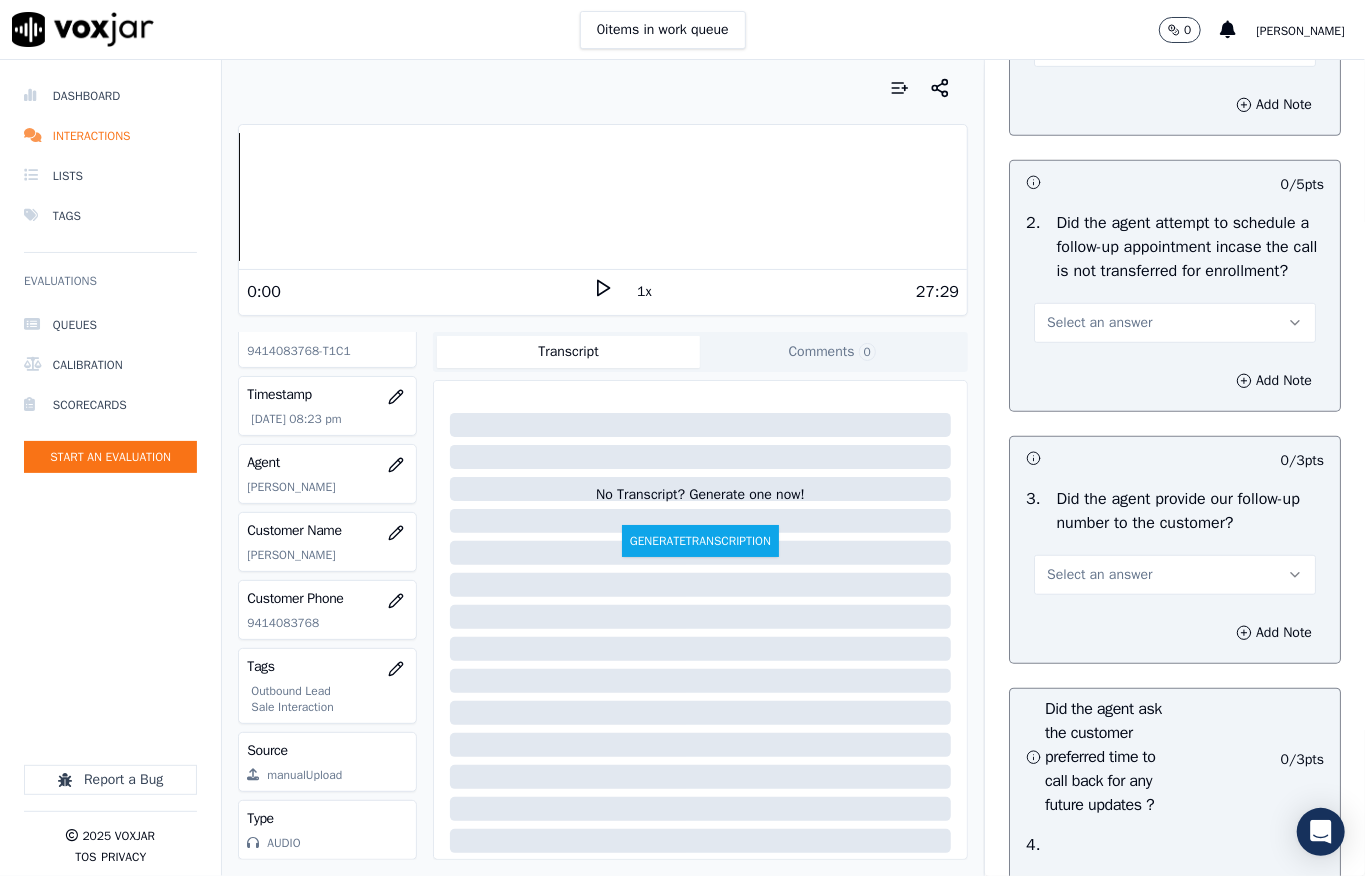 click on "Select an answer" at bounding box center [1099, 47] 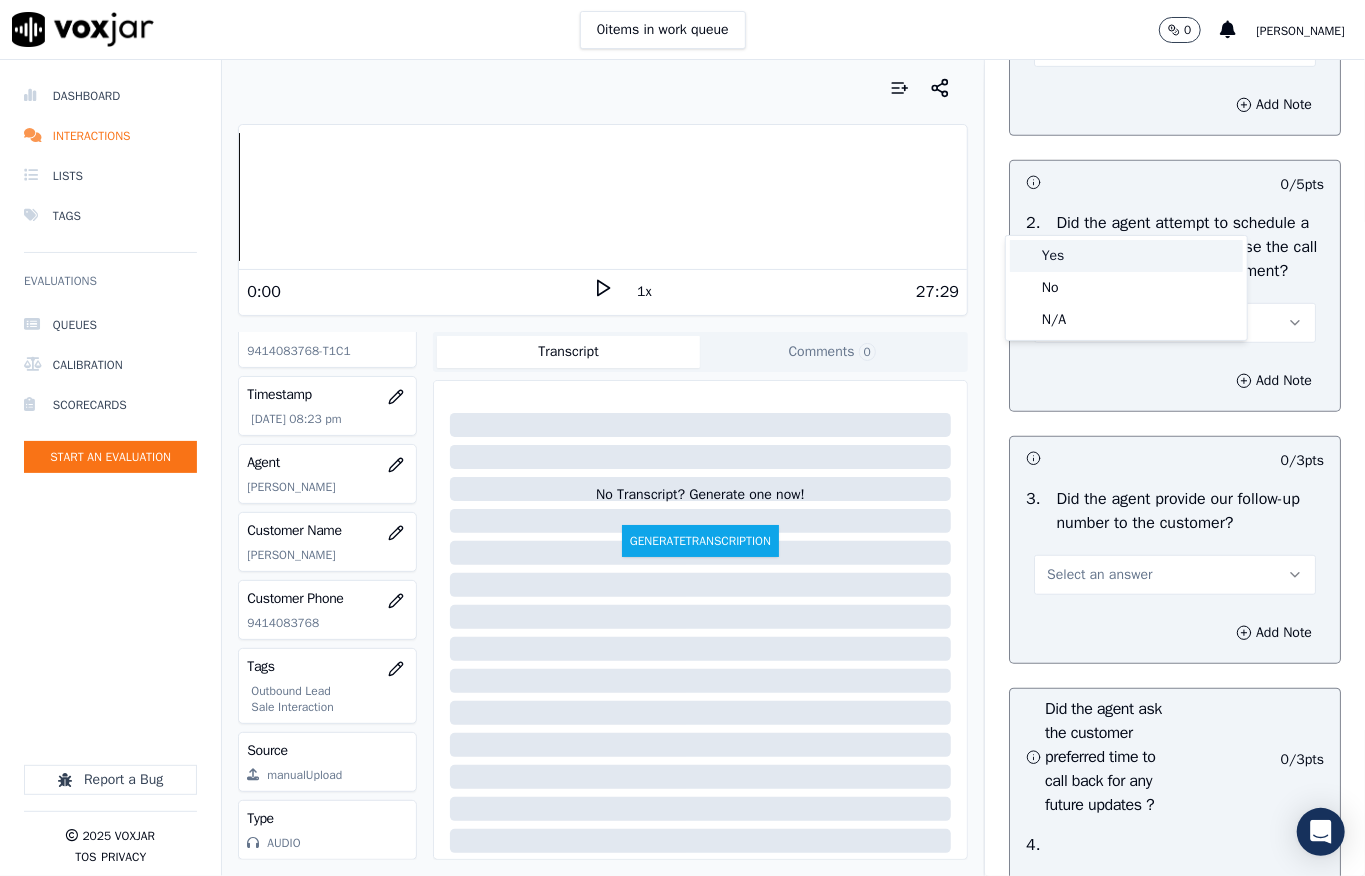 click on "Yes" at bounding box center (1126, 256) 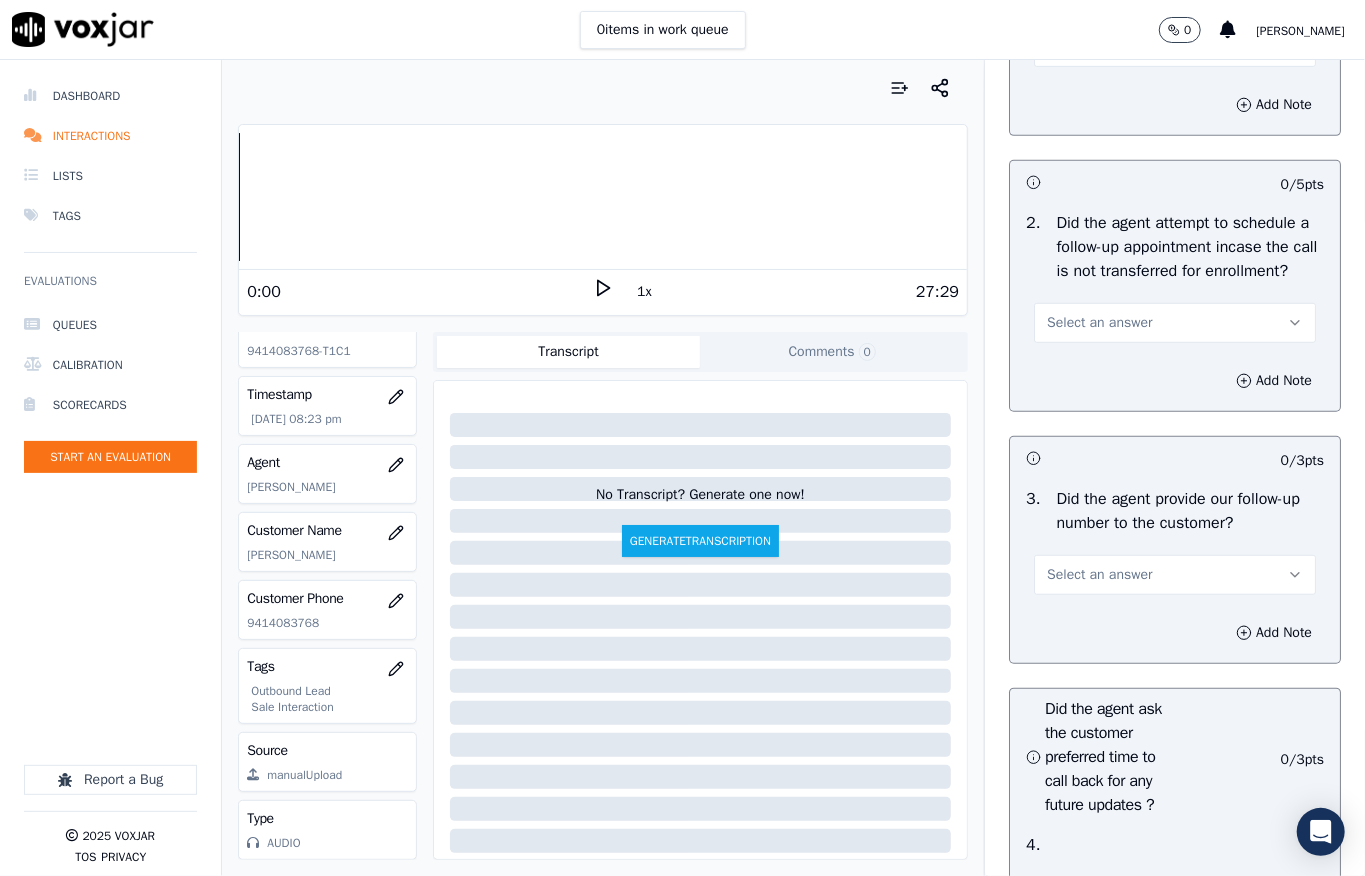 click on "Select an answer" at bounding box center [1175, 323] 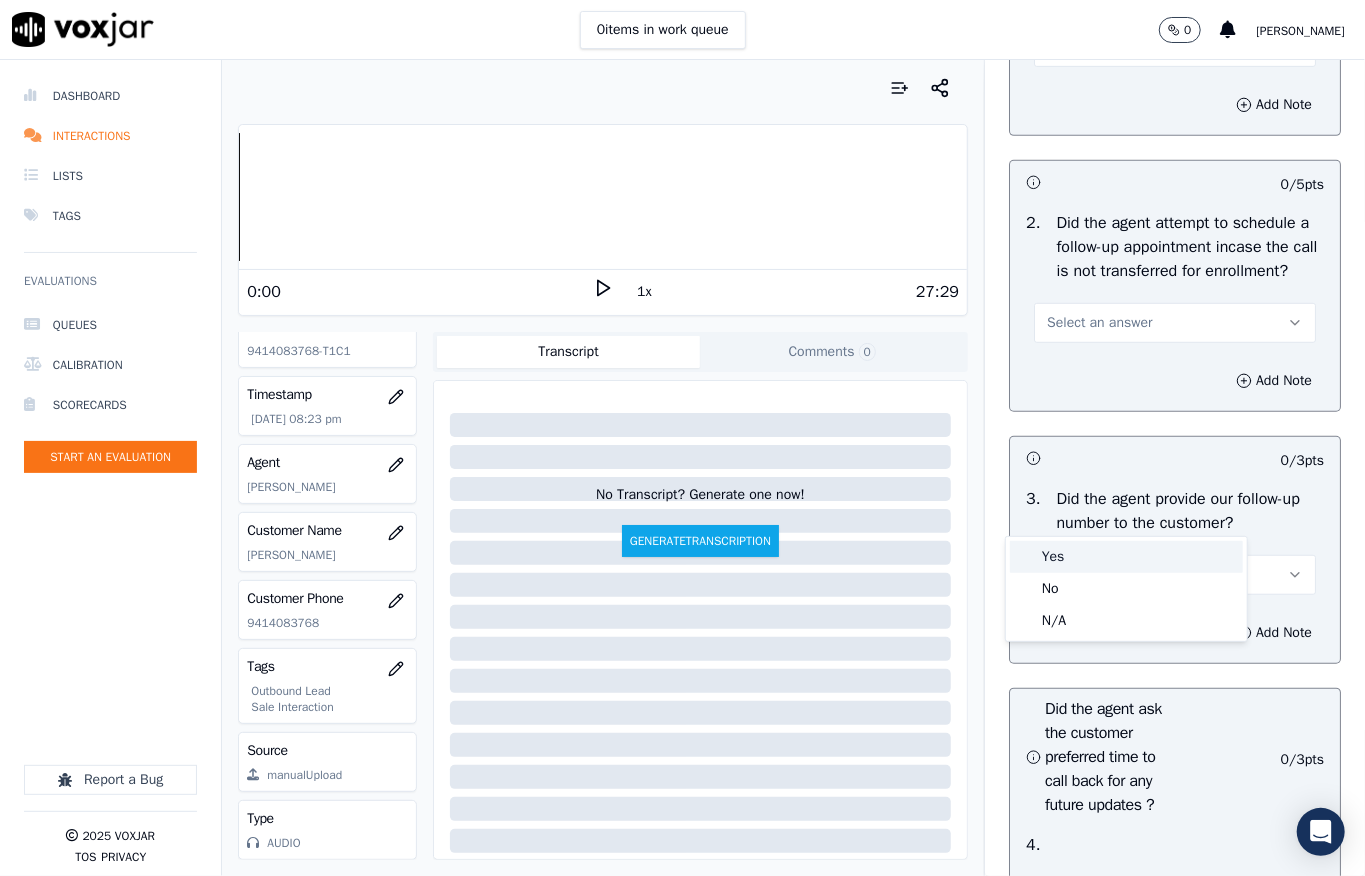 click on "Yes" at bounding box center (1126, 557) 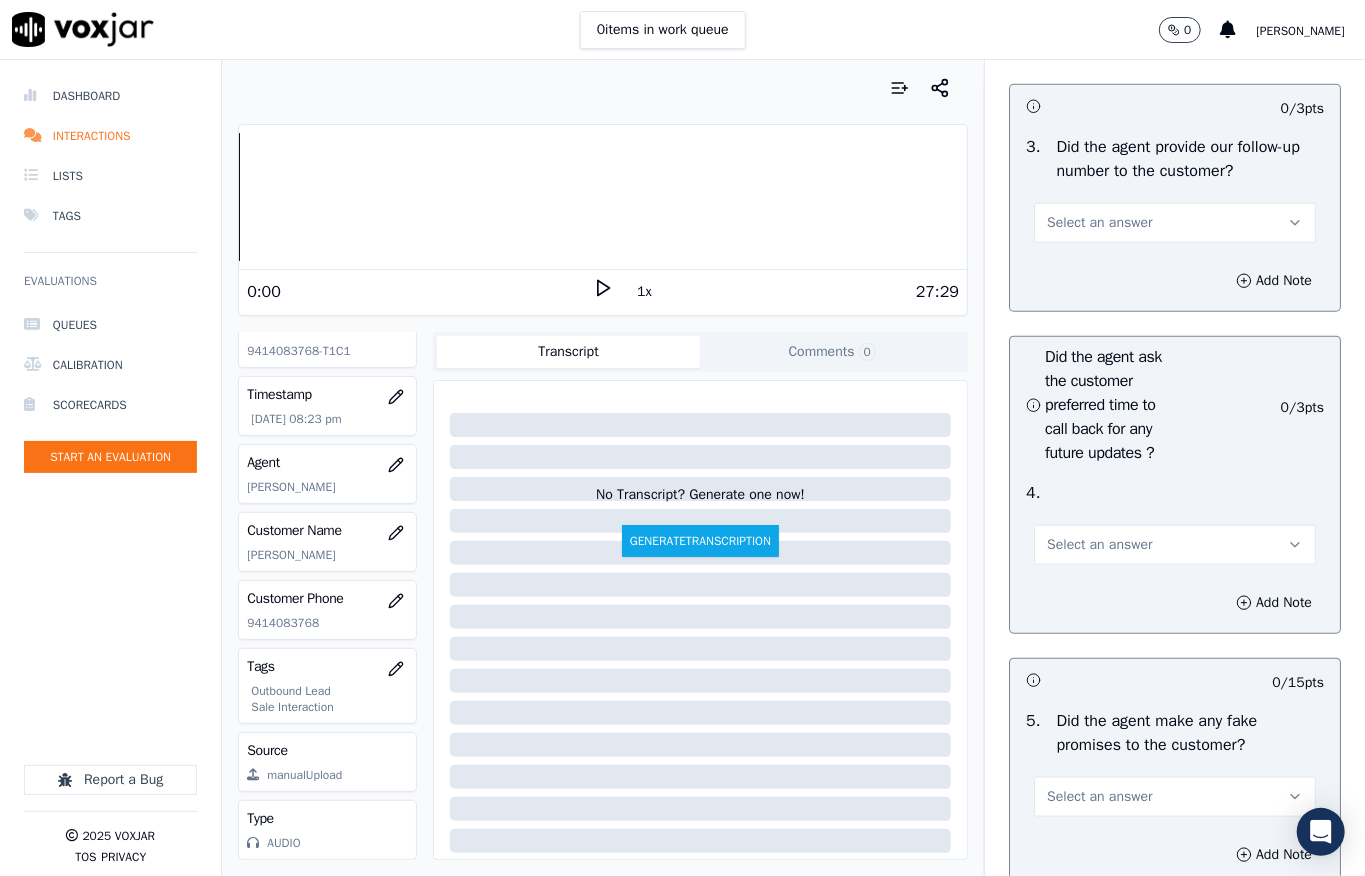 scroll, scrollTop: 5066, scrollLeft: 0, axis: vertical 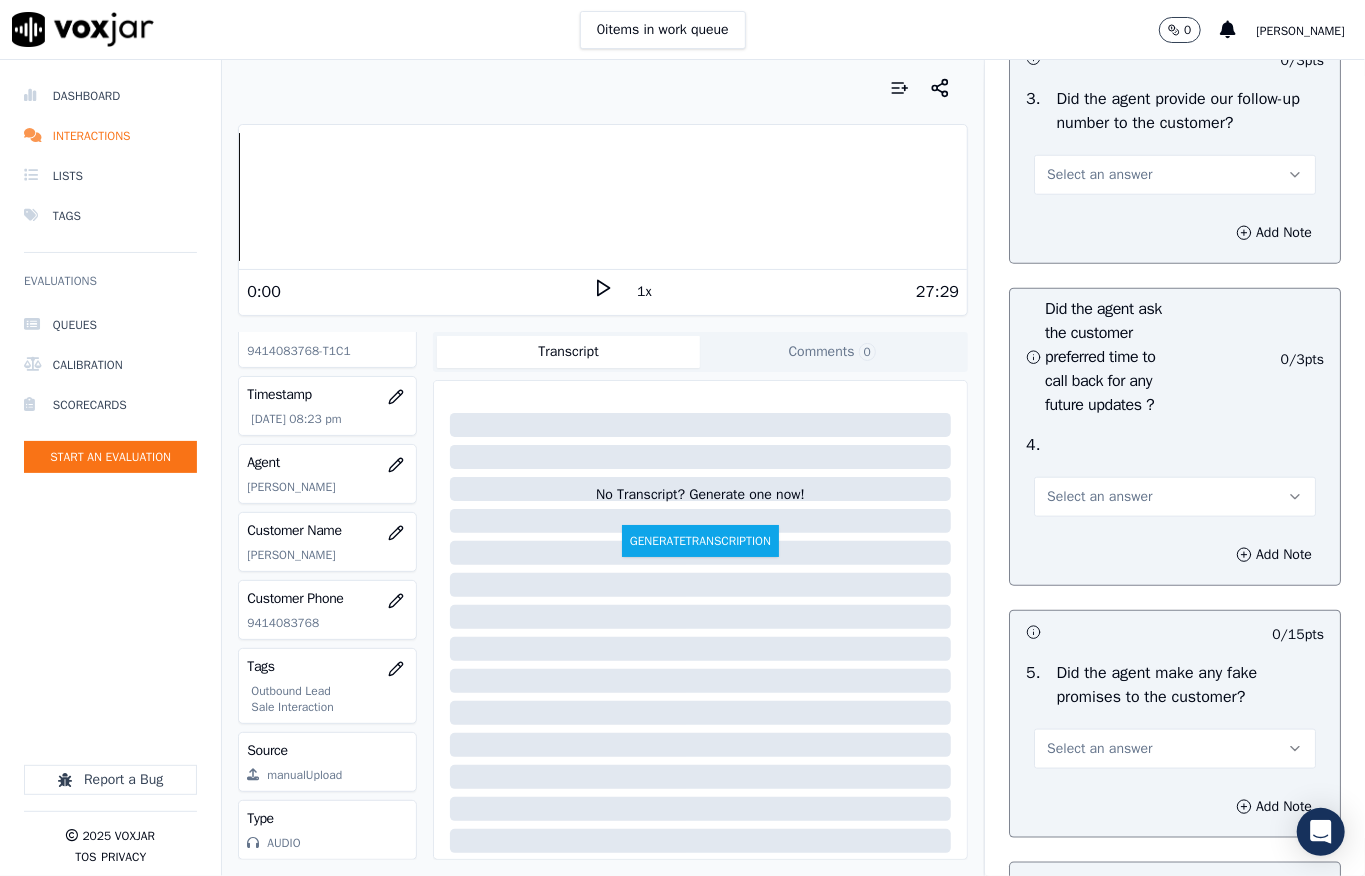 click on "Select an answer" at bounding box center (1175, 175) 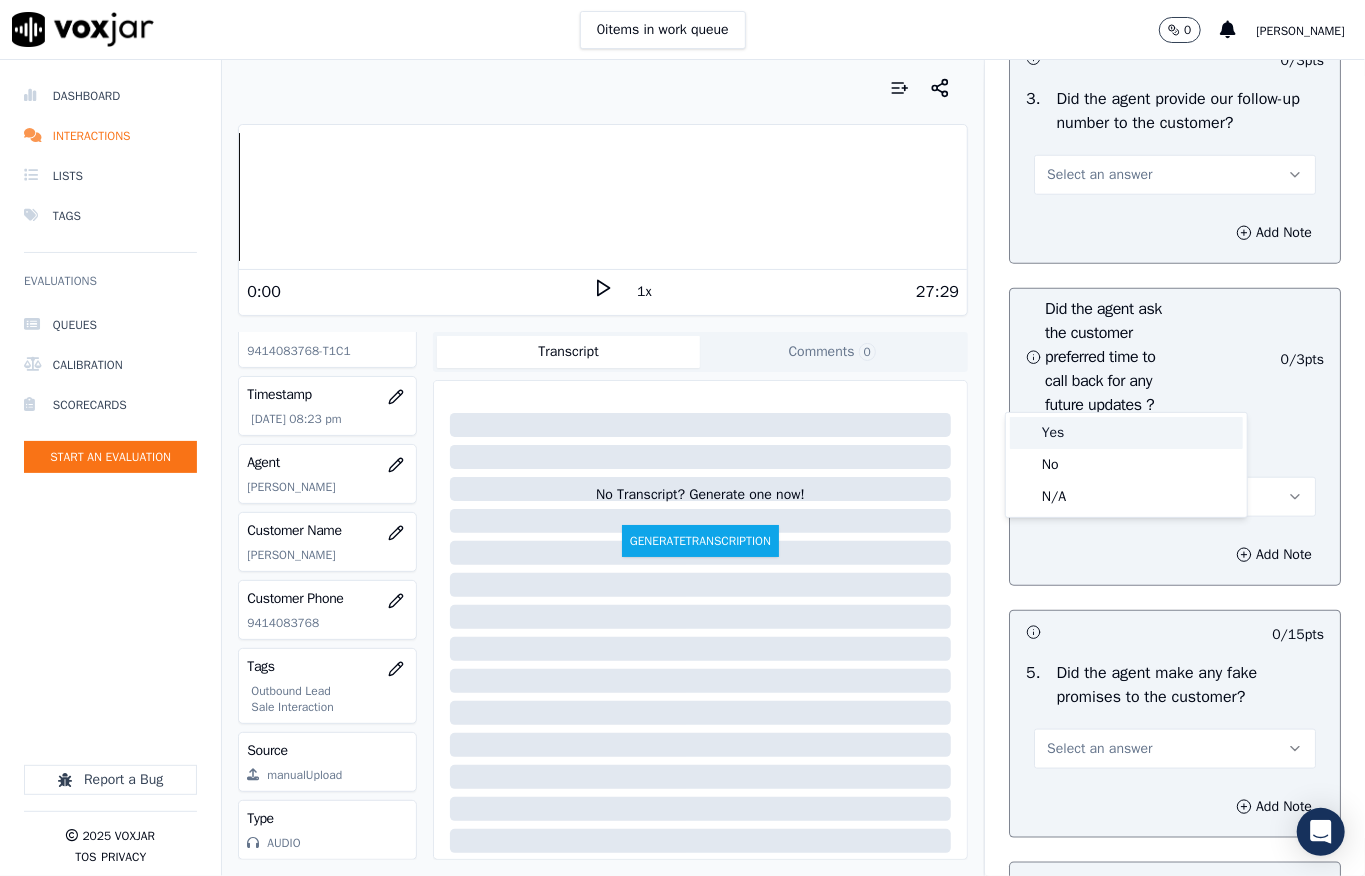 click on "Yes" at bounding box center [1126, 433] 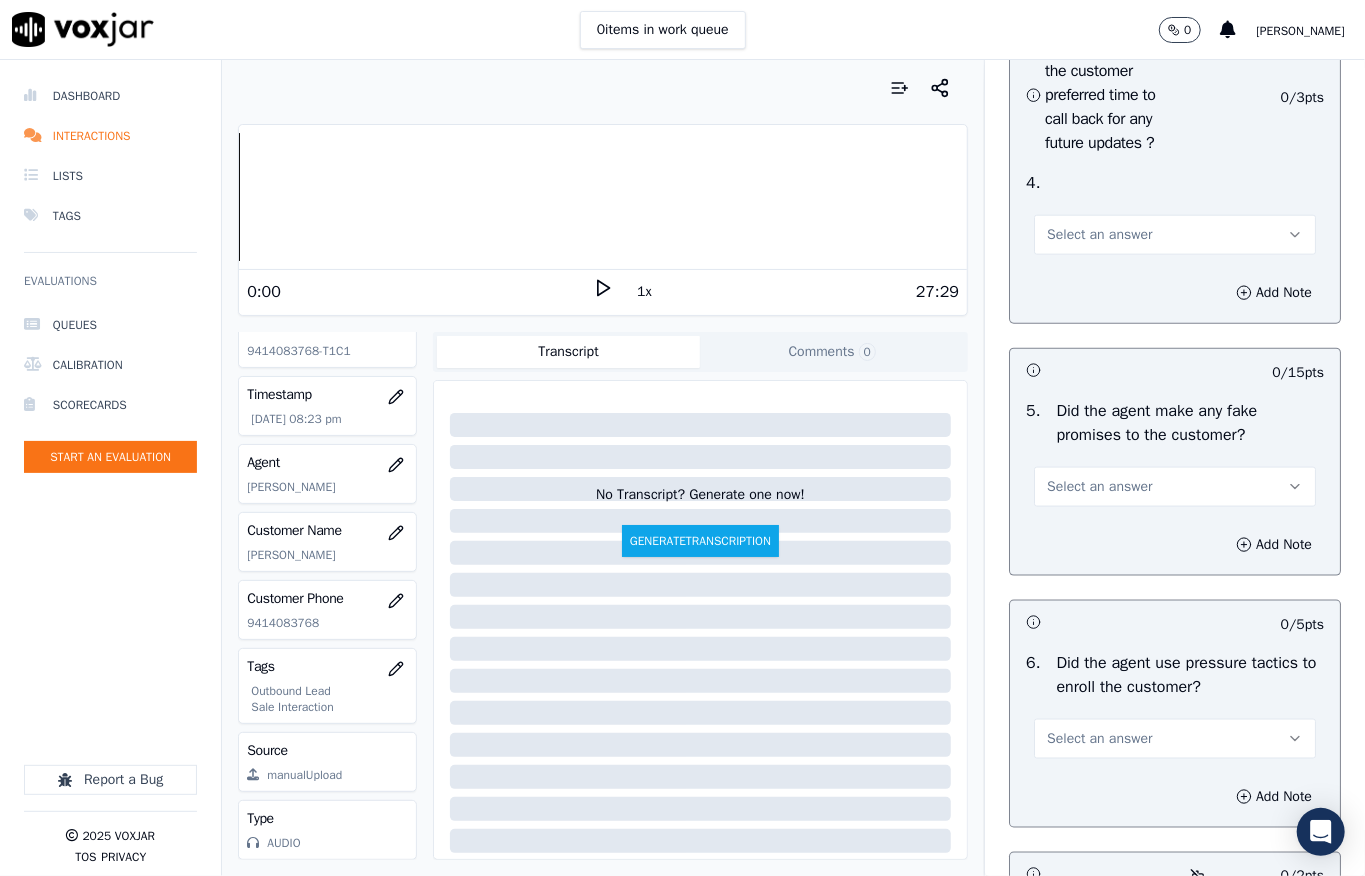 scroll, scrollTop: 5333, scrollLeft: 0, axis: vertical 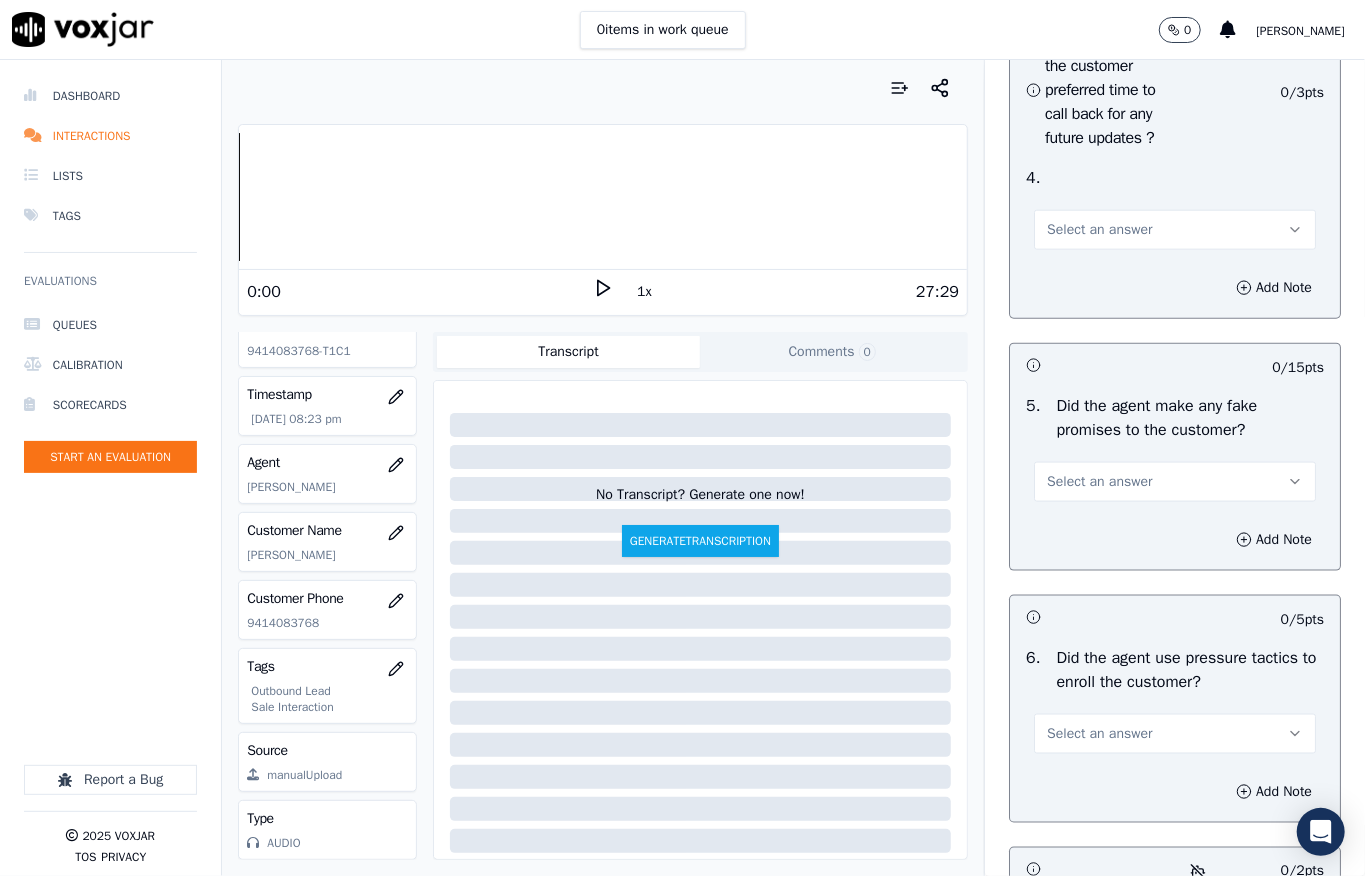 click on "Select an answer" at bounding box center (1175, 230) 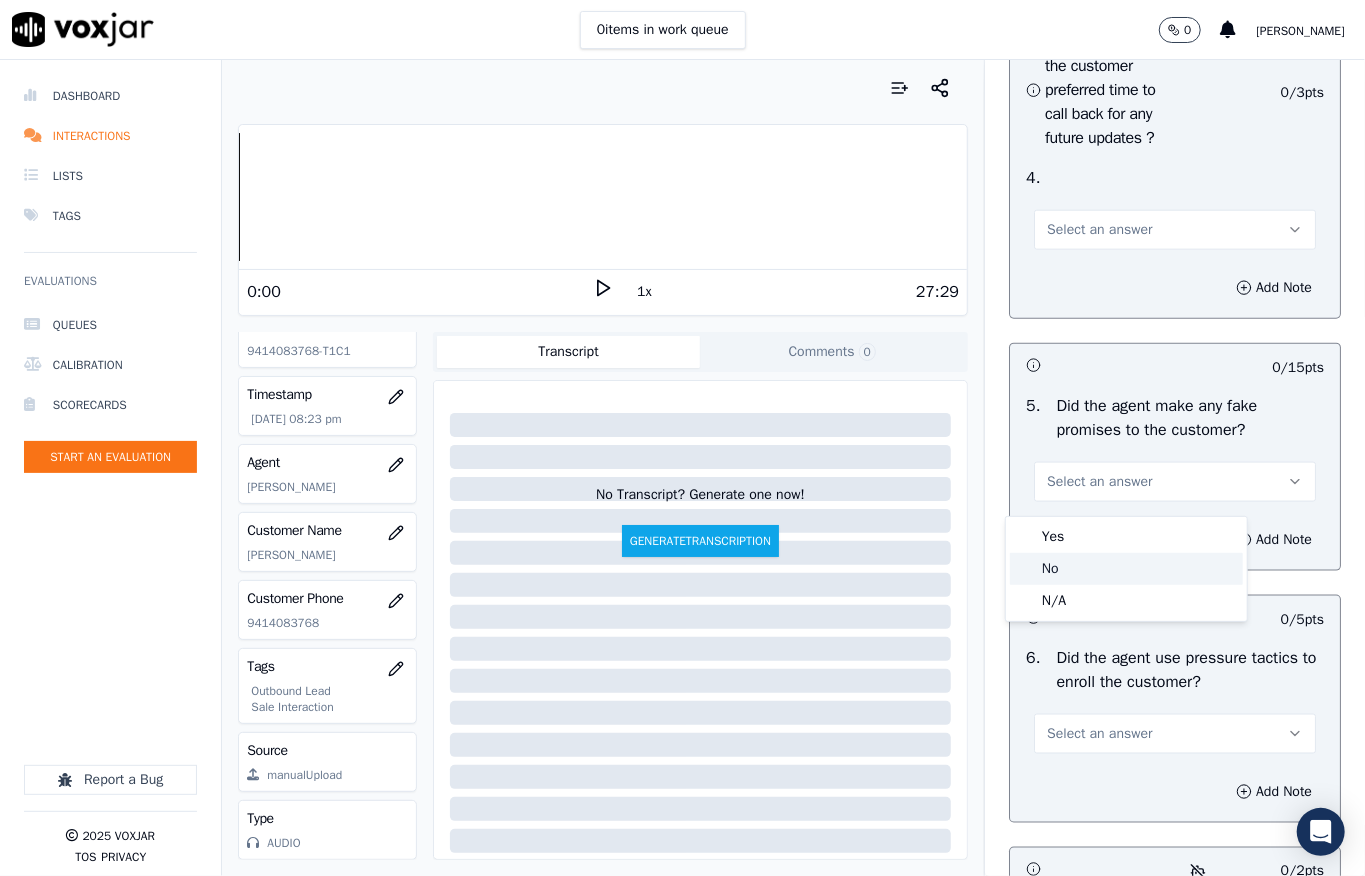drag, startPoint x: 1069, startPoint y: 558, endPoint x: 1046, endPoint y: 410, distance: 149.7765 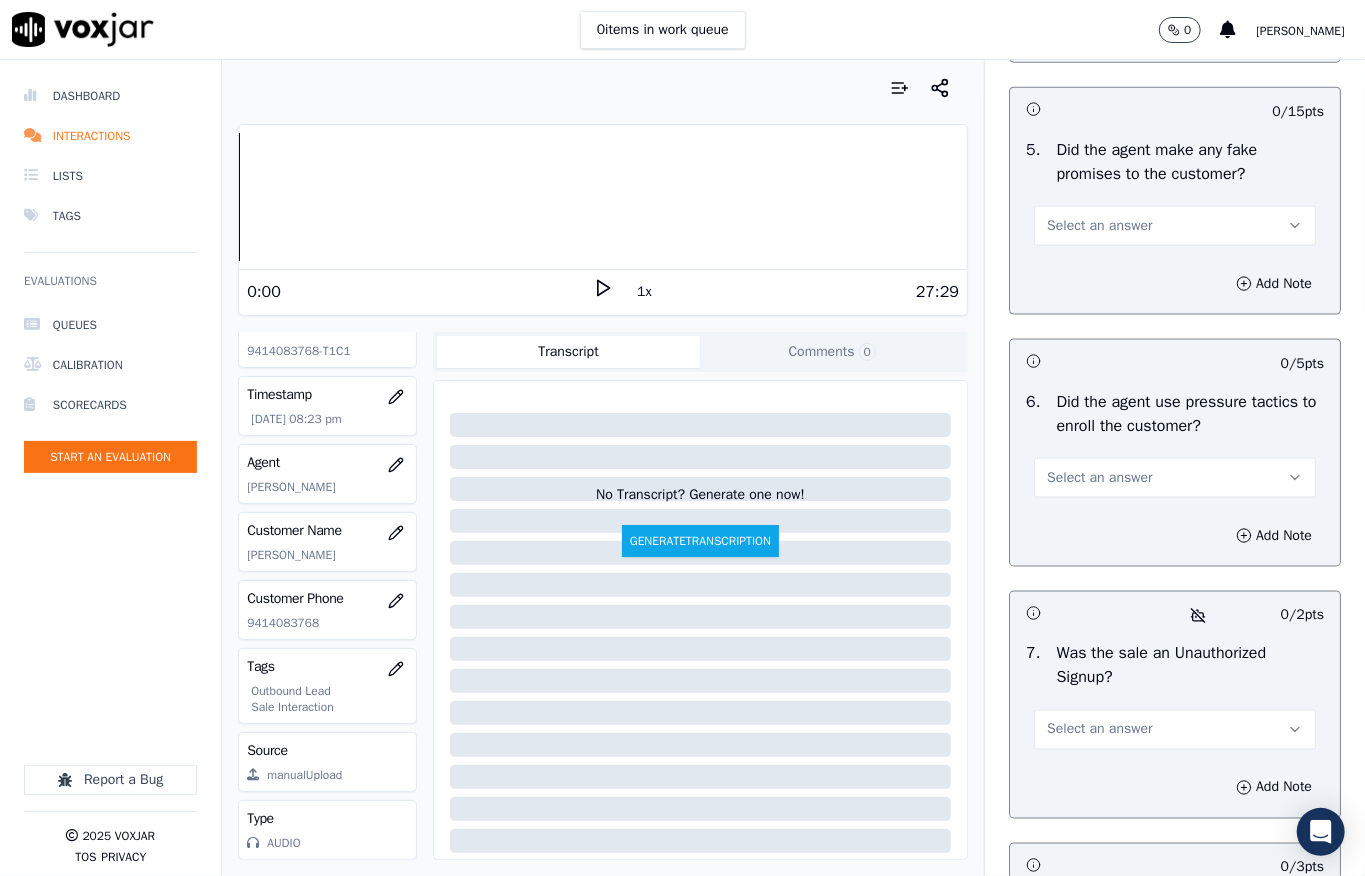 scroll, scrollTop: 5600, scrollLeft: 0, axis: vertical 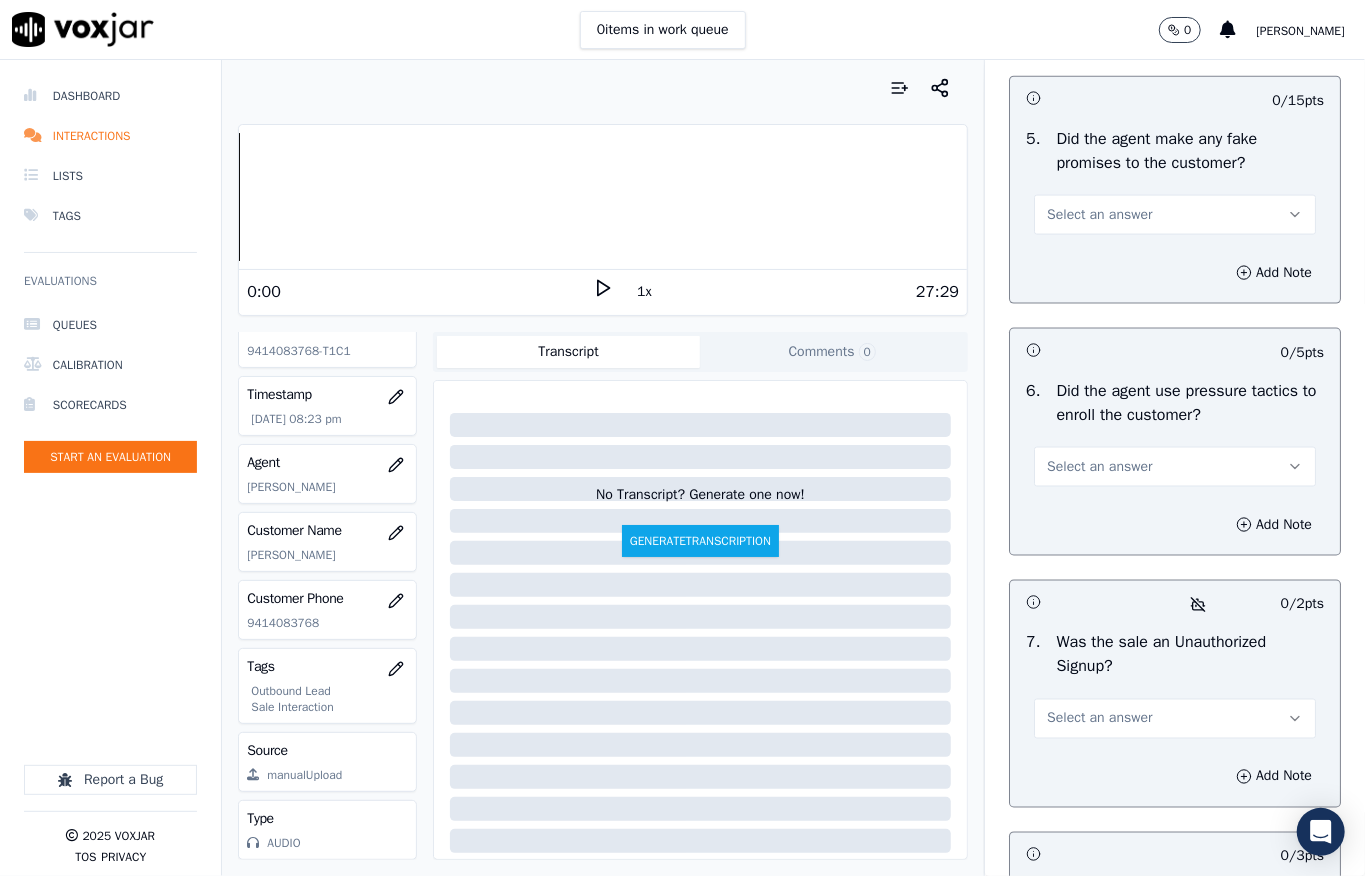 click on "Select an answer" at bounding box center [1175, 215] 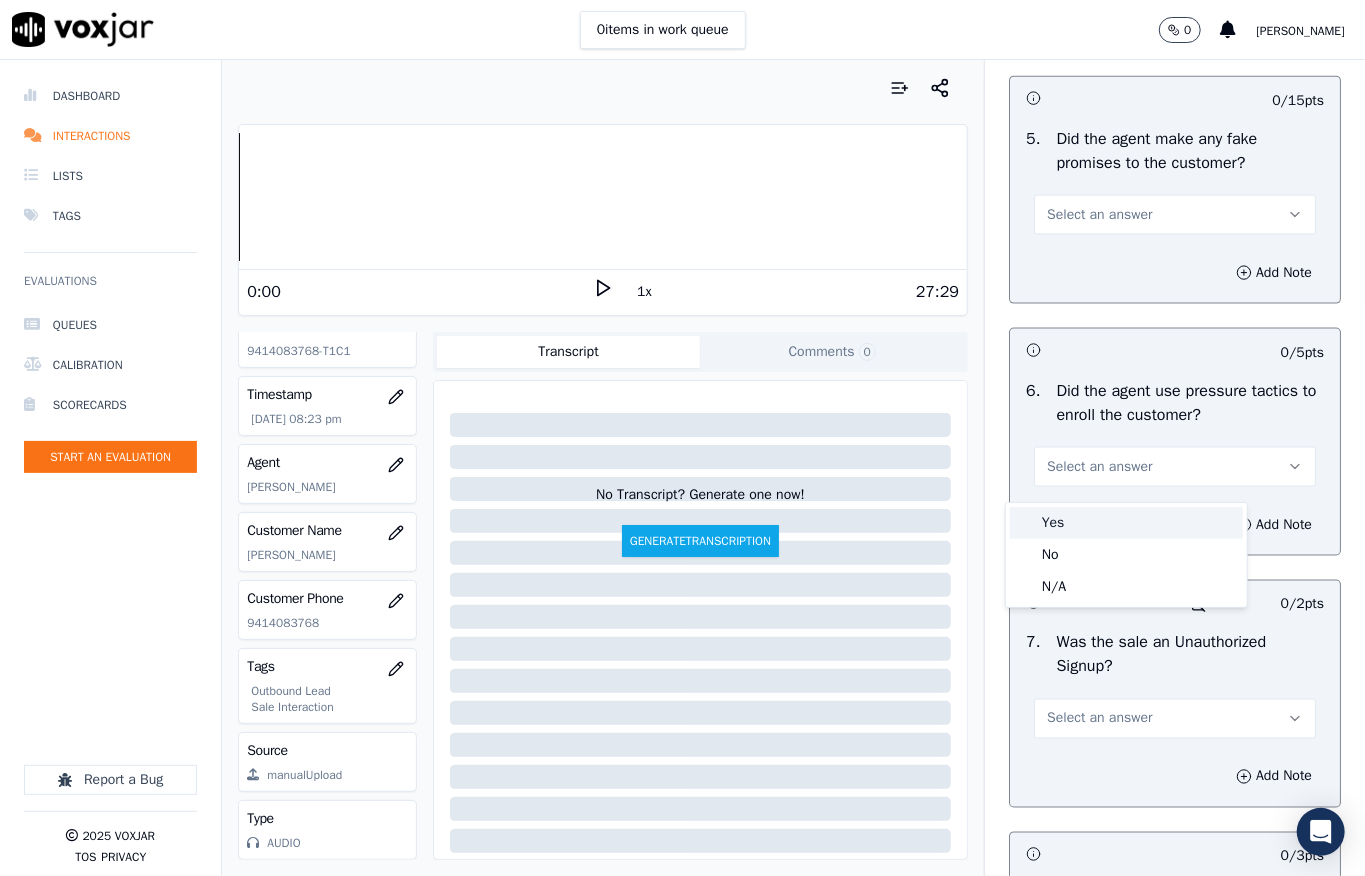 click on "Yes" at bounding box center [1126, 523] 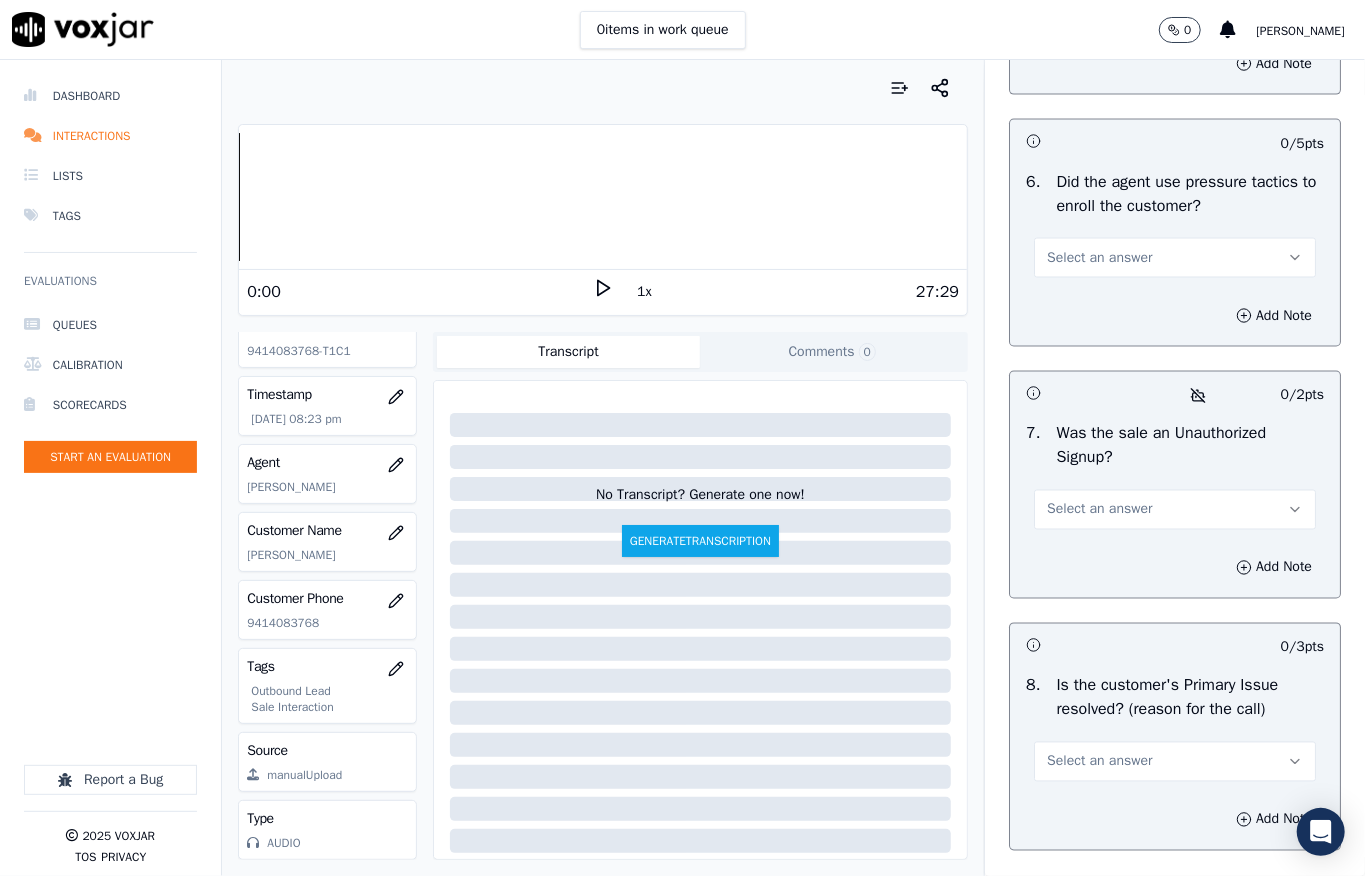 scroll, scrollTop: 5894, scrollLeft: 0, axis: vertical 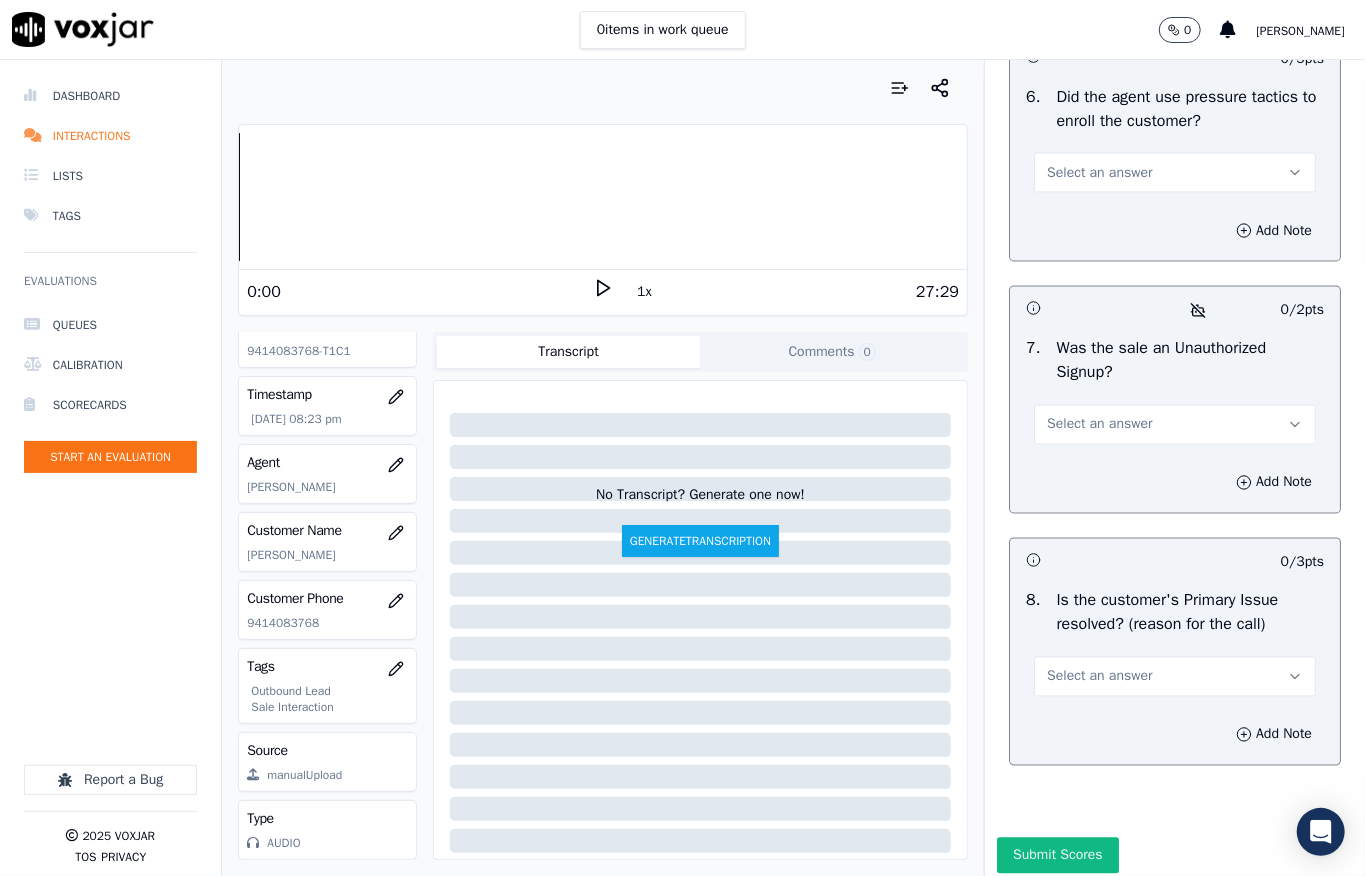 click on "Yes" at bounding box center [1175, -79] 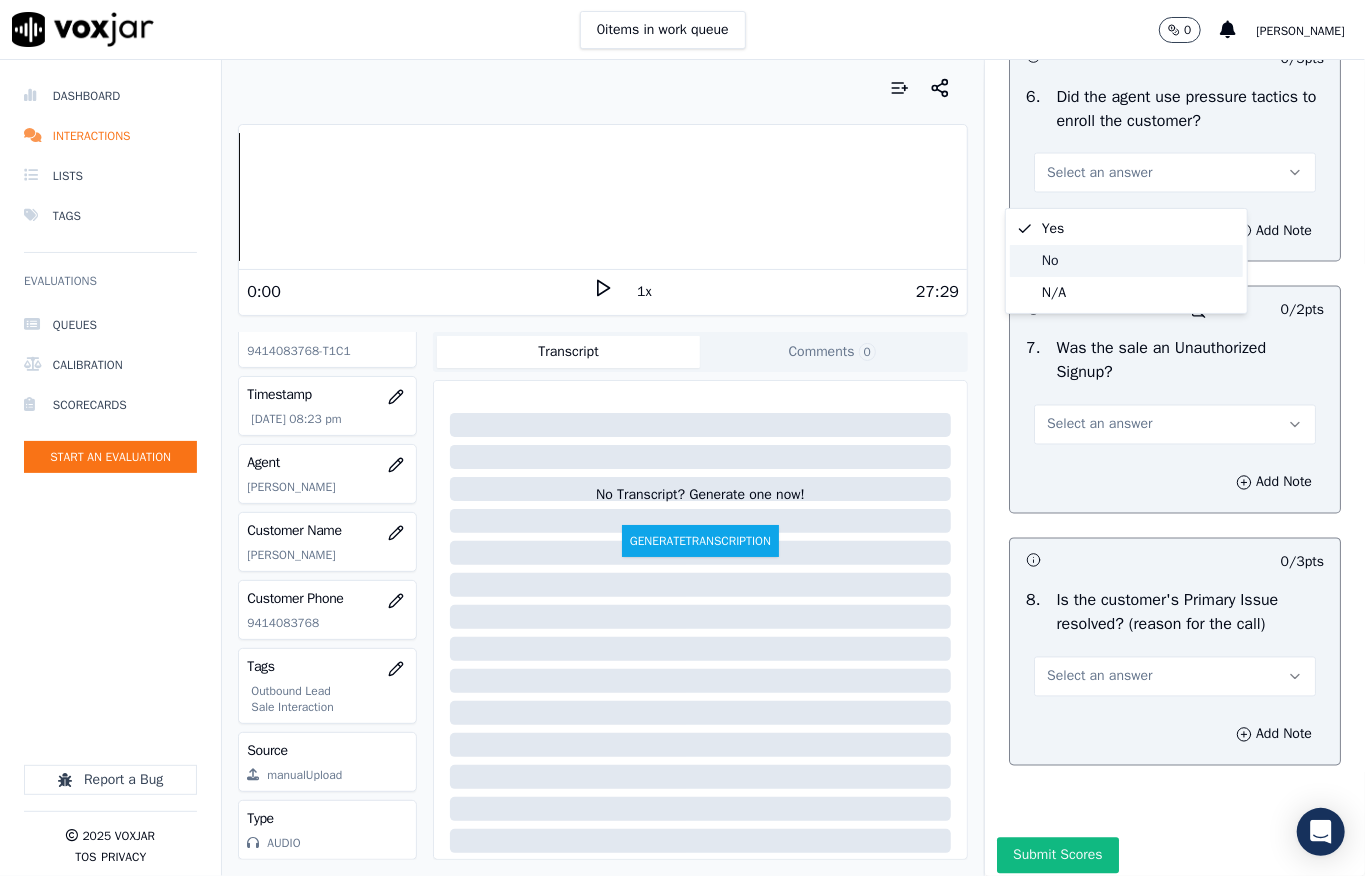 click on "No" 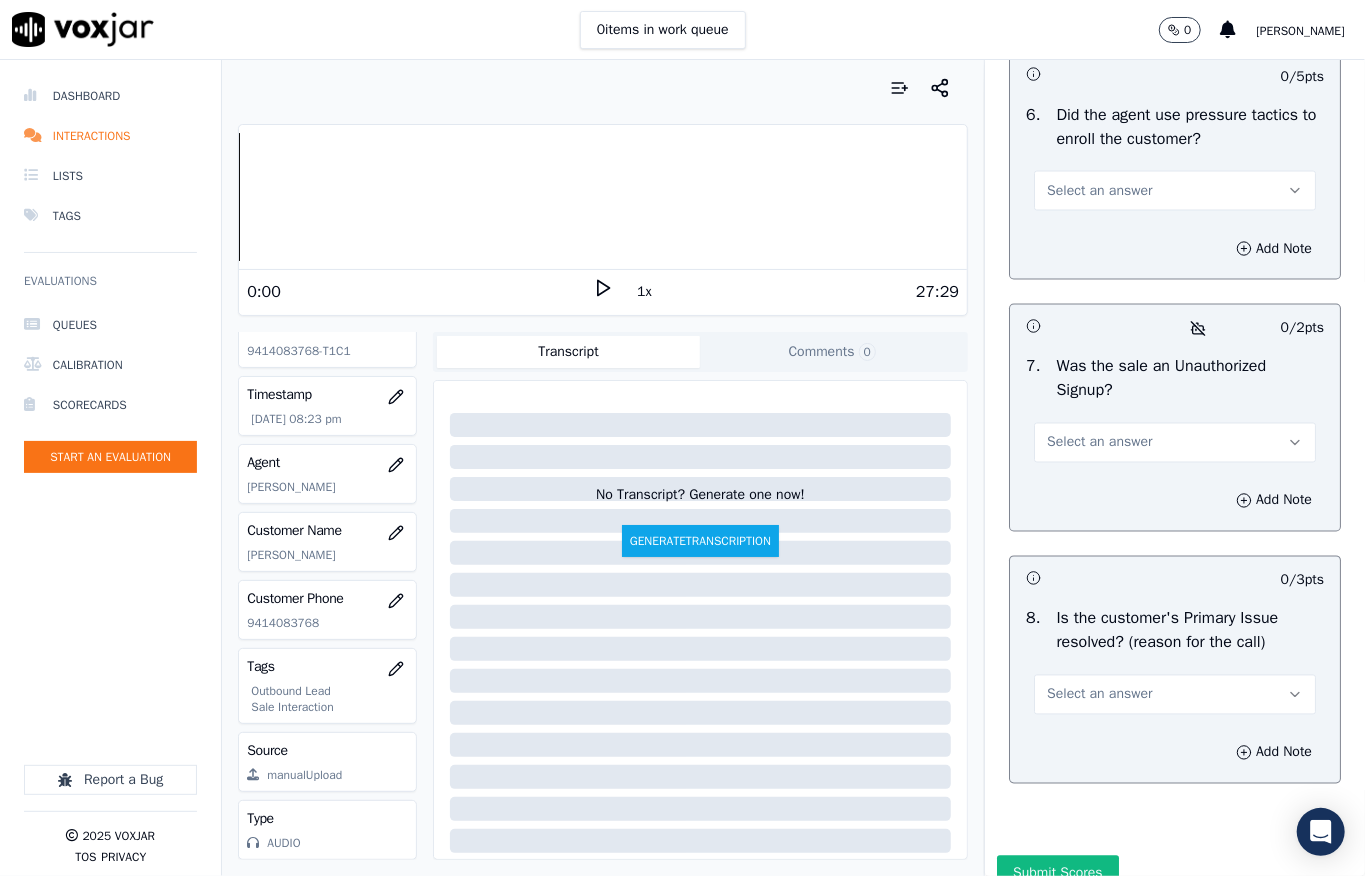 scroll, scrollTop: 6028, scrollLeft: 0, axis: vertical 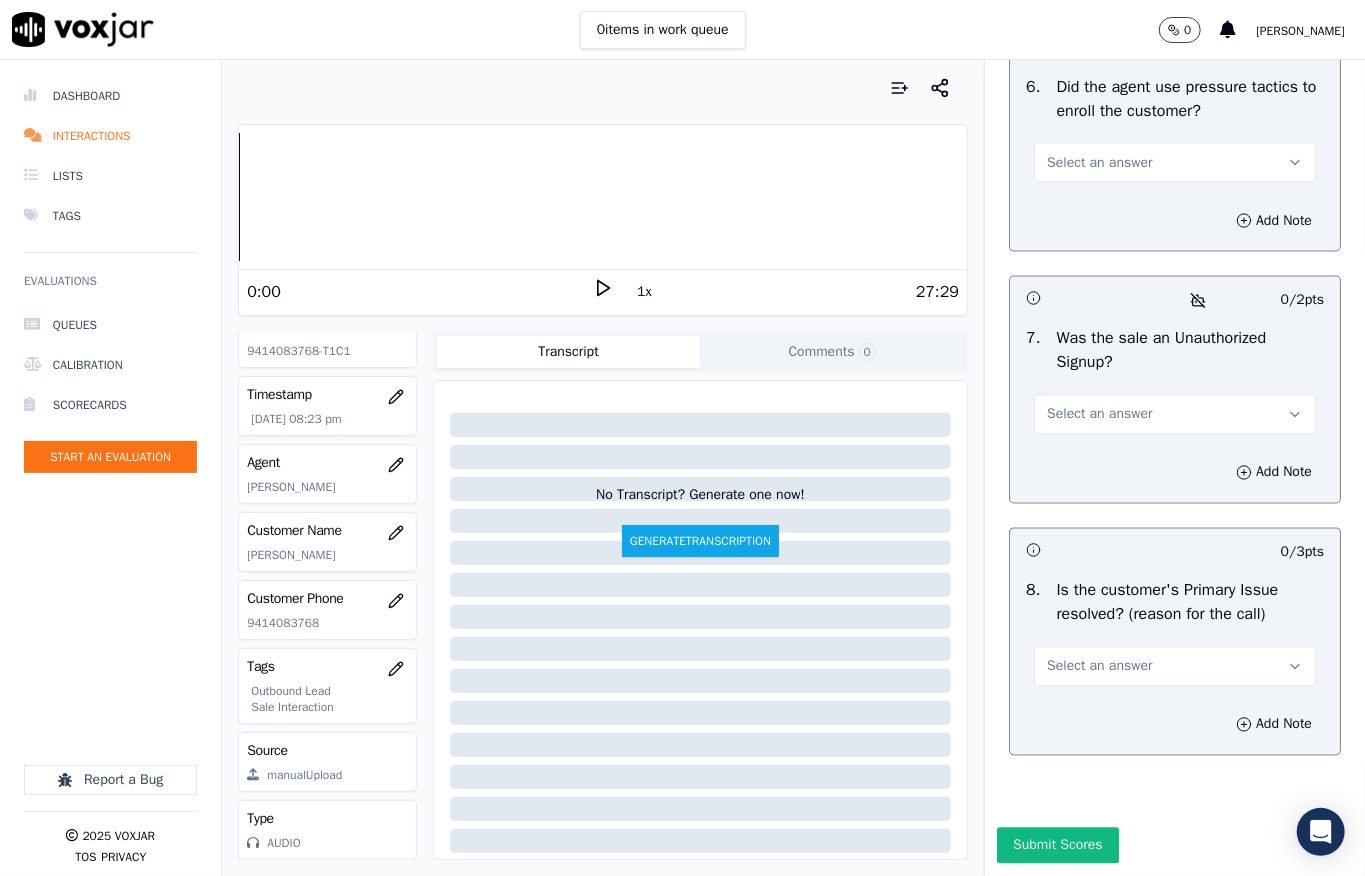 click on "6 .   Did the agent use pressure tactics to enroll the customer?   Select an answer" at bounding box center (1175, 129) 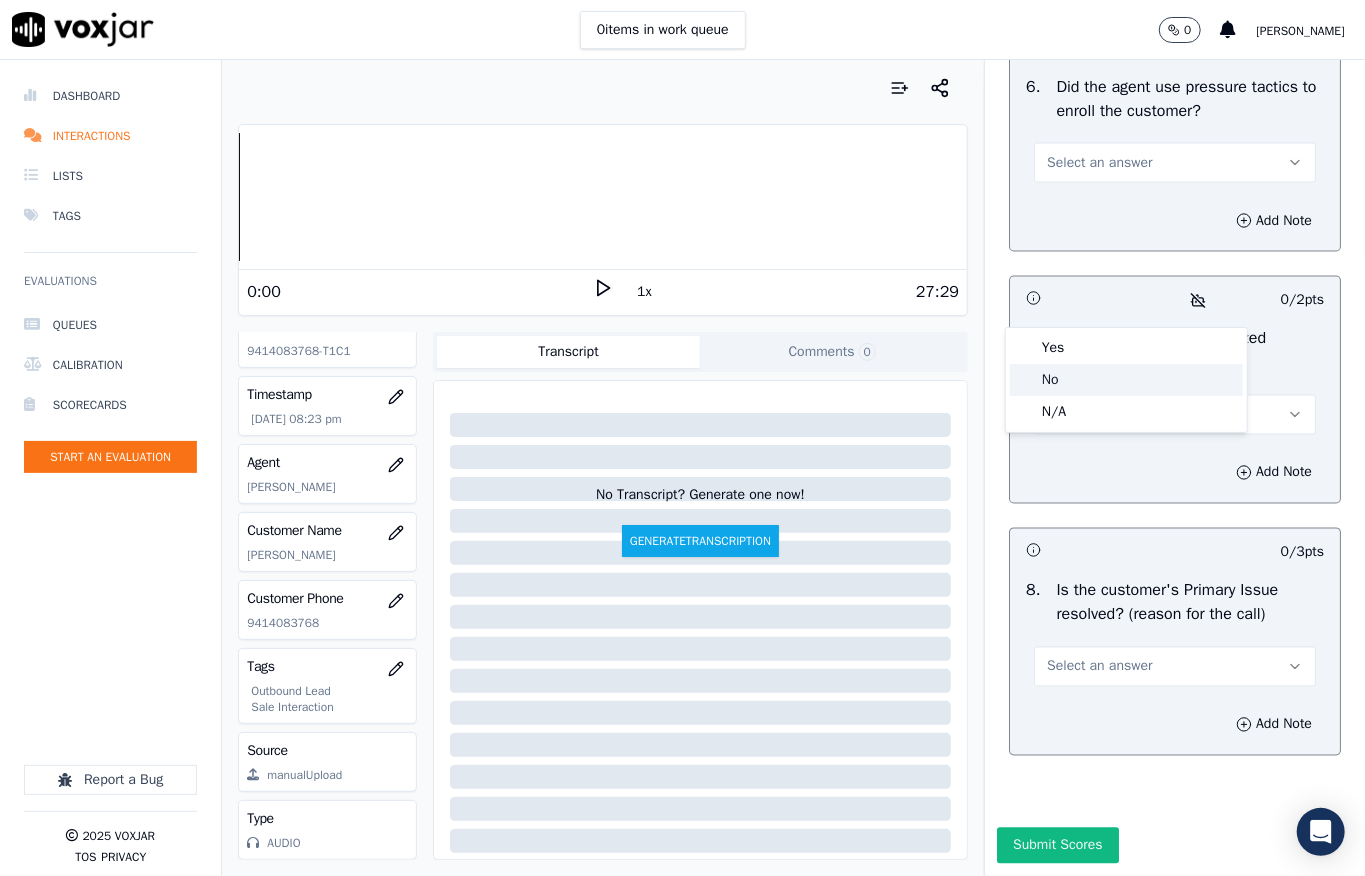 click on "No" 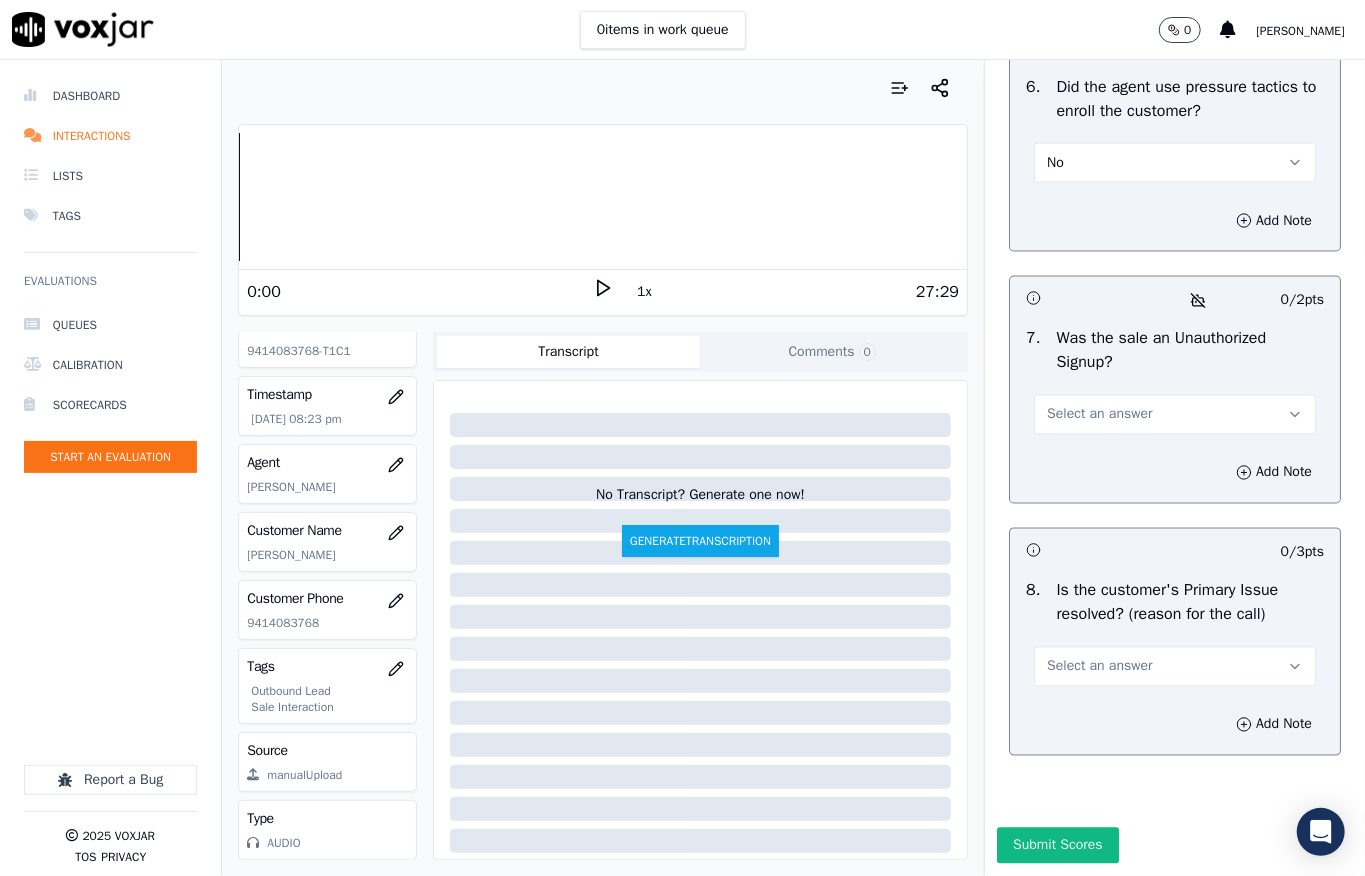 scroll, scrollTop: 6237, scrollLeft: 0, axis: vertical 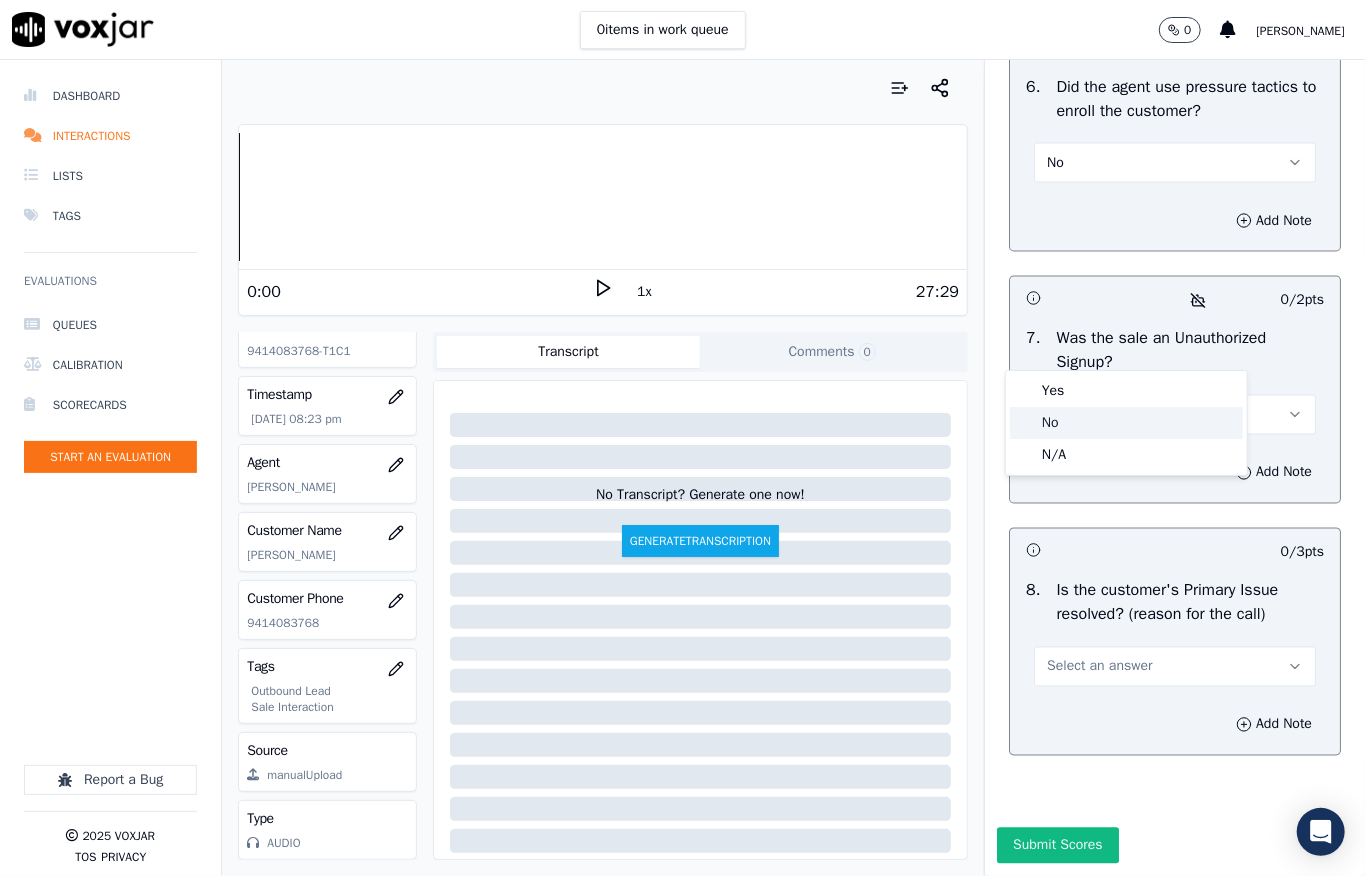 click on "No" 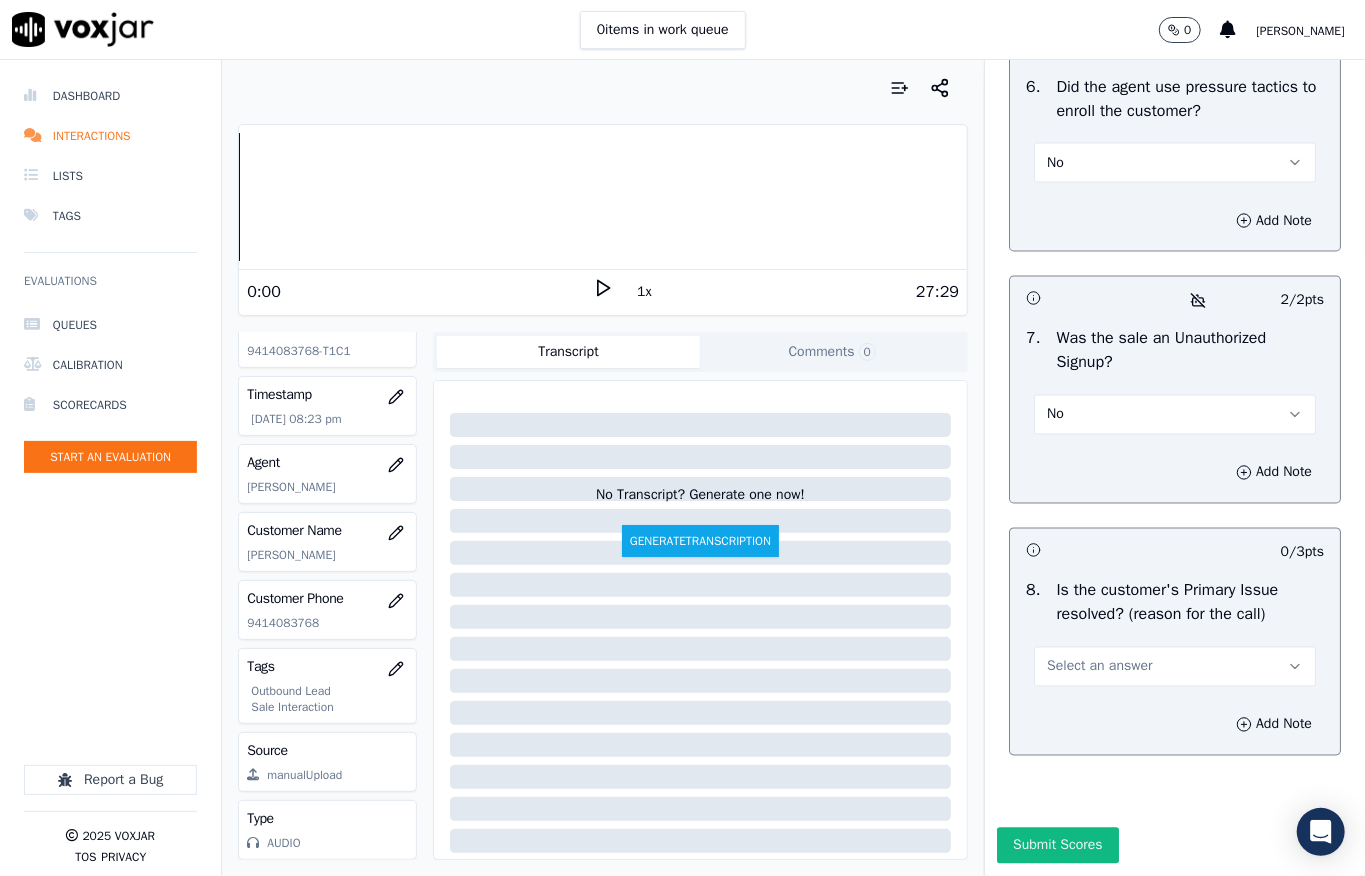 click on "Select an answer" at bounding box center (1099, 667) 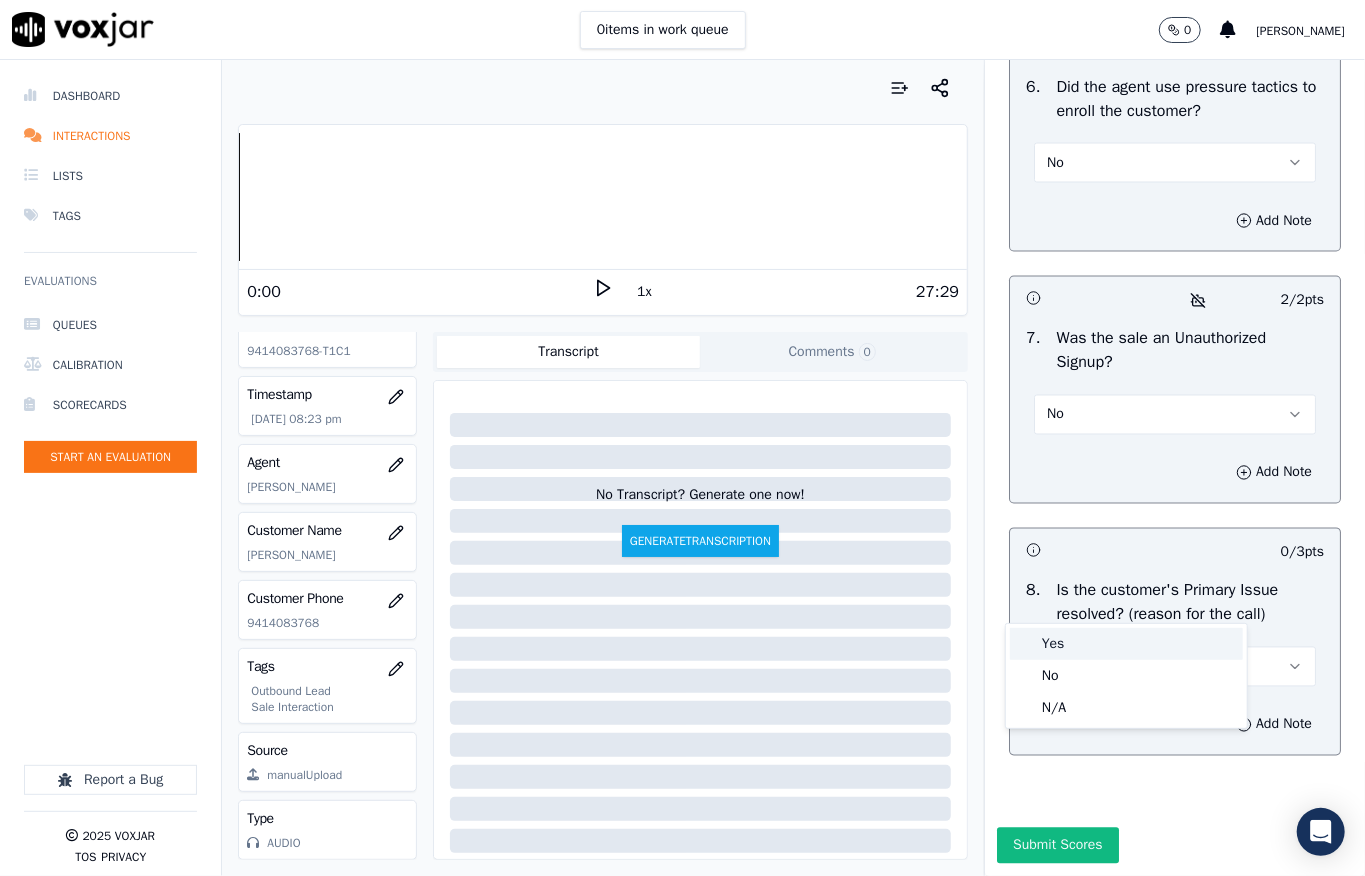 click on "Yes" at bounding box center [1126, 644] 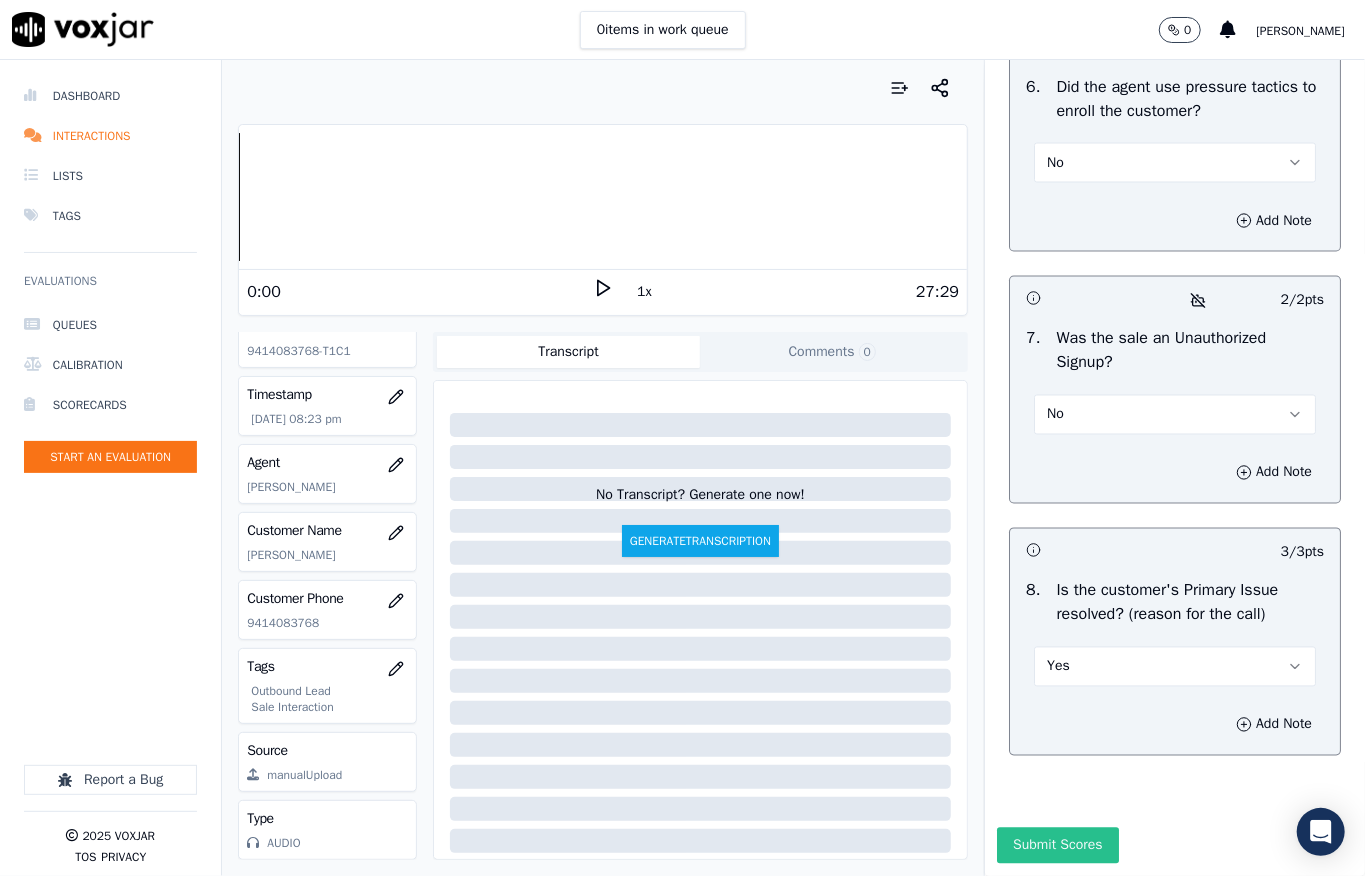 click on "Submit Scores" at bounding box center [1057, 846] 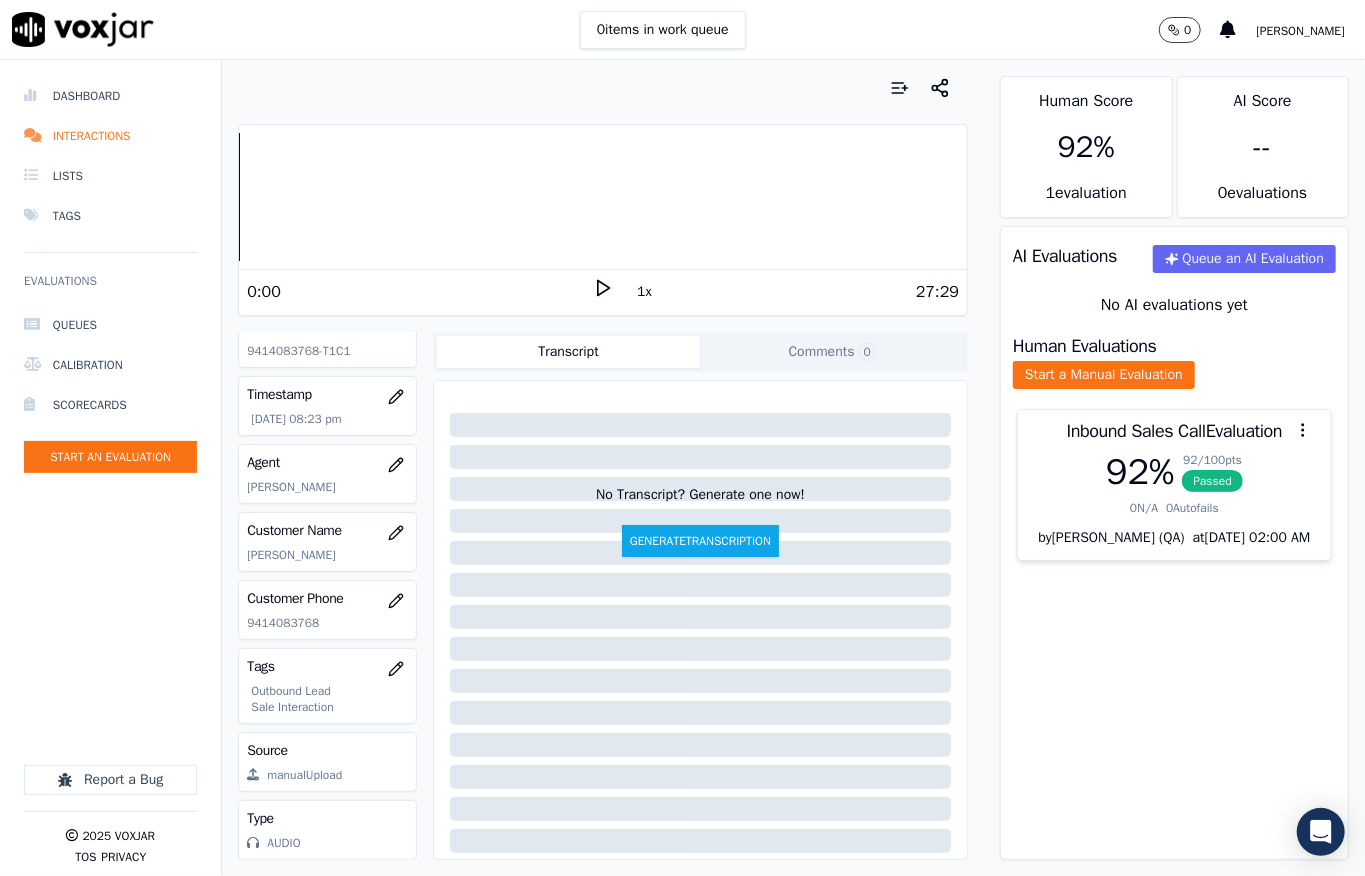 drag, startPoint x: 1160, startPoint y: 502, endPoint x: 1141, endPoint y: 366, distance: 137.32079 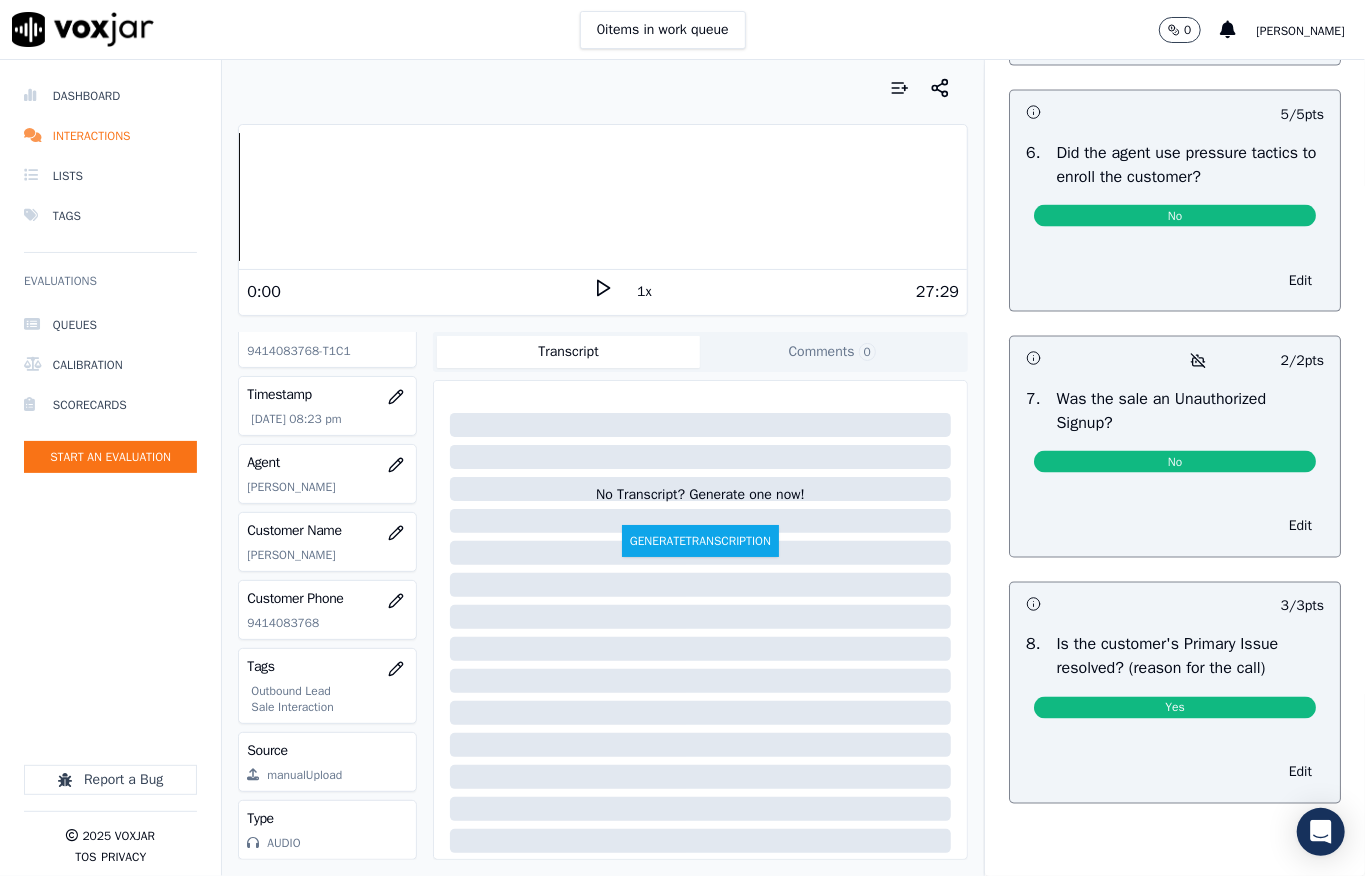 scroll, scrollTop: 0, scrollLeft: 0, axis: both 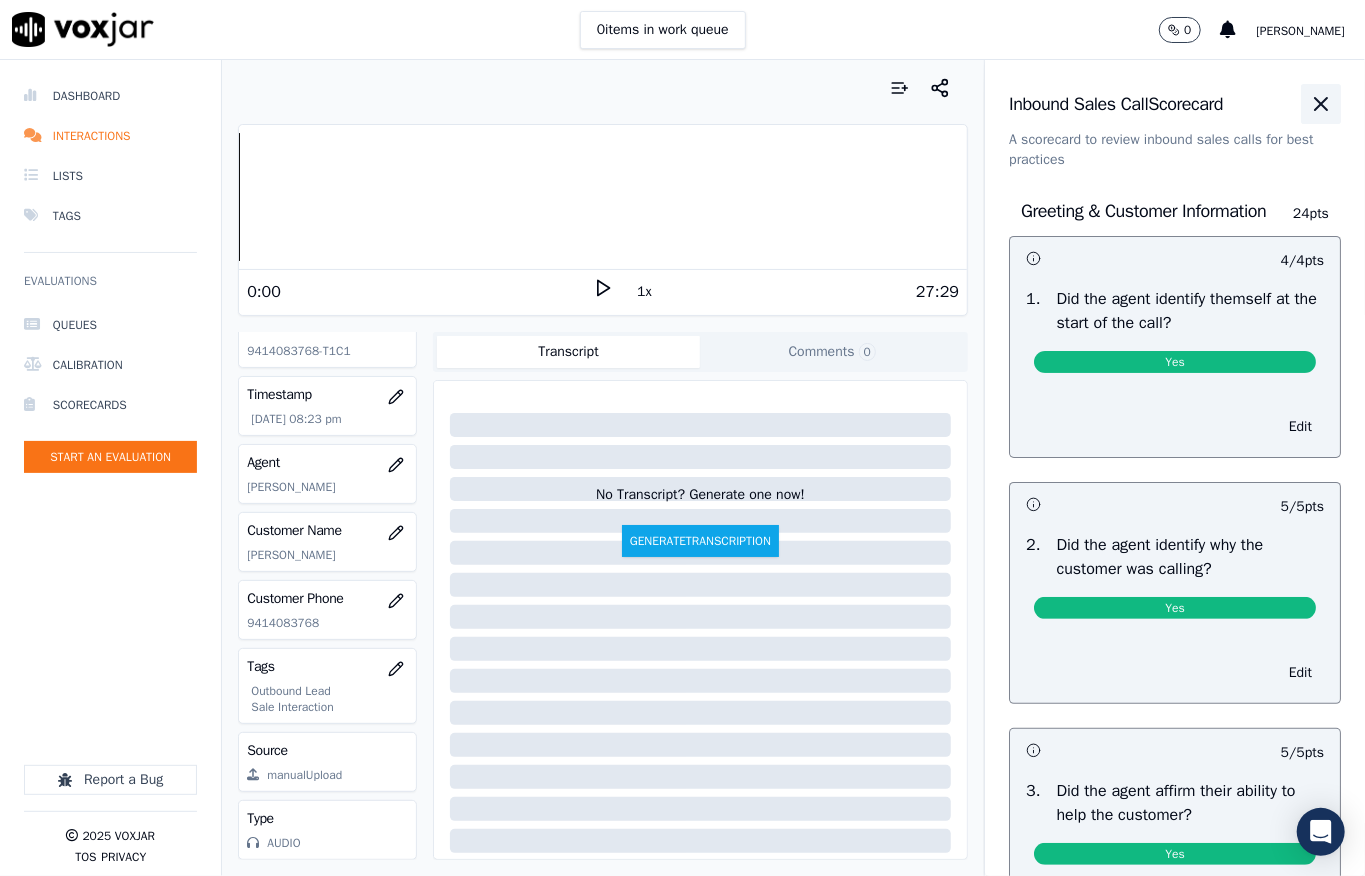 click 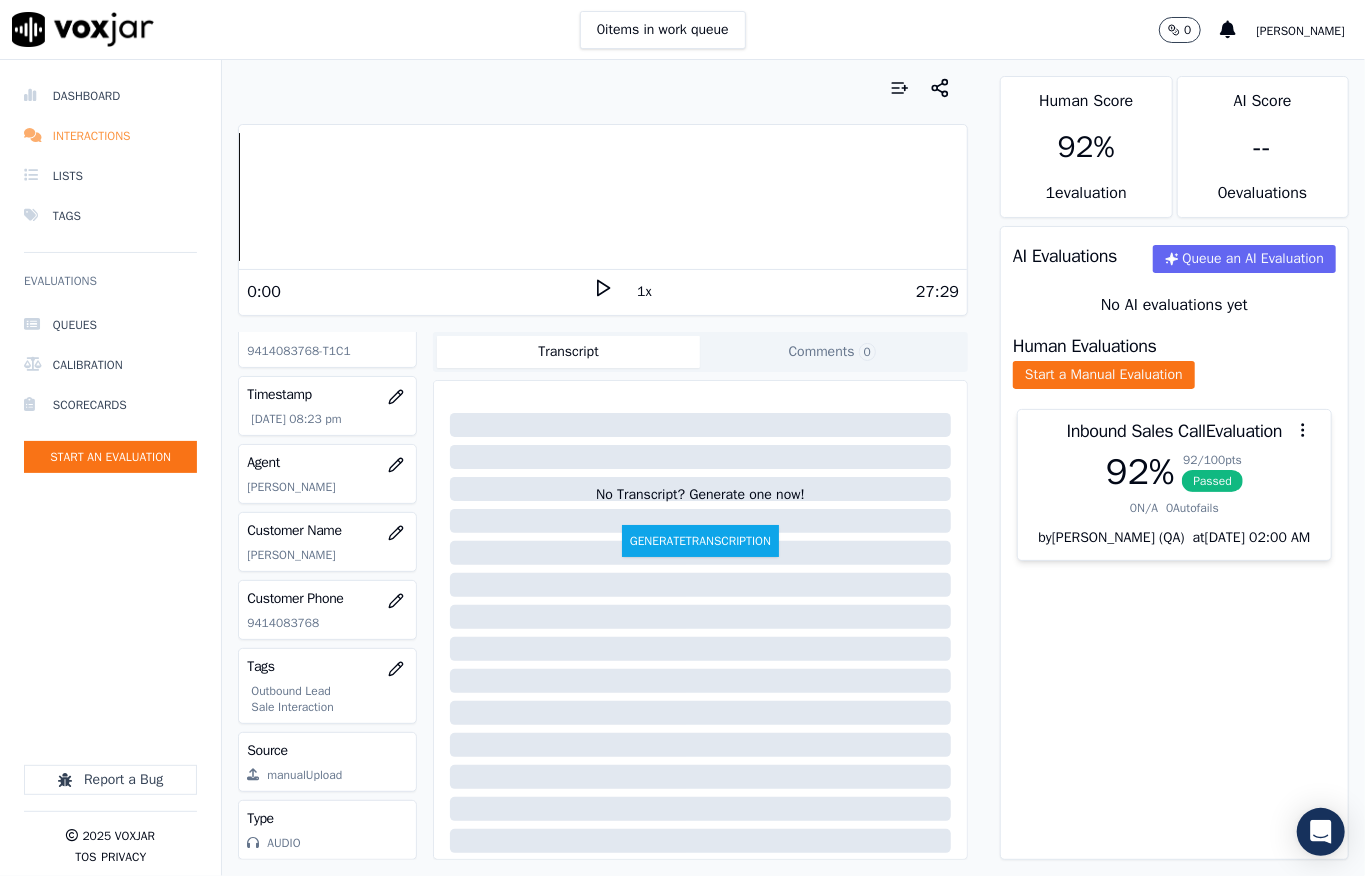 click on "Interactions" at bounding box center (110, 136) 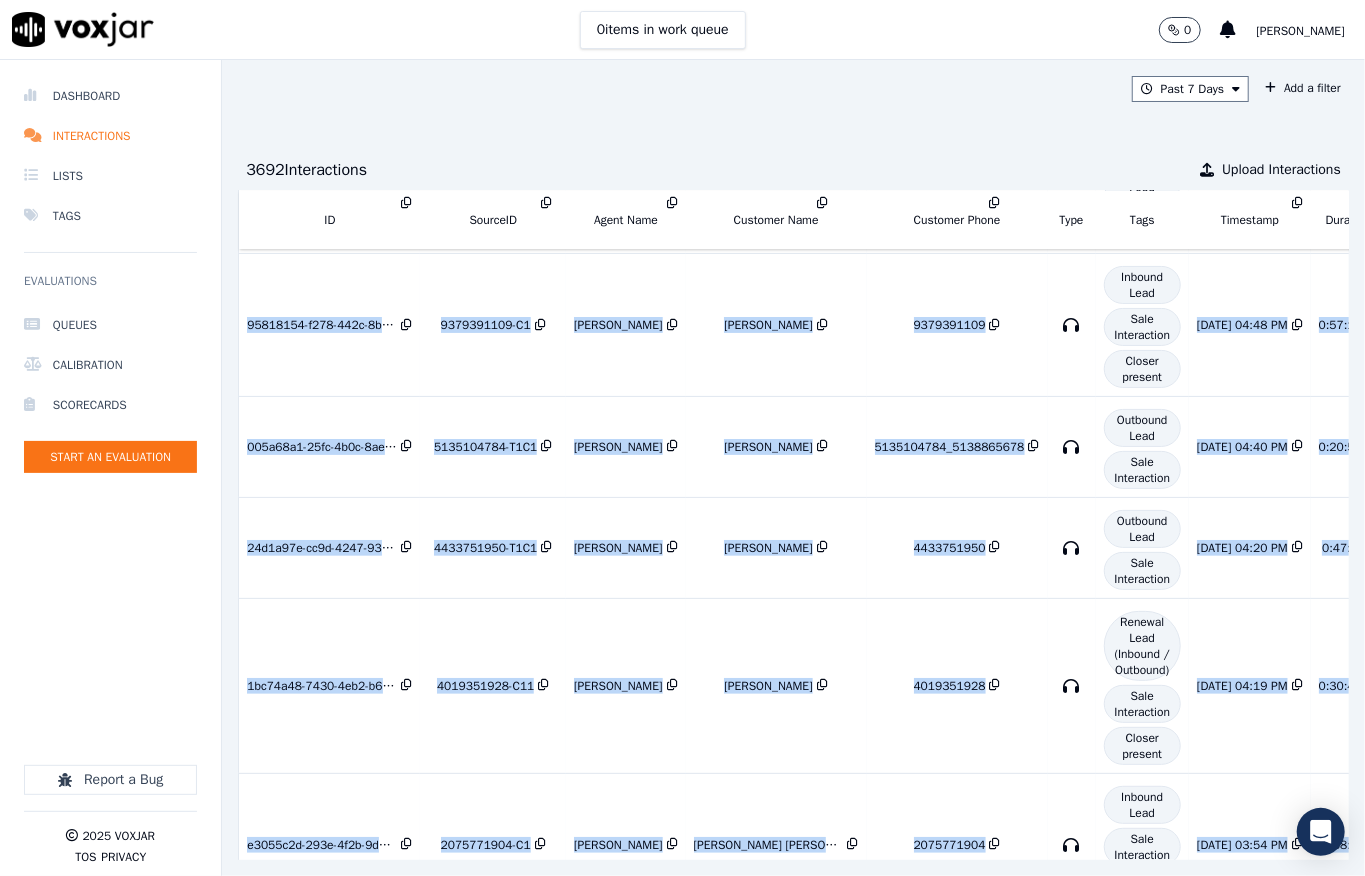 scroll, scrollTop: 2082, scrollLeft: 0, axis: vertical 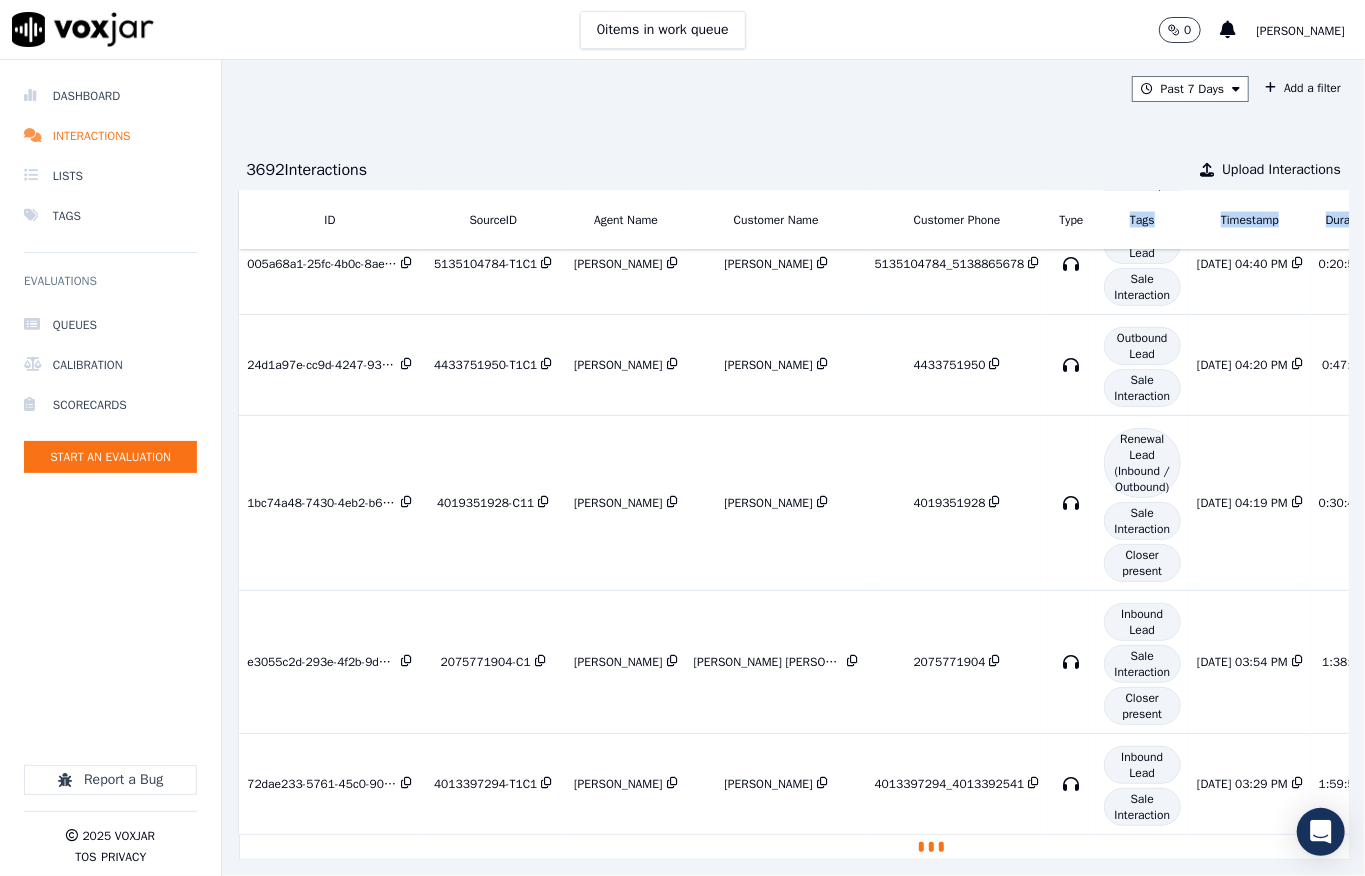 drag, startPoint x: 850, startPoint y: 792, endPoint x: 1106, endPoint y: 238, distance: 610.28845 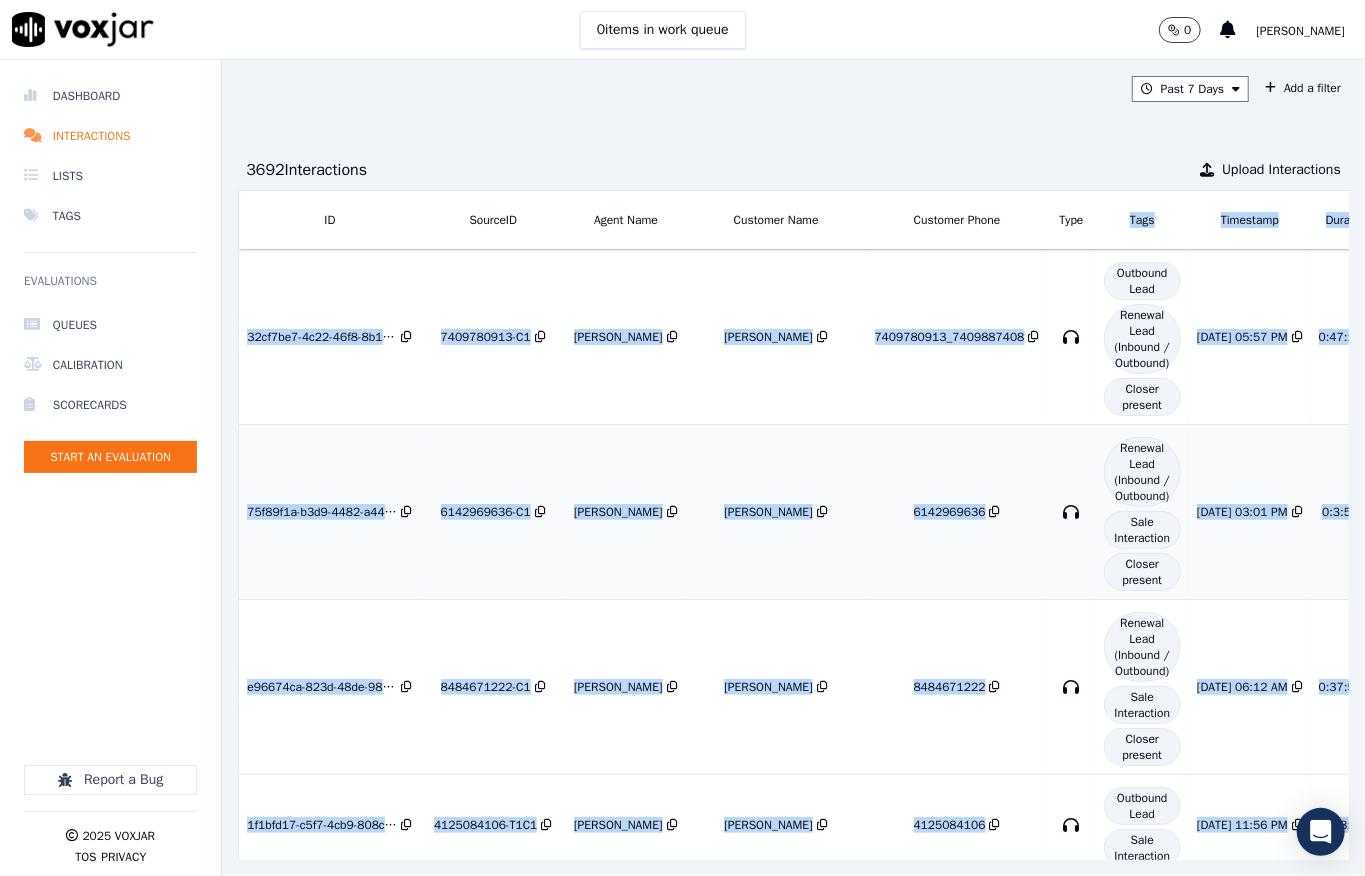 click on "10/10/25 03:01 PM" at bounding box center (1250, 512) 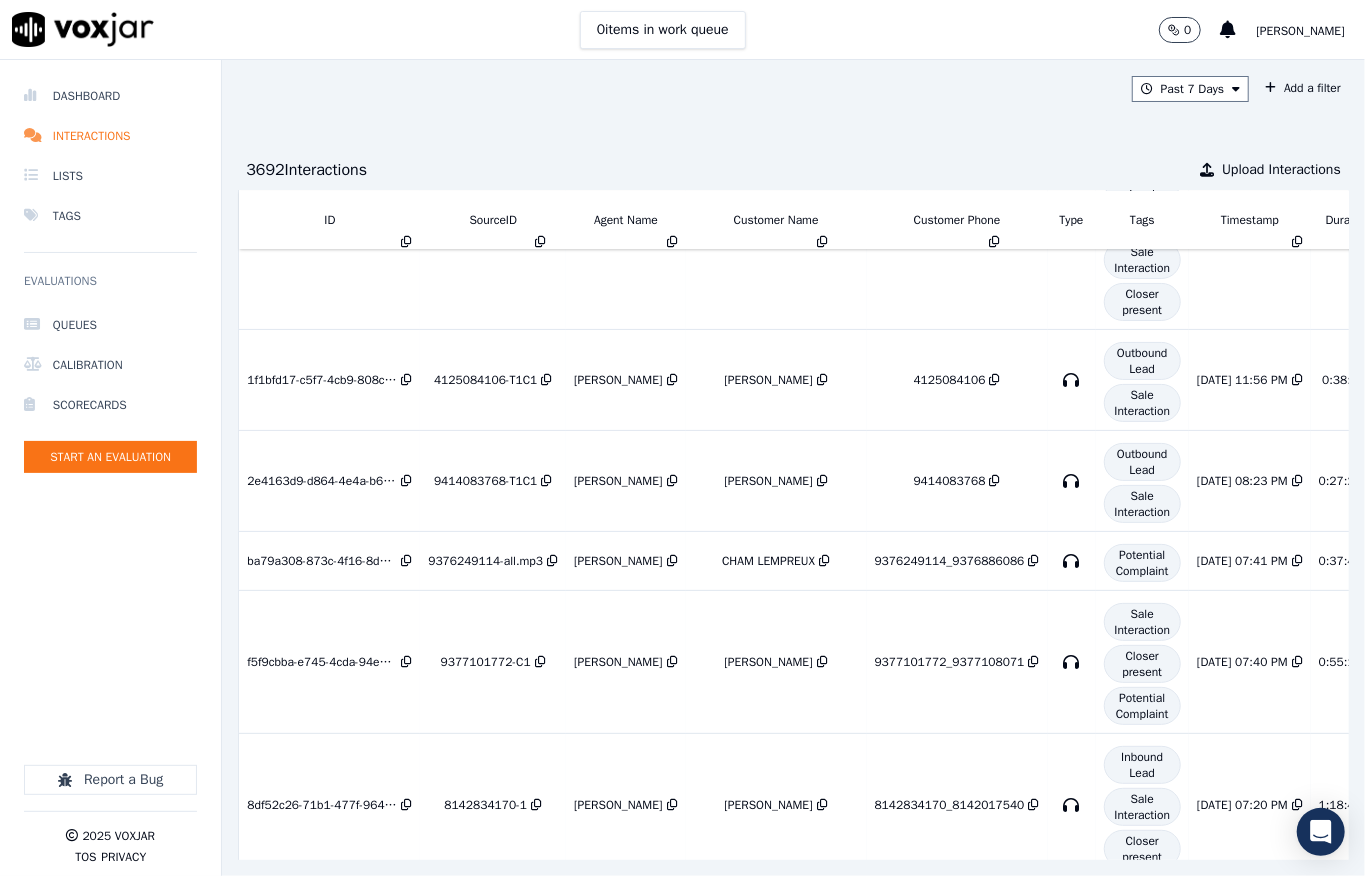 scroll, scrollTop: 445, scrollLeft: 369, axis: both 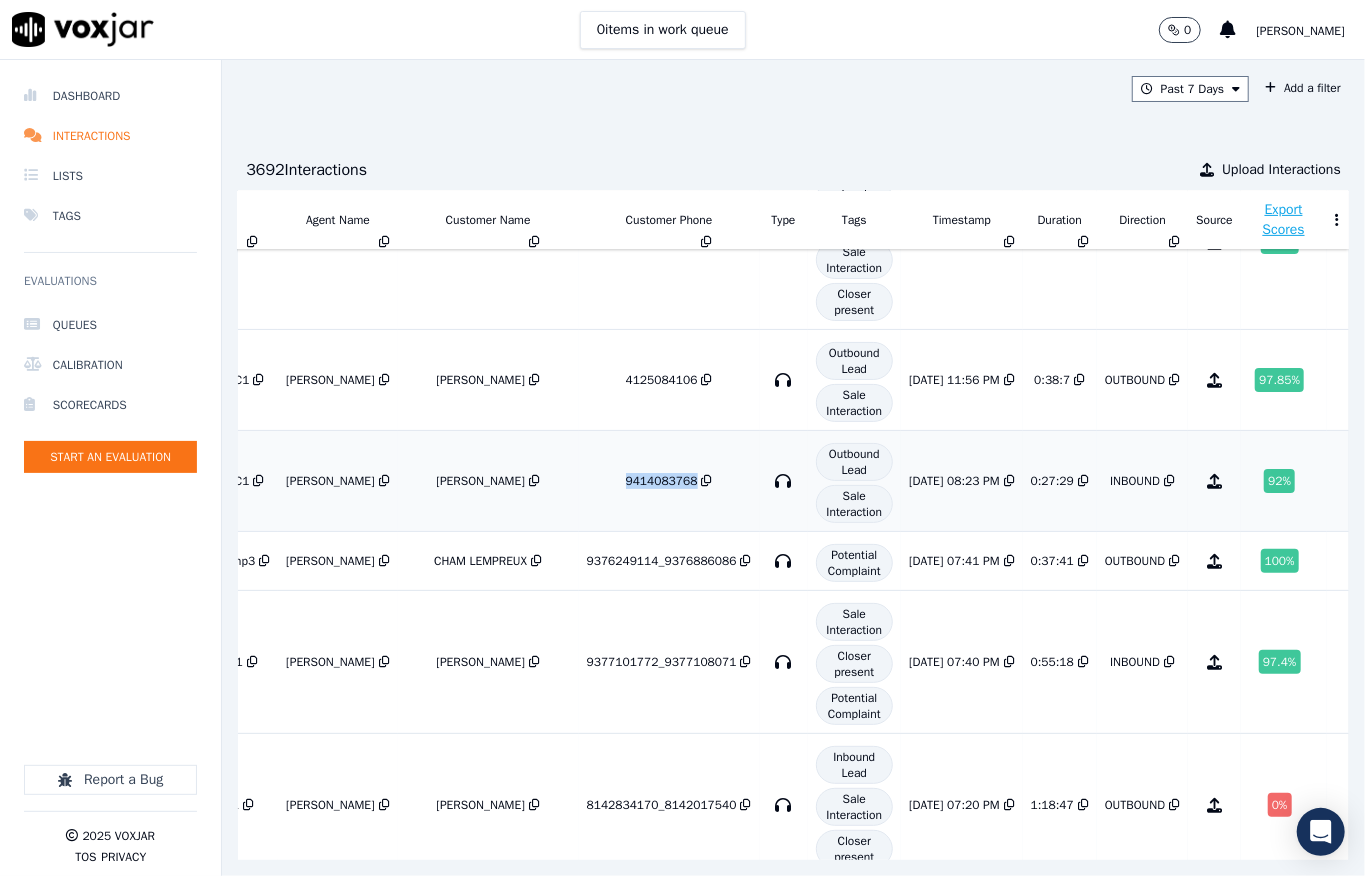 click on "9414083768" at bounding box center (662, 481) 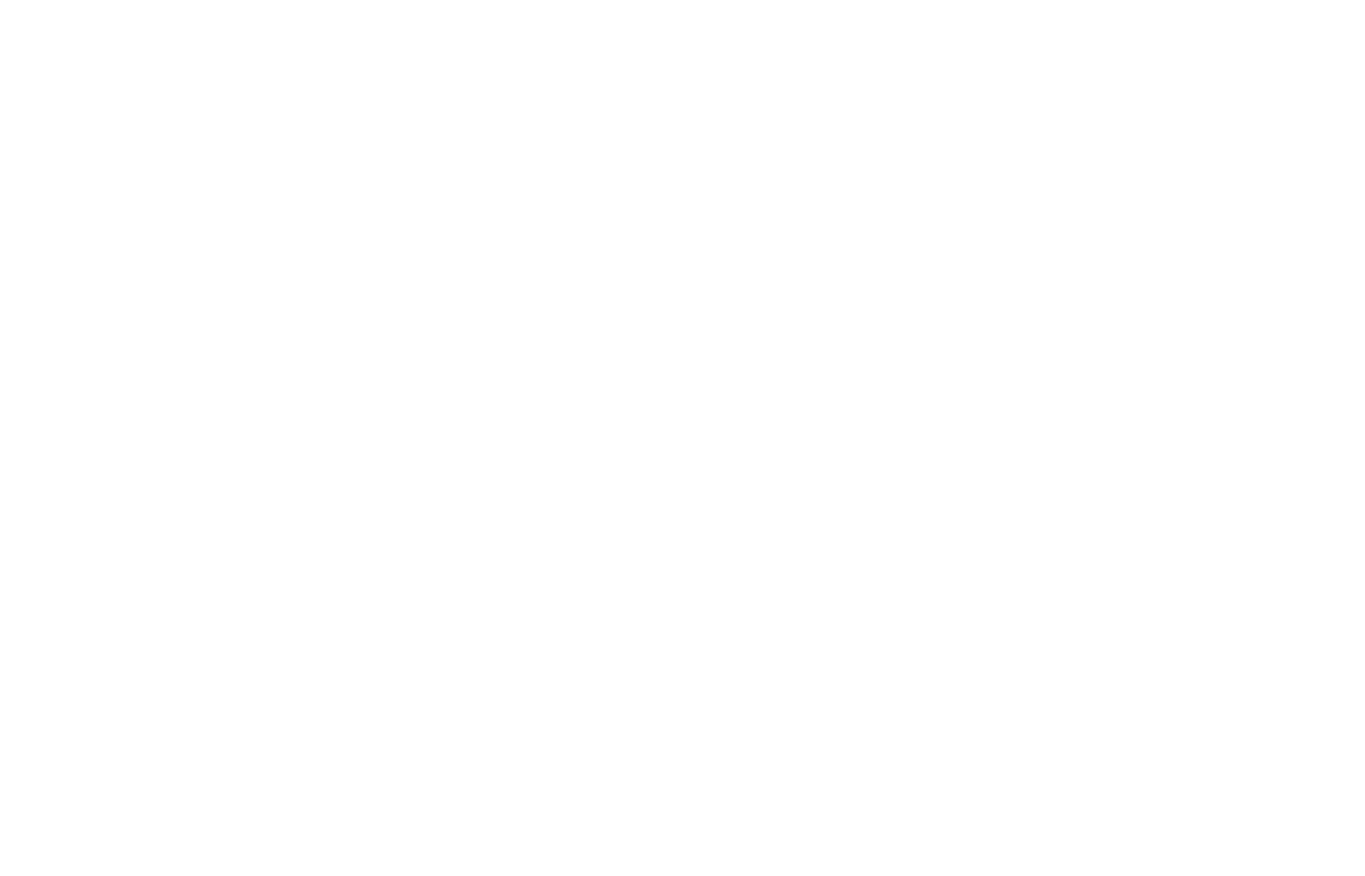 scroll, scrollTop: 0, scrollLeft: 0, axis: both 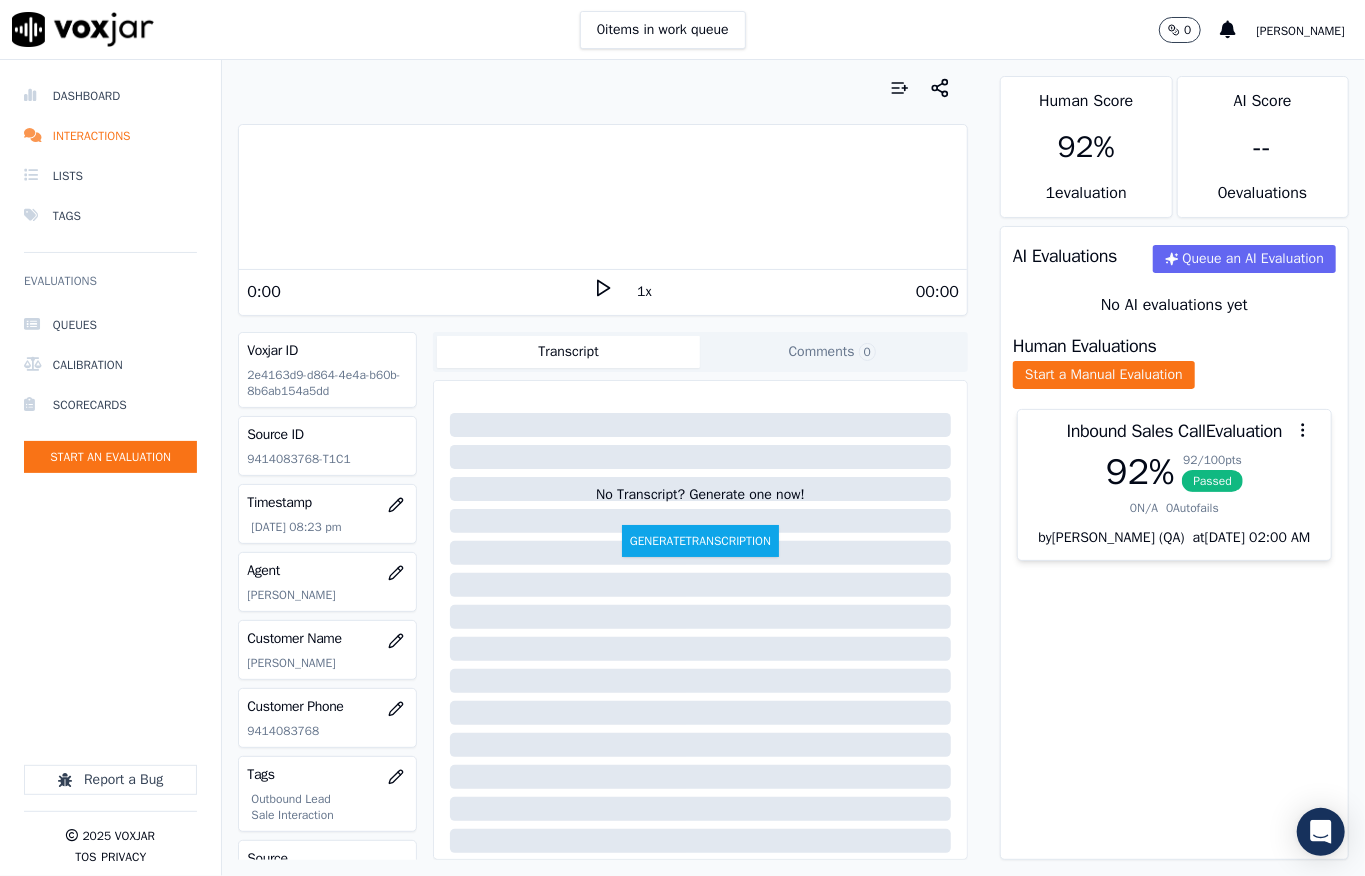 drag, startPoint x: 1152, startPoint y: 482, endPoint x: 1198, endPoint y: 413, distance: 82.92768 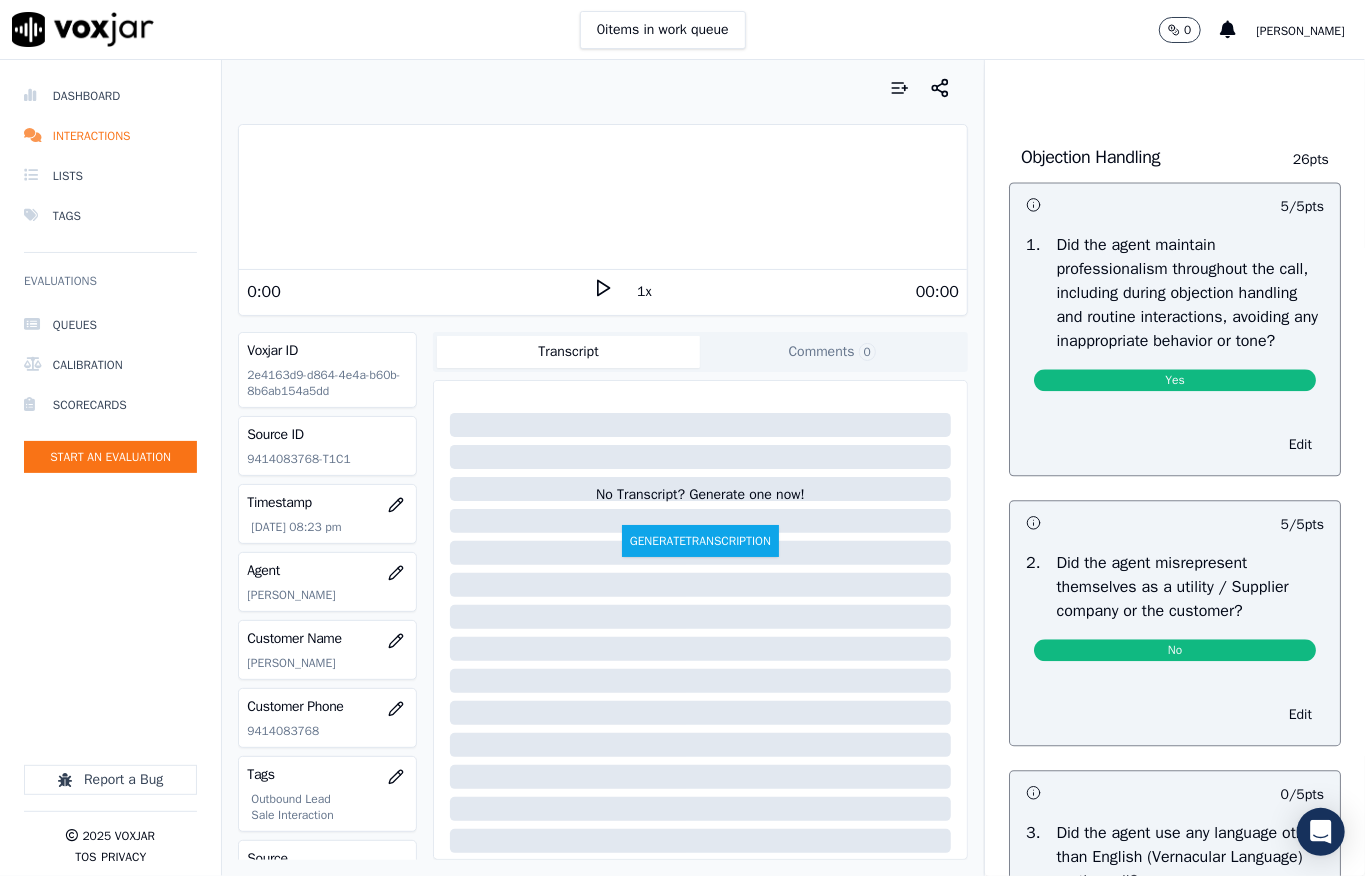 scroll, scrollTop: 2936, scrollLeft: 0, axis: vertical 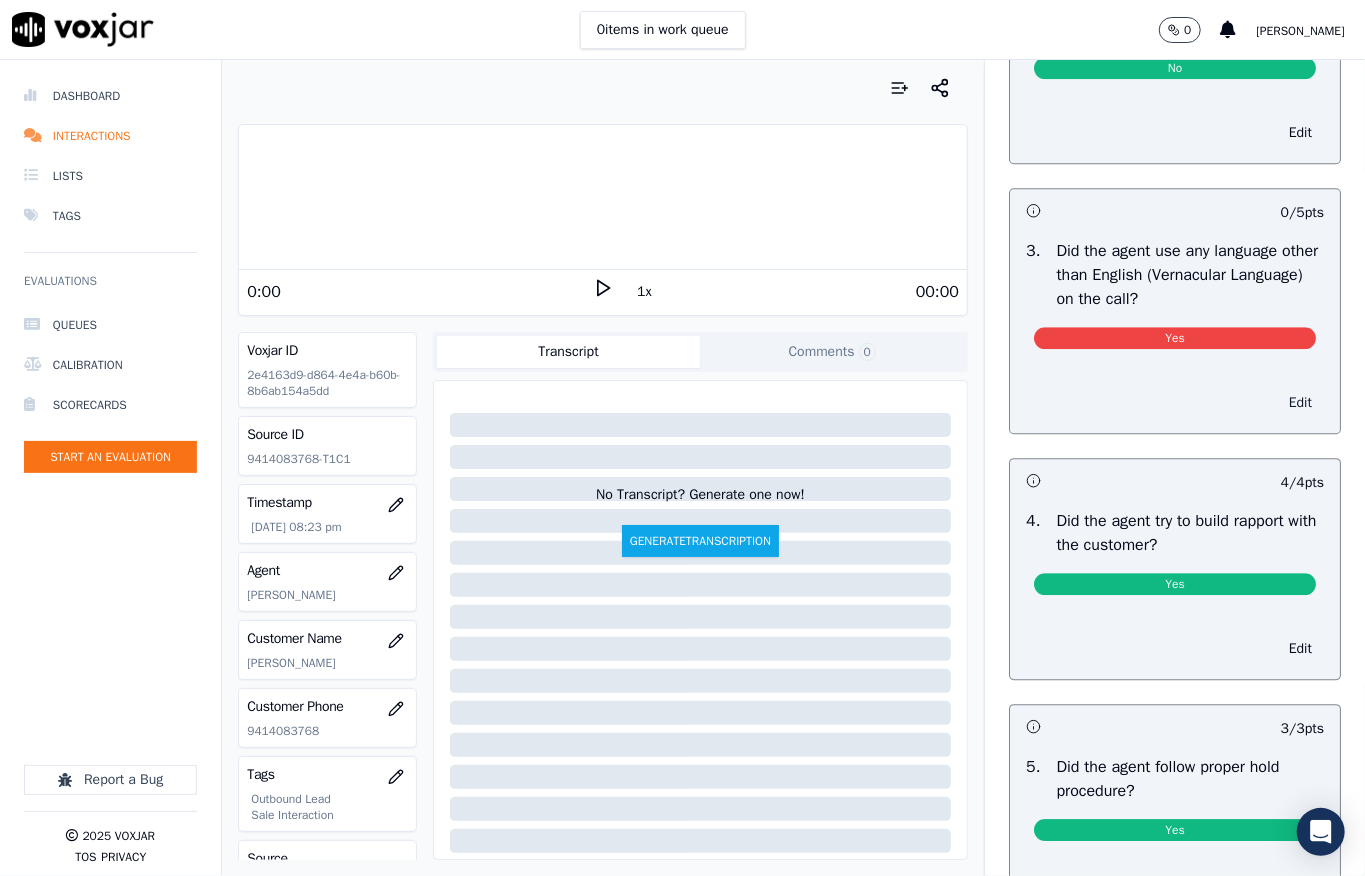 click on "Edit" at bounding box center [1300, 403] 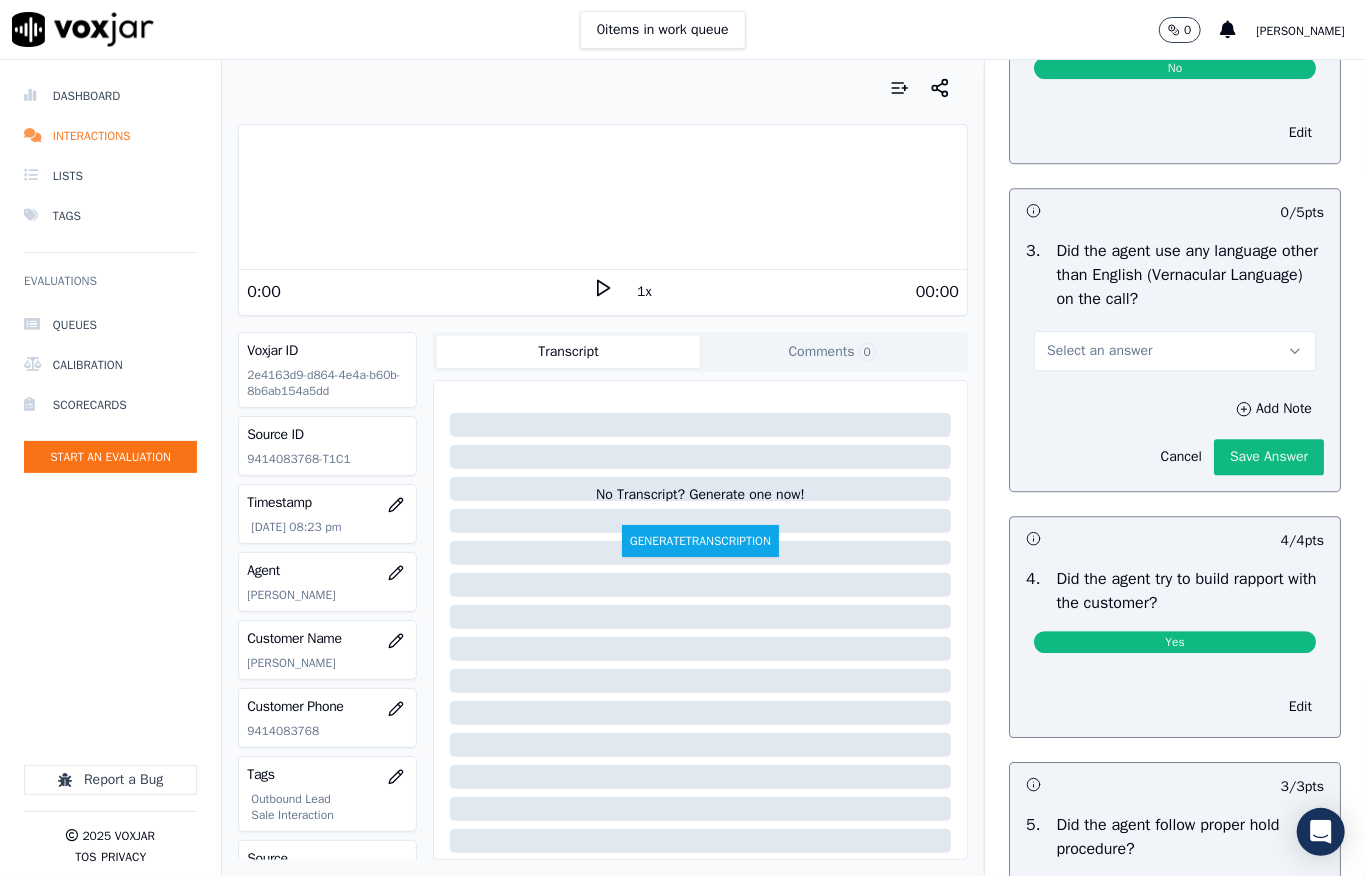 click on "Select an answer" at bounding box center (1175, 349) 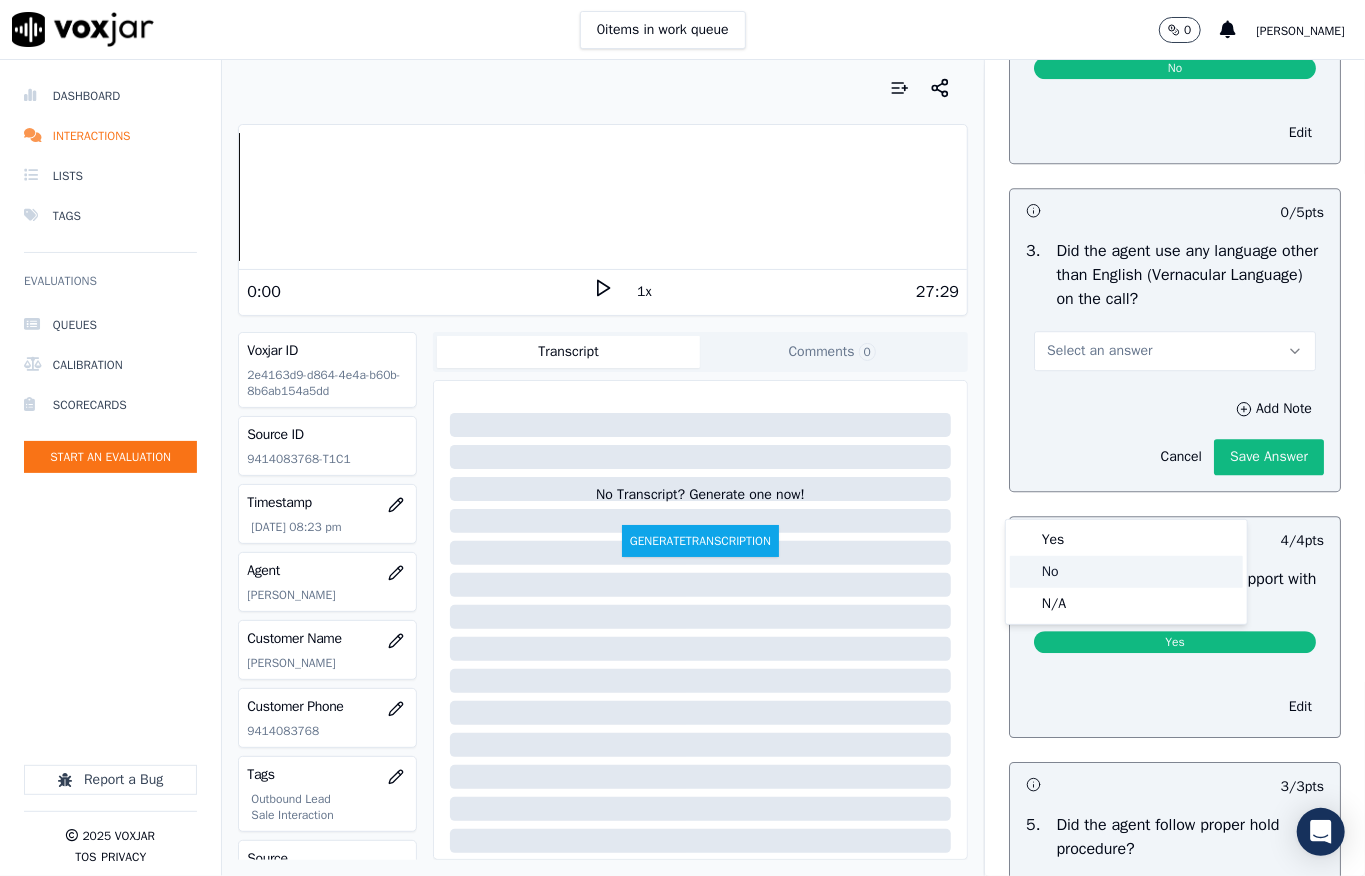click on "No" 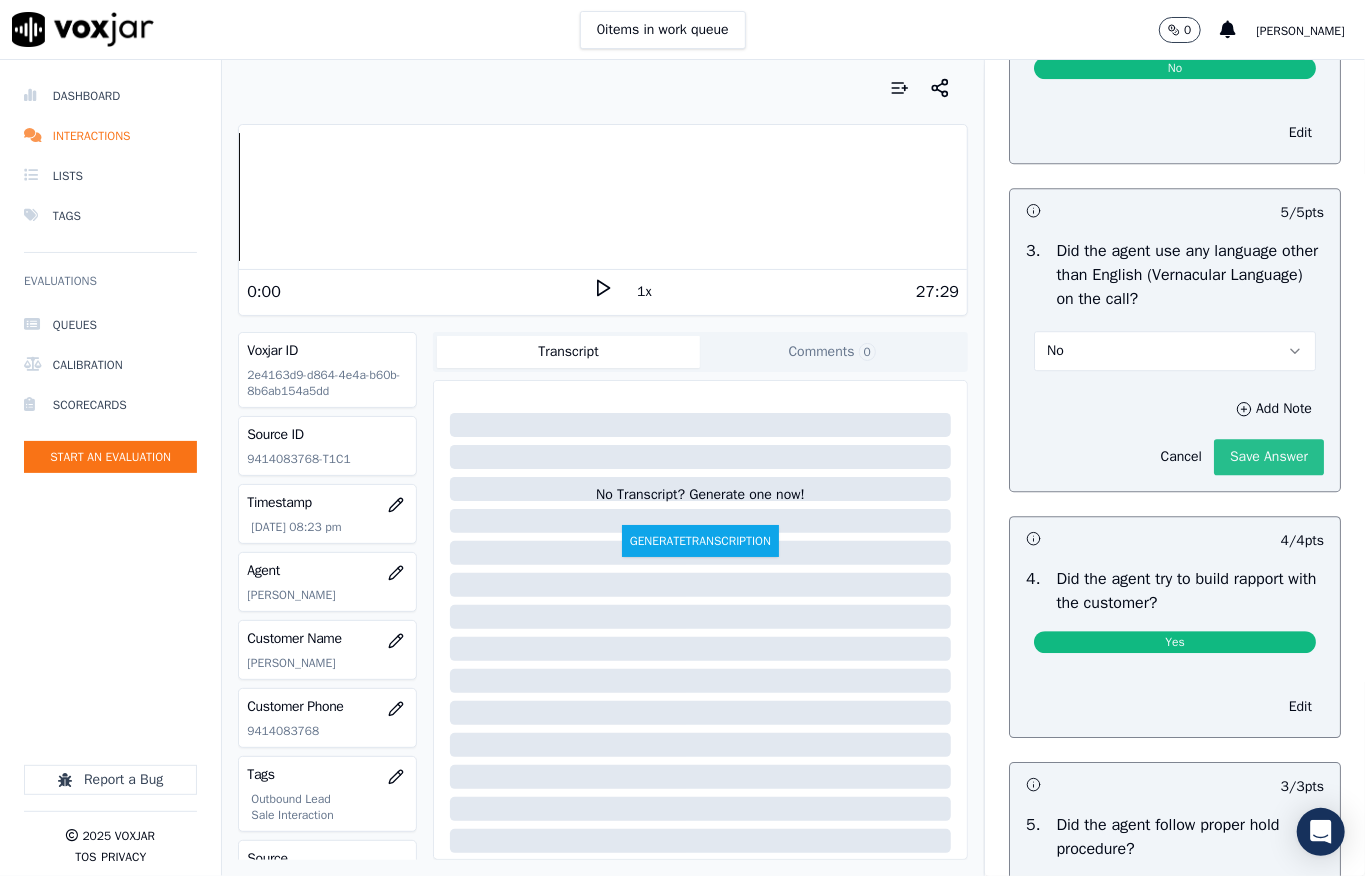 click on "Save Answer" 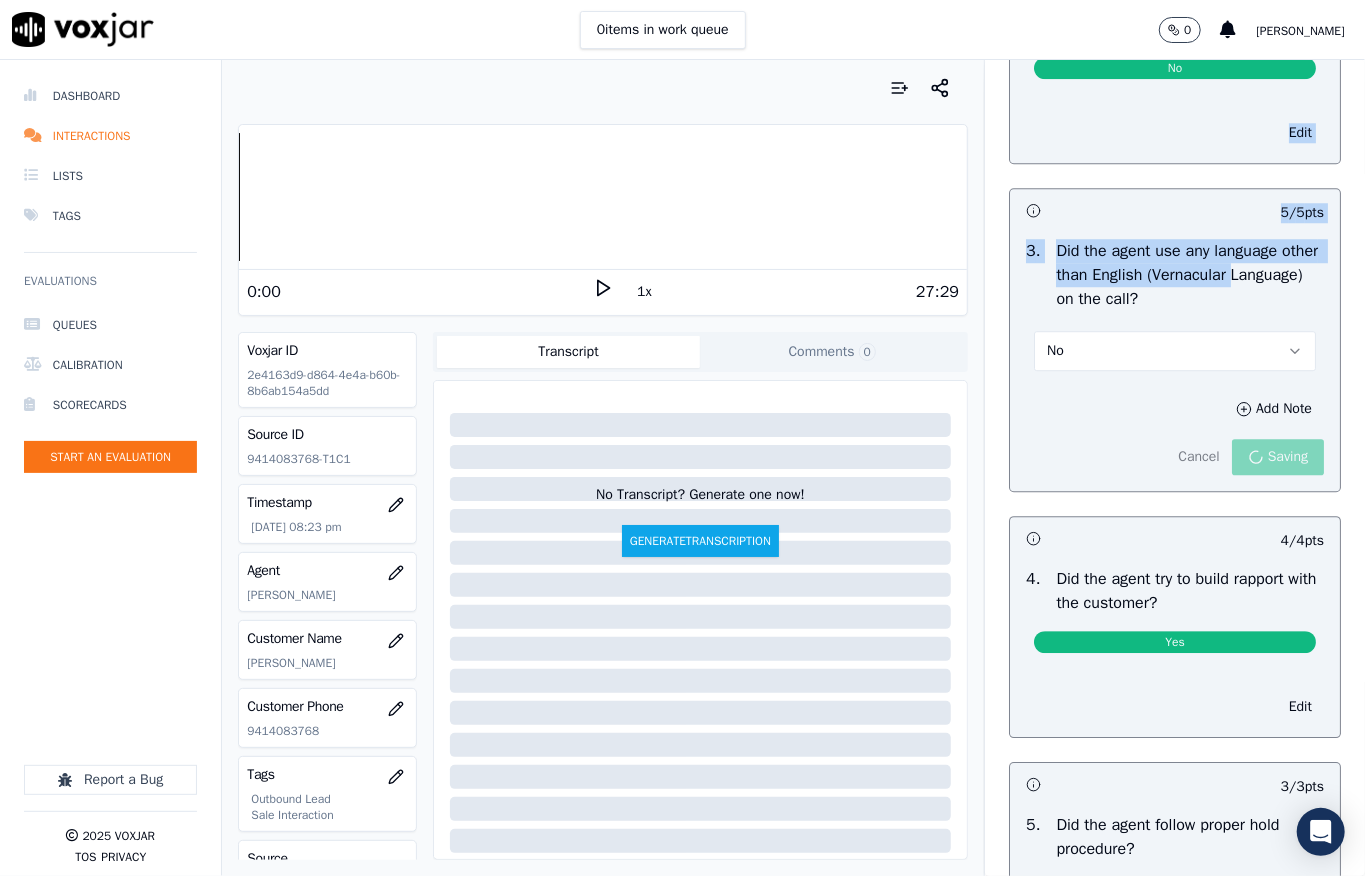 drag, startPoint x: 1296, startPoint y: 424, endPoint x: 1334, endPoint y: 540, distance: 122.06556 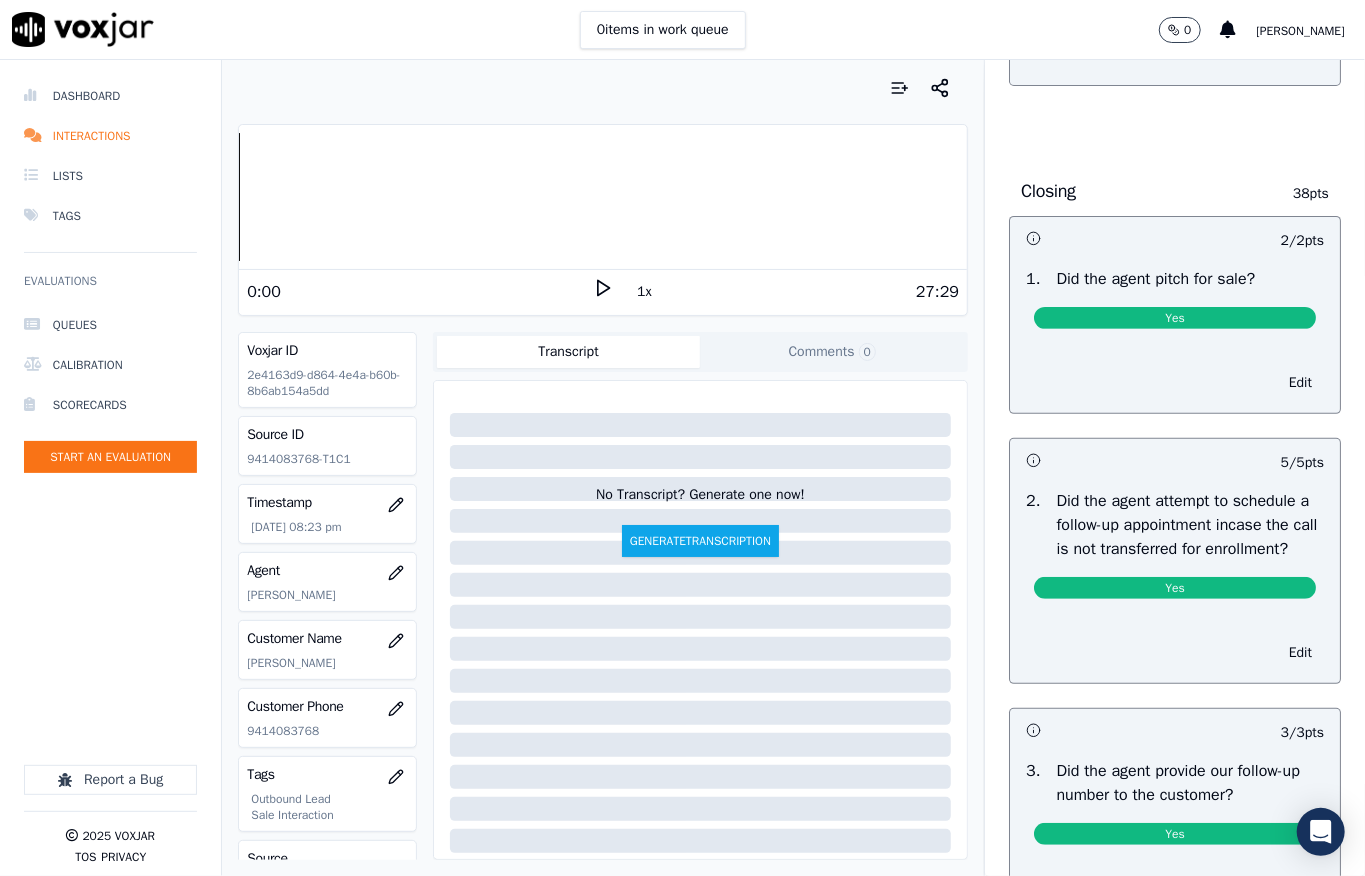 scroll, scrollTop: 4385, scrollLeft: 0, axis: vertical 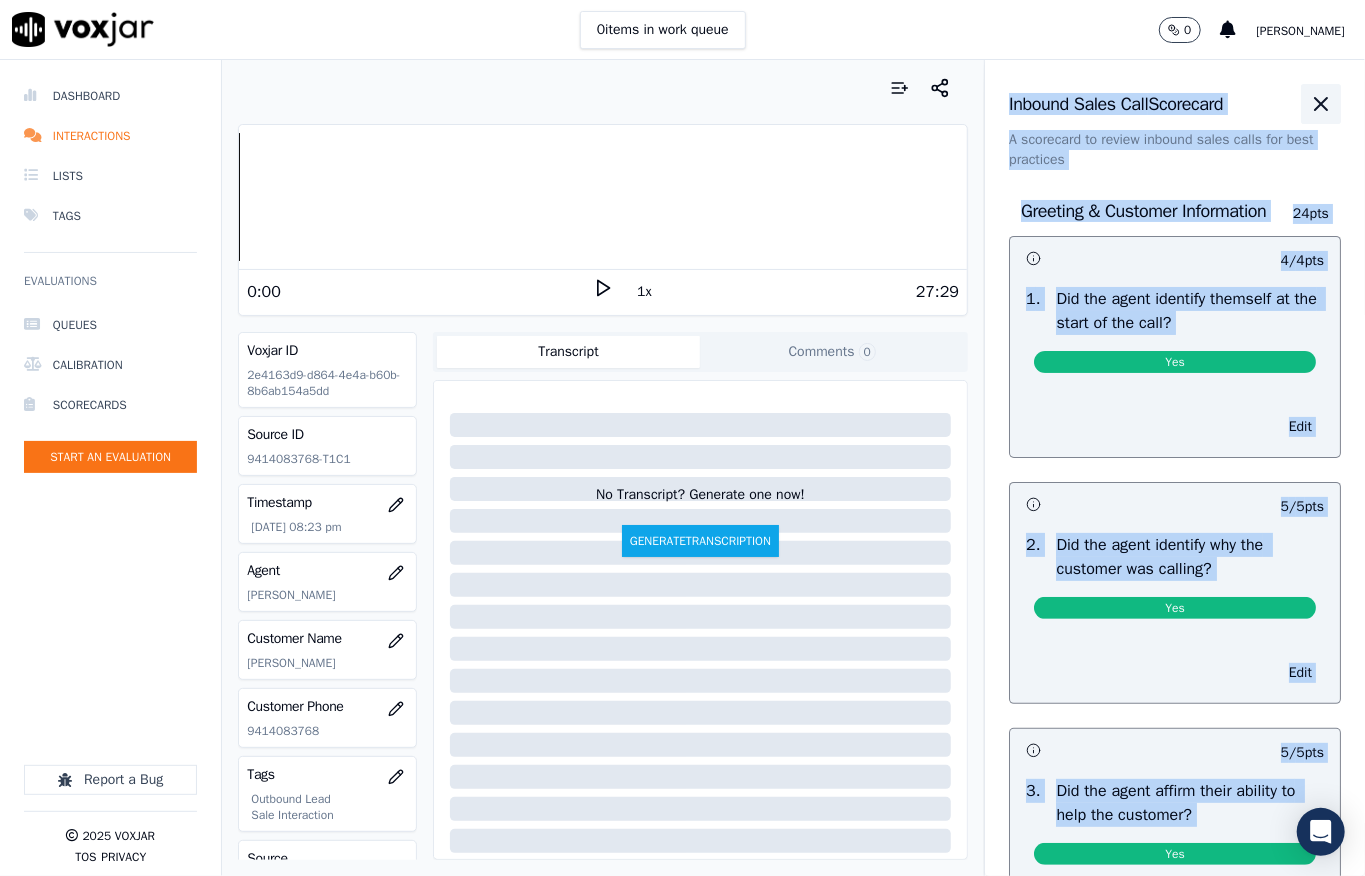 click 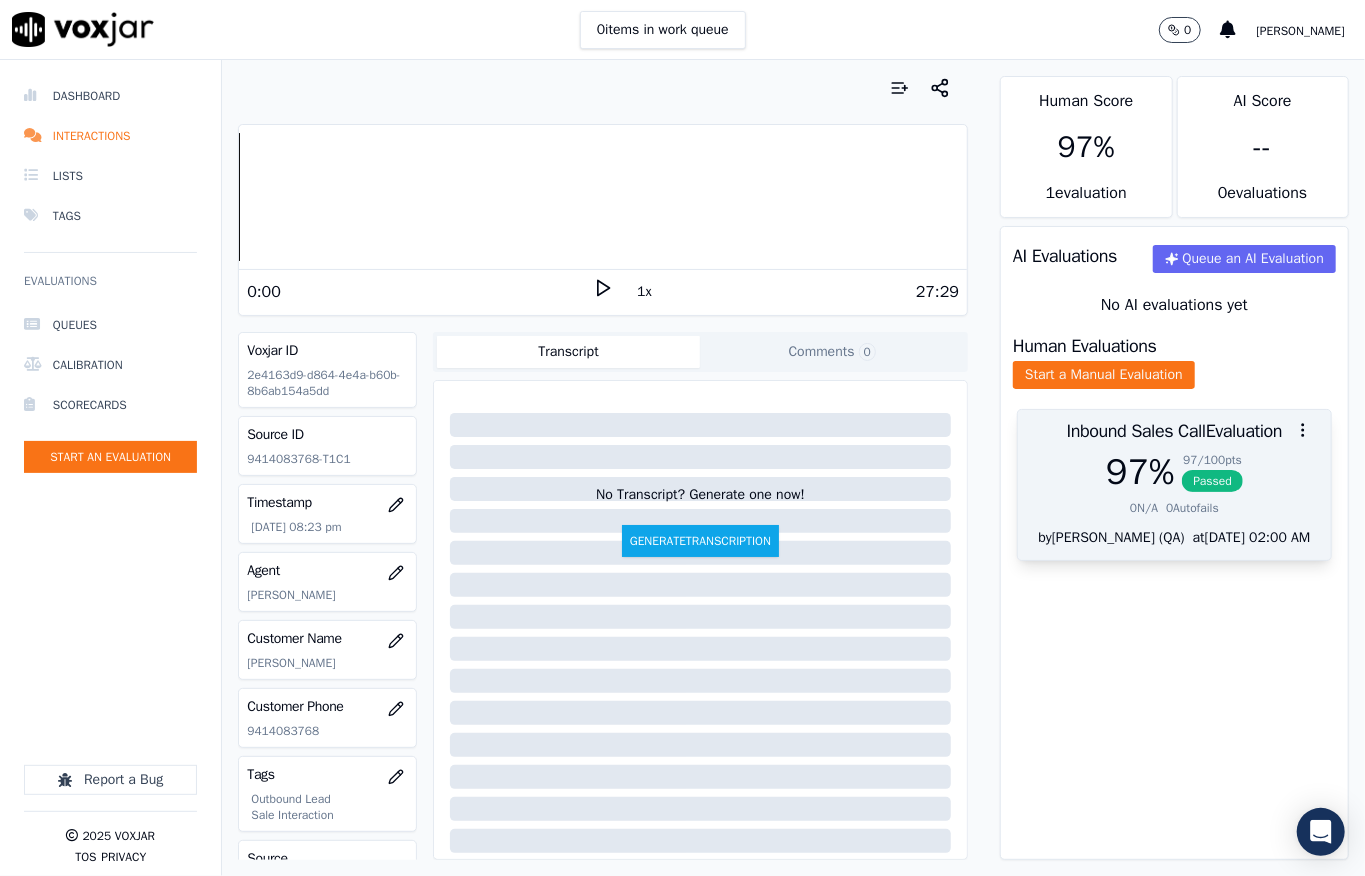 click on "97 / 100  pts   Passed" at bounding box center (1212, 472) 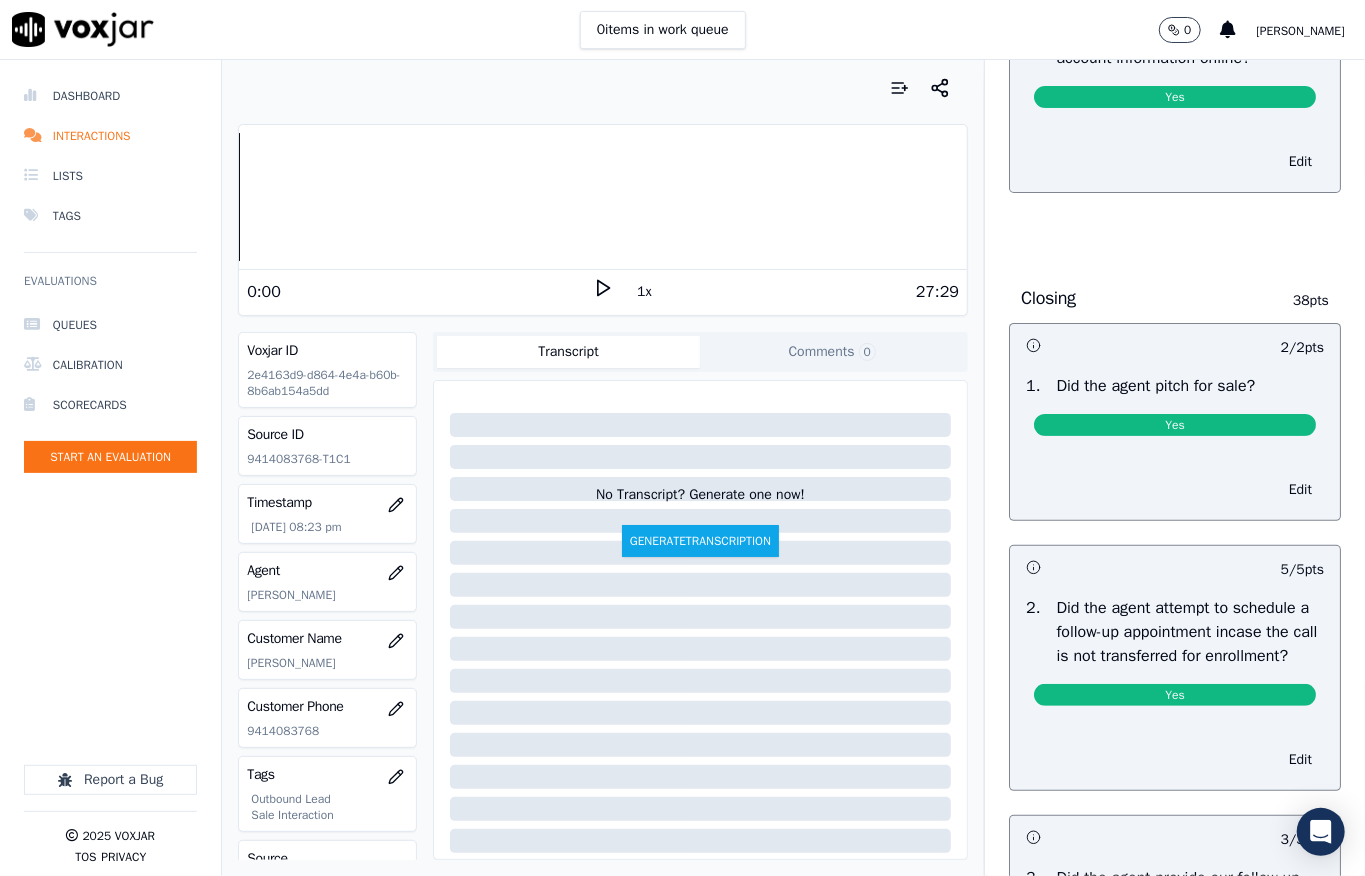 scroll, scrollTop: 4178, scrollLeft: 0, axis: vertical 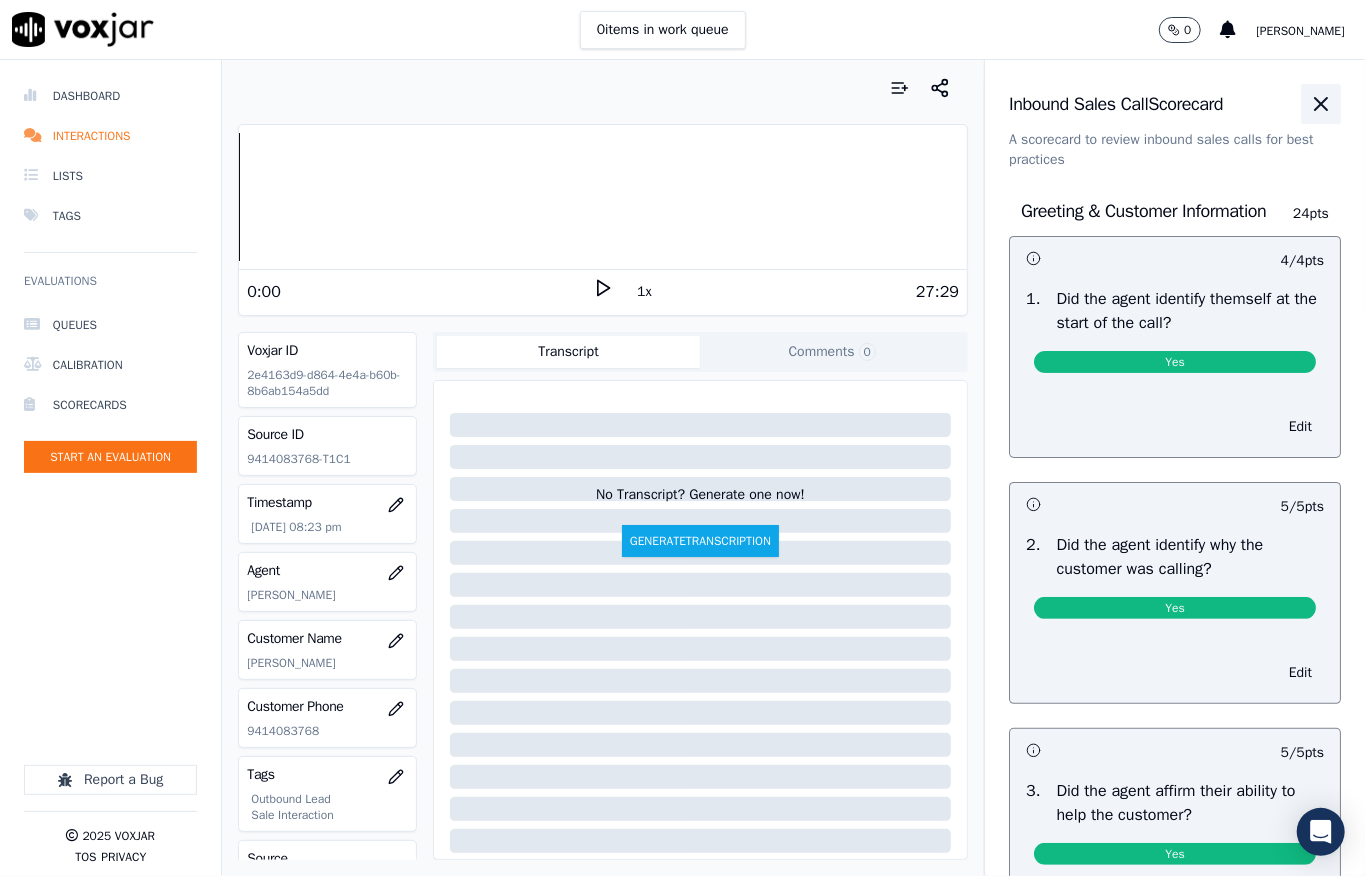 click 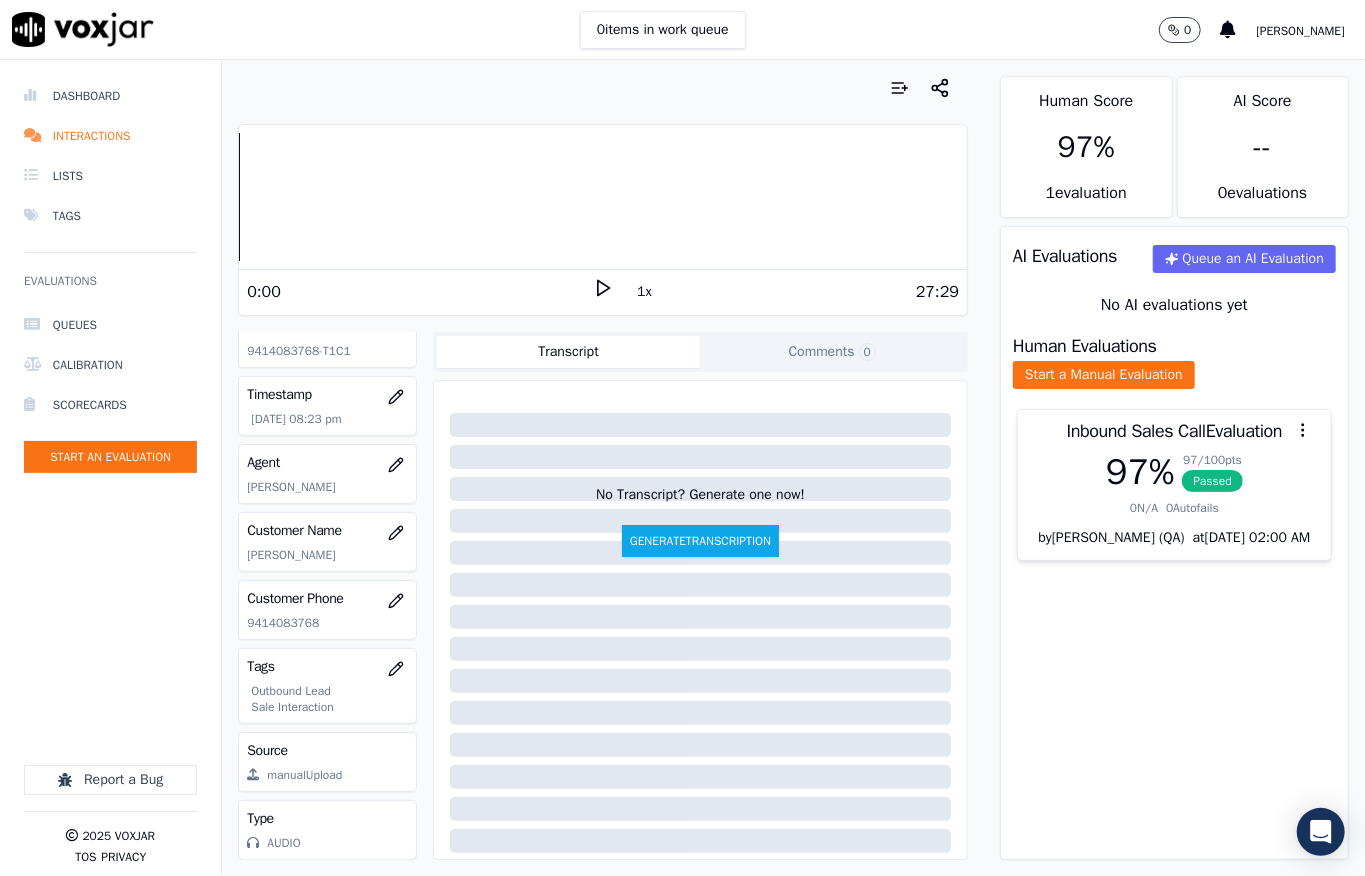 scroll, scrollTop: 0, scrollLeft: 0, axis: both 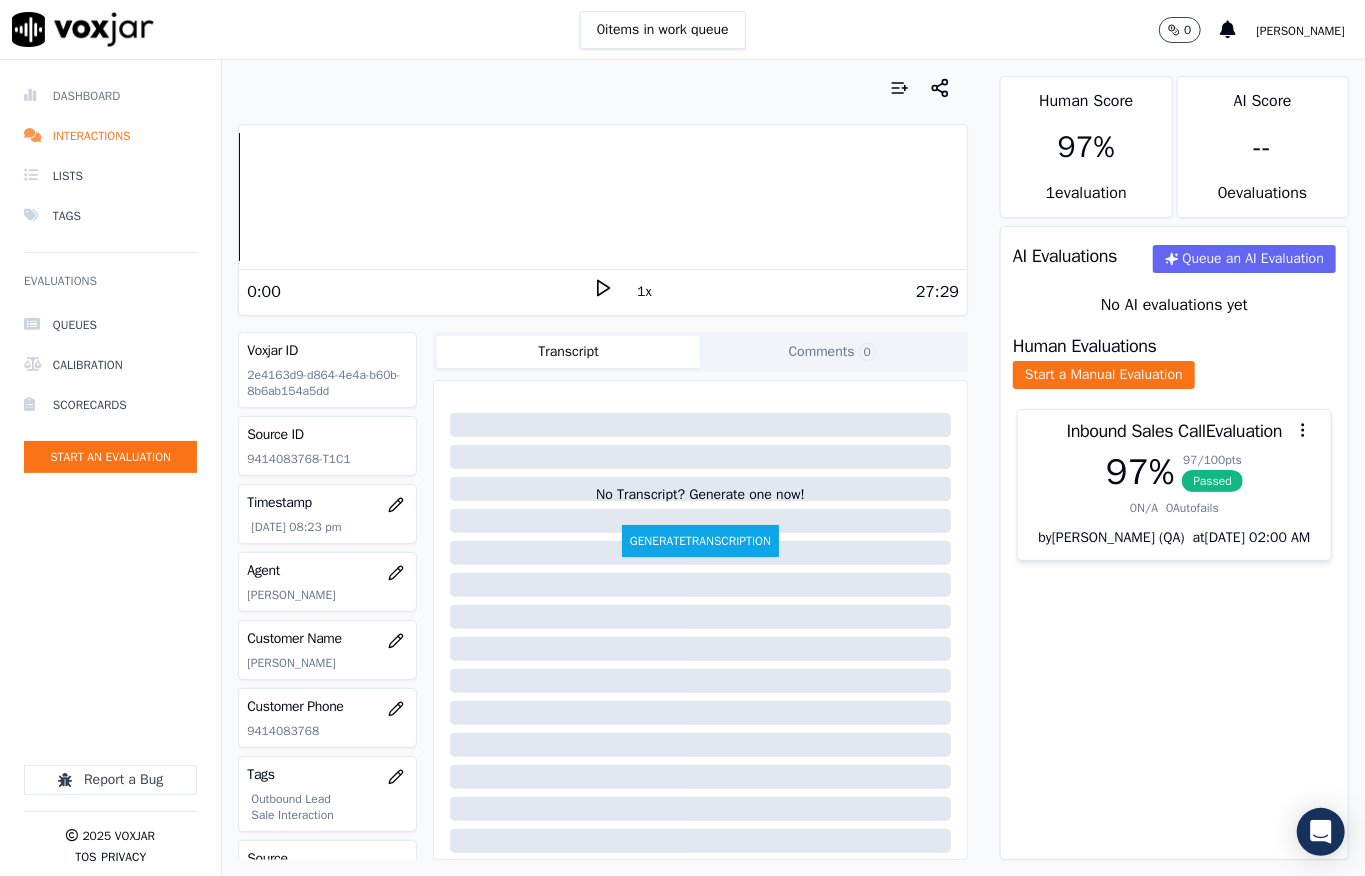 click on "Dashboard" at bounding box center [110, 96] 